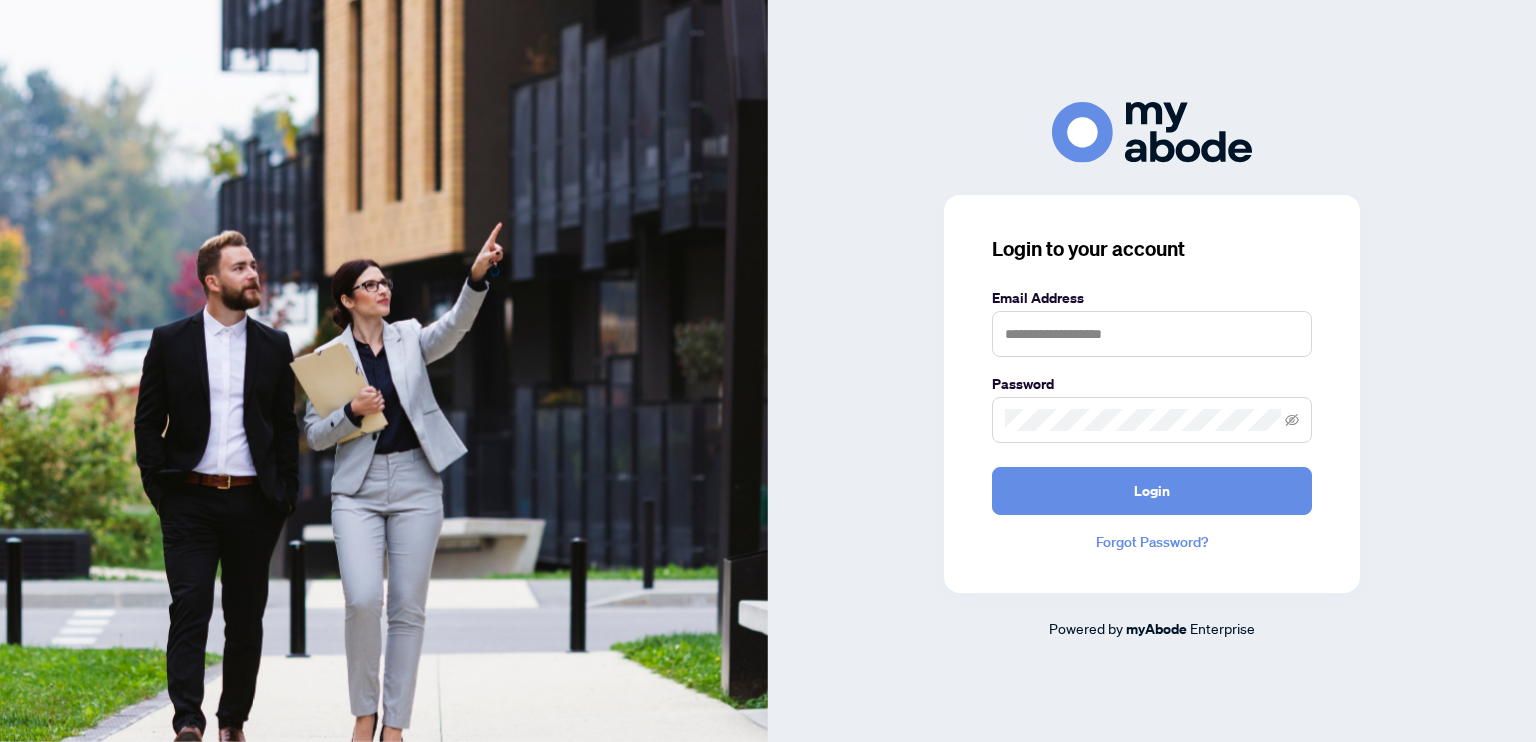scroll, scrollTop: 0, scrollLeft: 0, axis: both 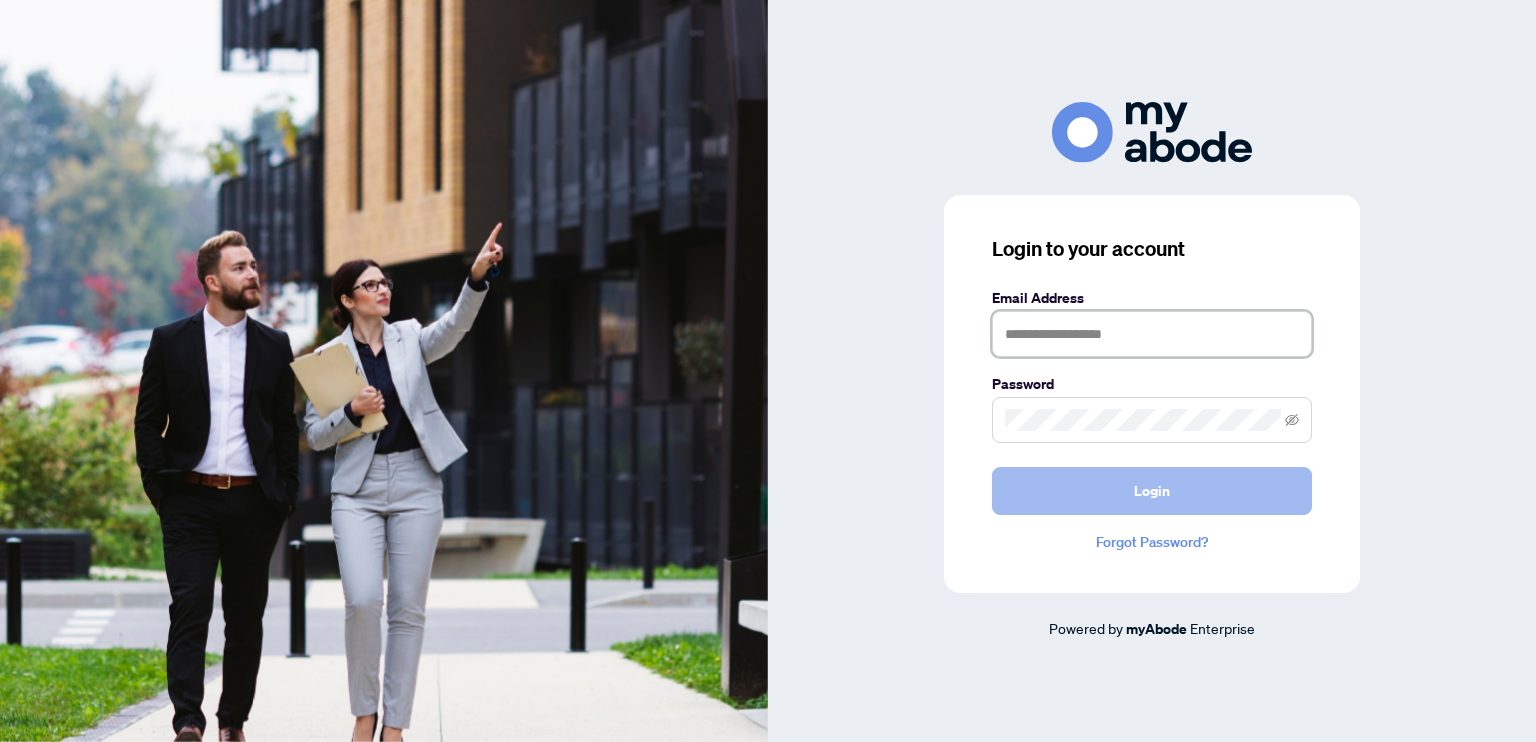 type on "**********" 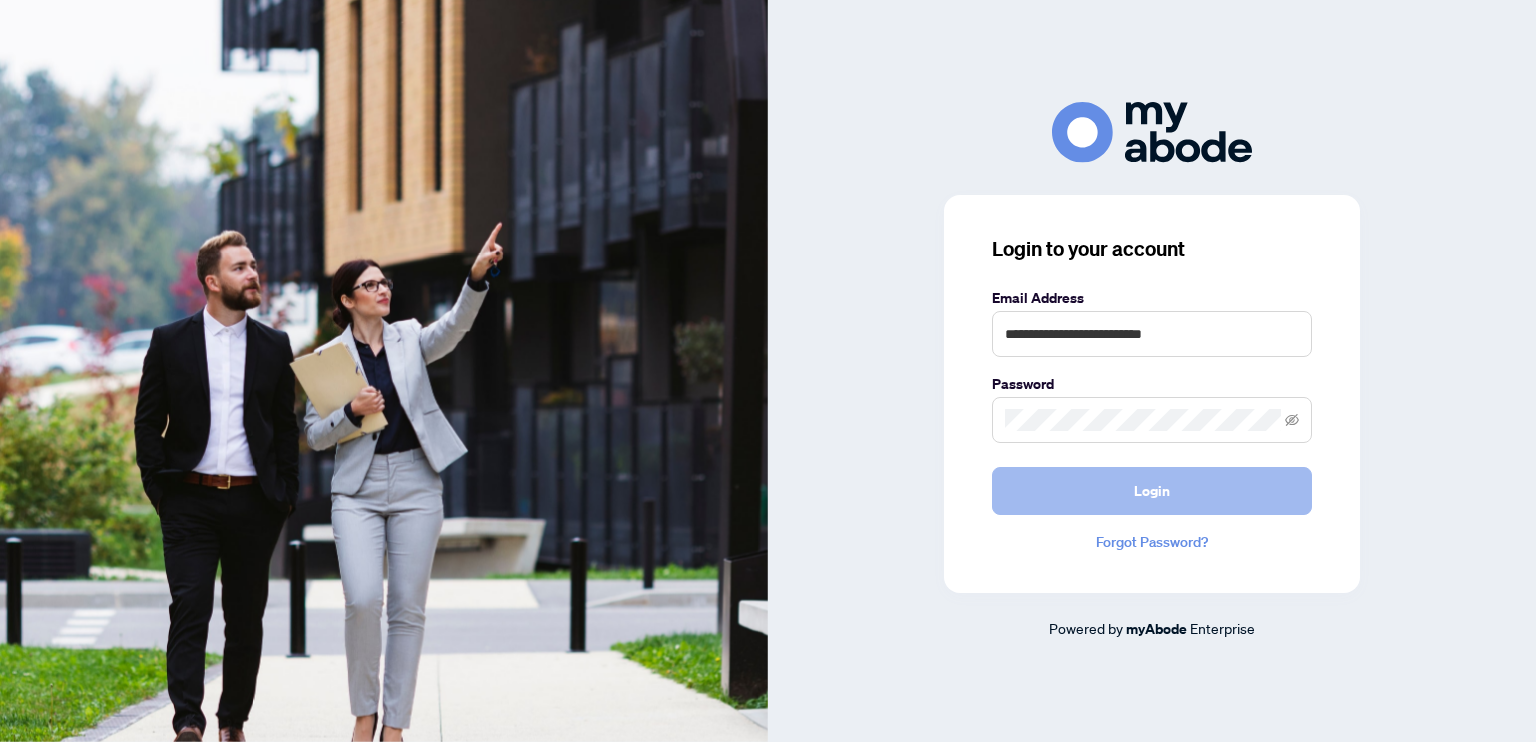 click on "Login" at bounding box center [1152, 491] 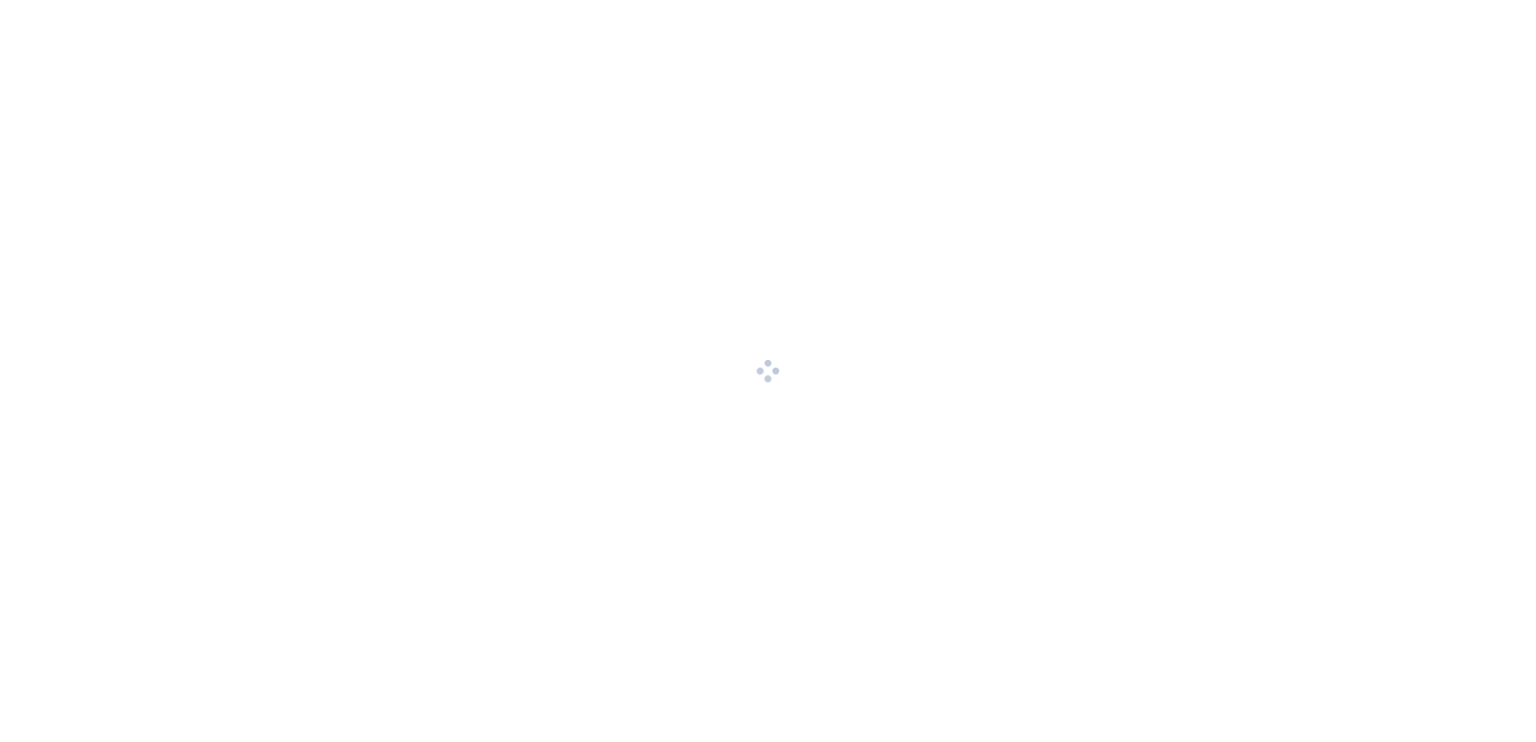 scroll, scrollTop: 0, scrollLeft: 0, axis: both 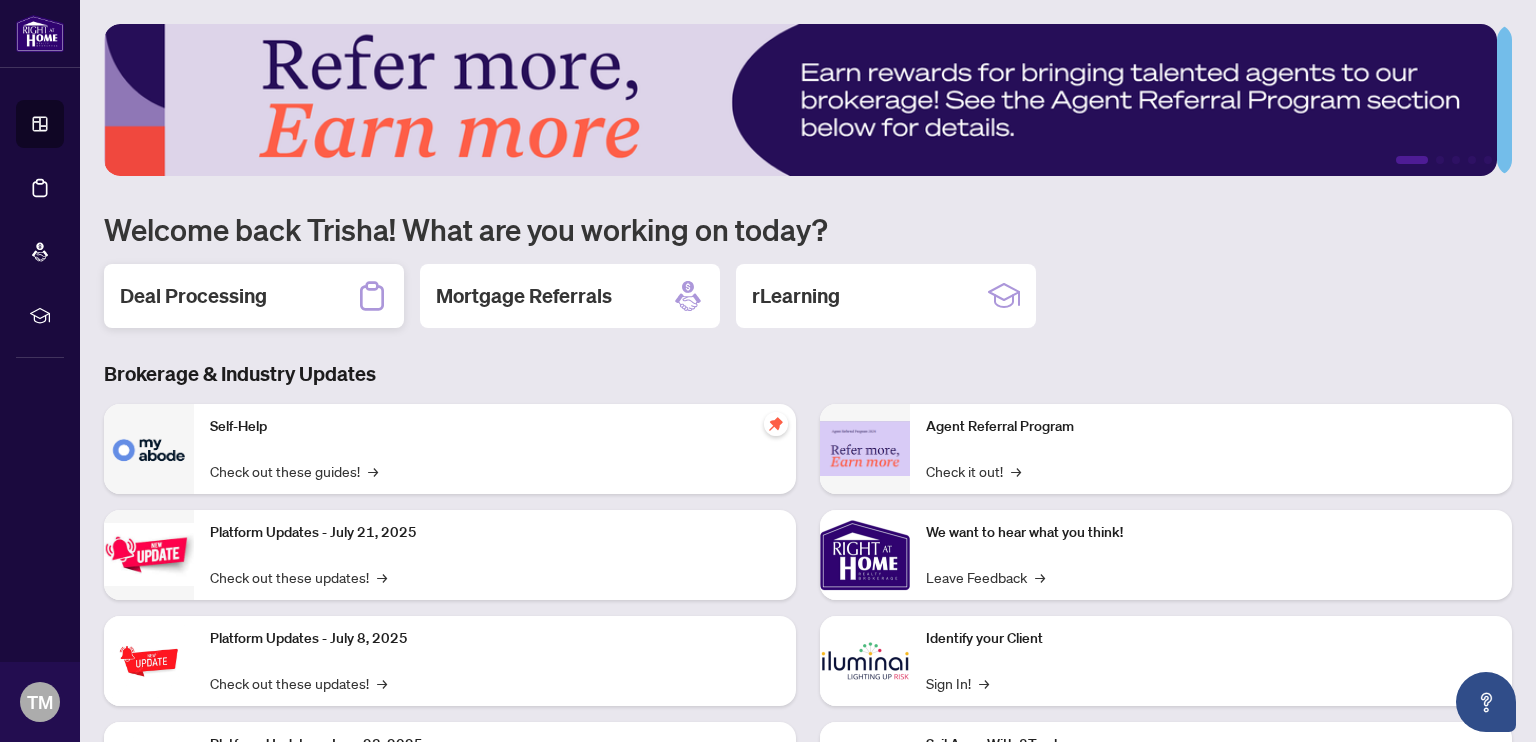 click on "Deal Processing" at bounding box center (254, 296) 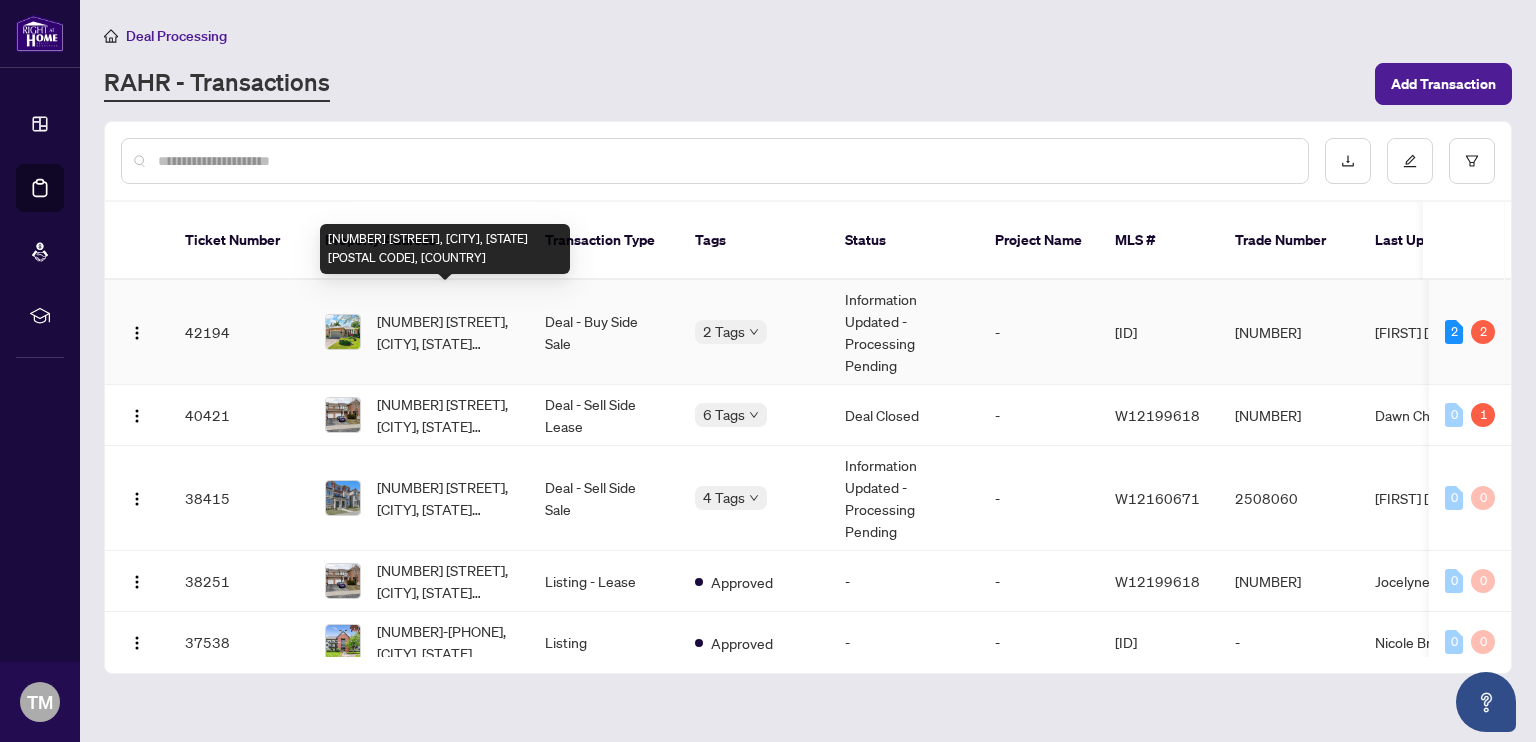 click on "[NUMBER] [STREET], [CITY], [STATE] [POSTAL CODE], [COUNTRY]" at bounding box center (445, 332) 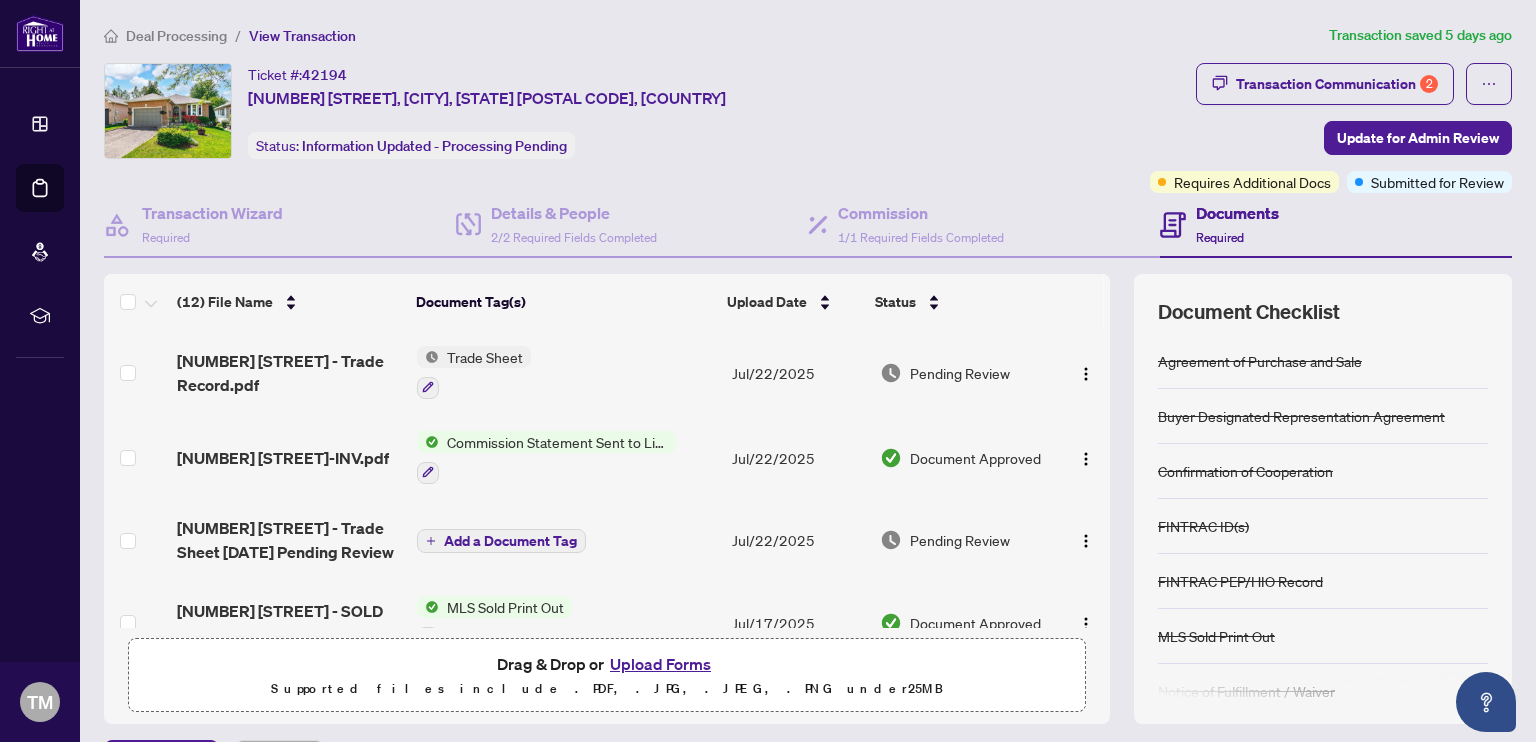 click on "Ticket #:  [NUMBER] [NUMBER] [STREET], [CITY], [STATE] [POSTAL CODE], [COUNTRY] Status:   Information Updated - Processing Pending" at bounding box center (623, 111) 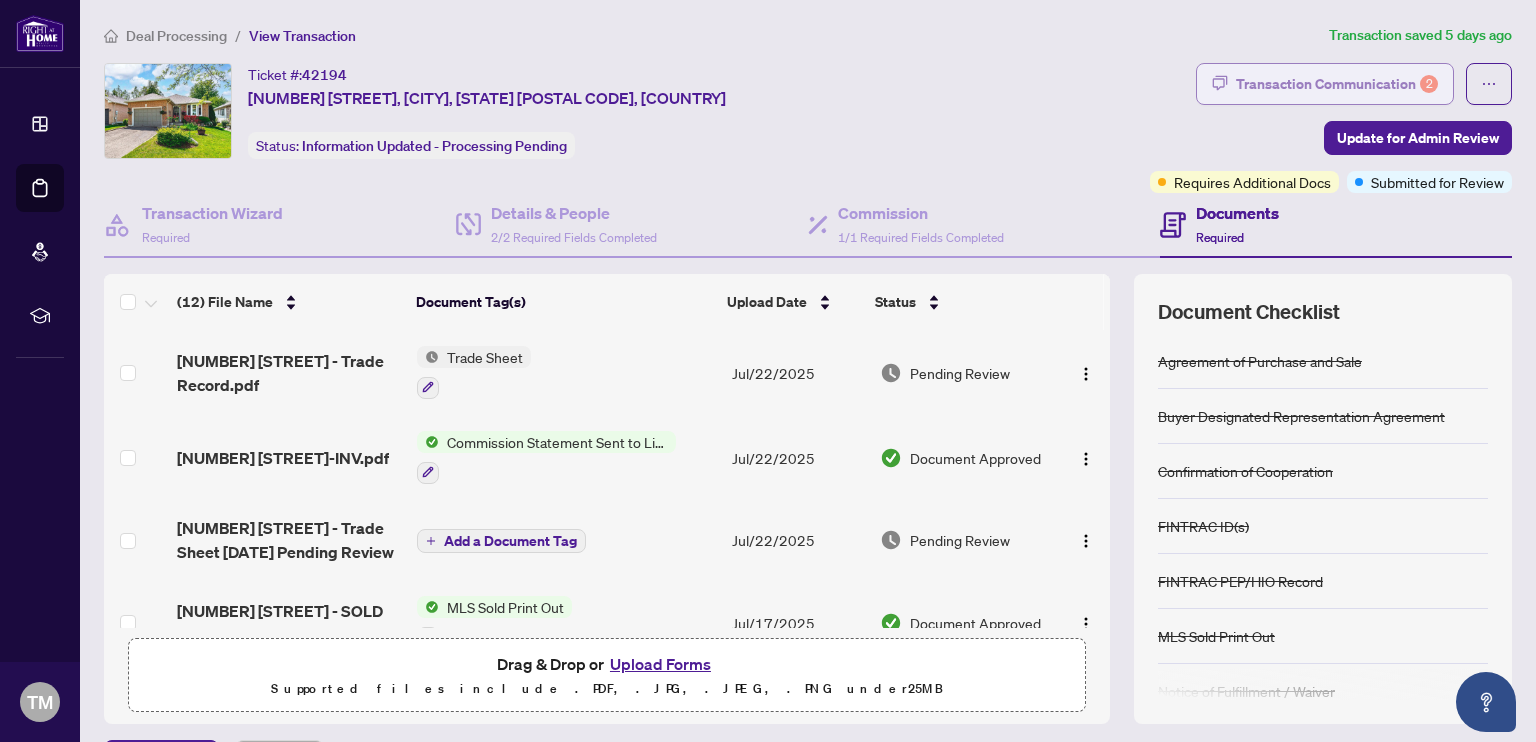 click on "Transaction Communication 2" at bounding box center (1337, 84) 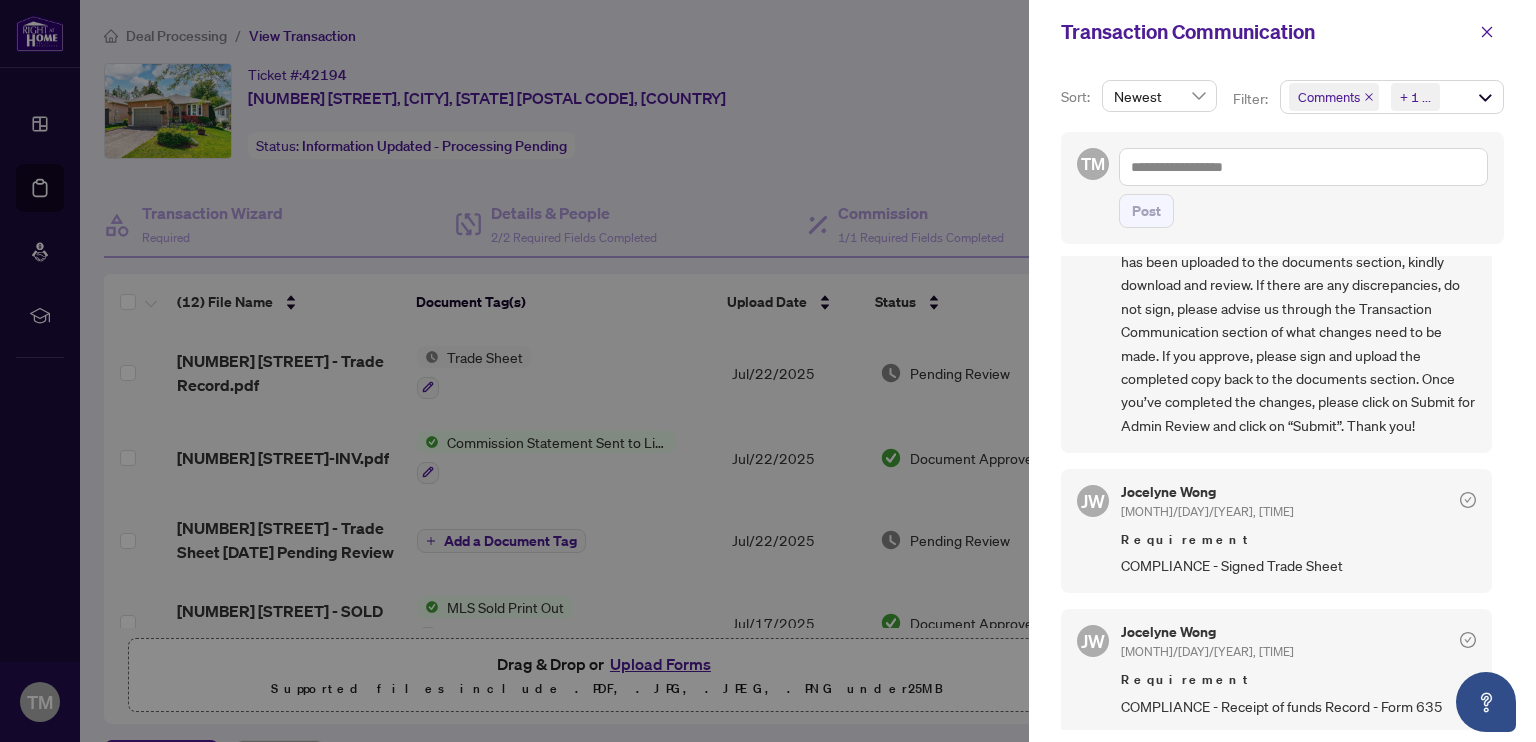 scroll, scrollTop: 0, scrollLeft: 0, axis: both 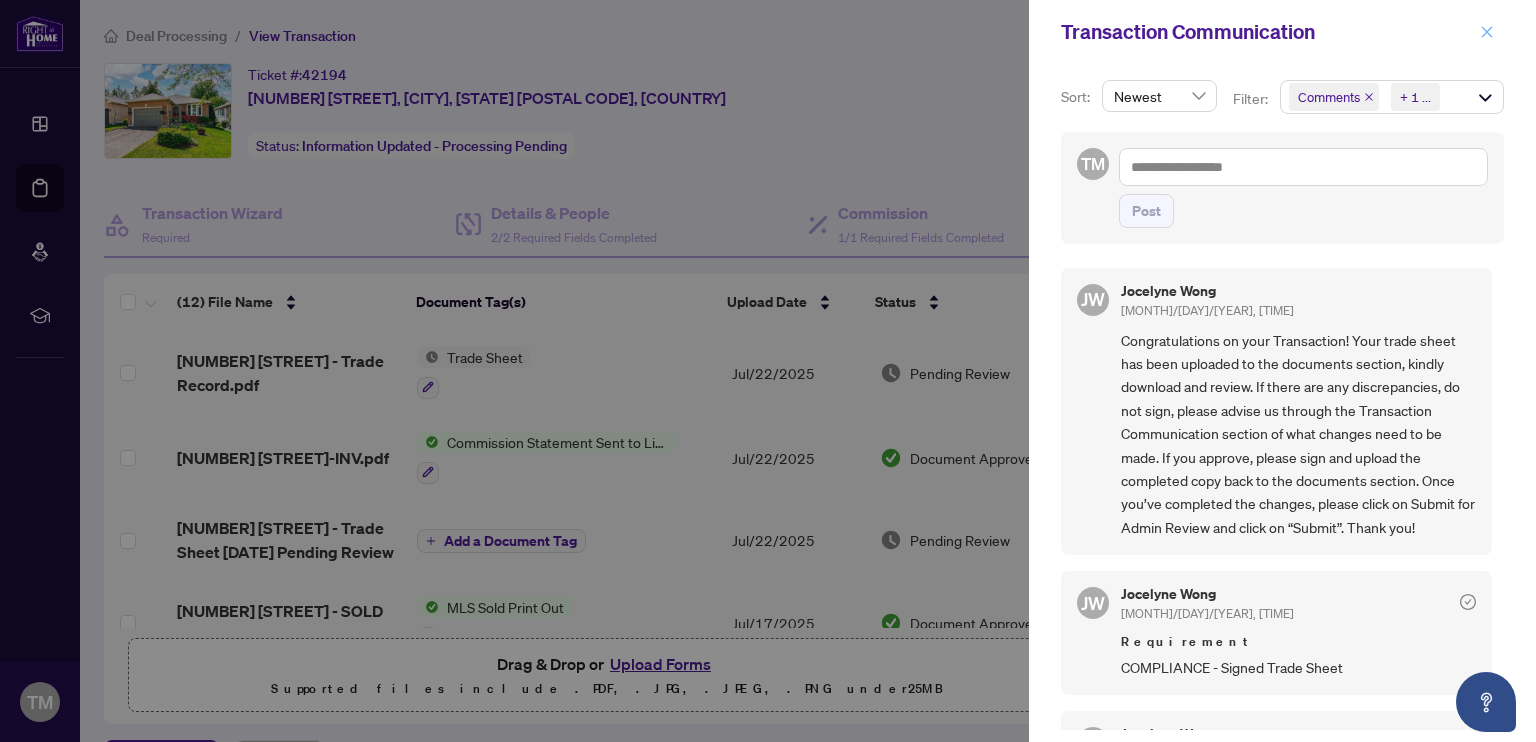 click at bounding box center [1487, 32] 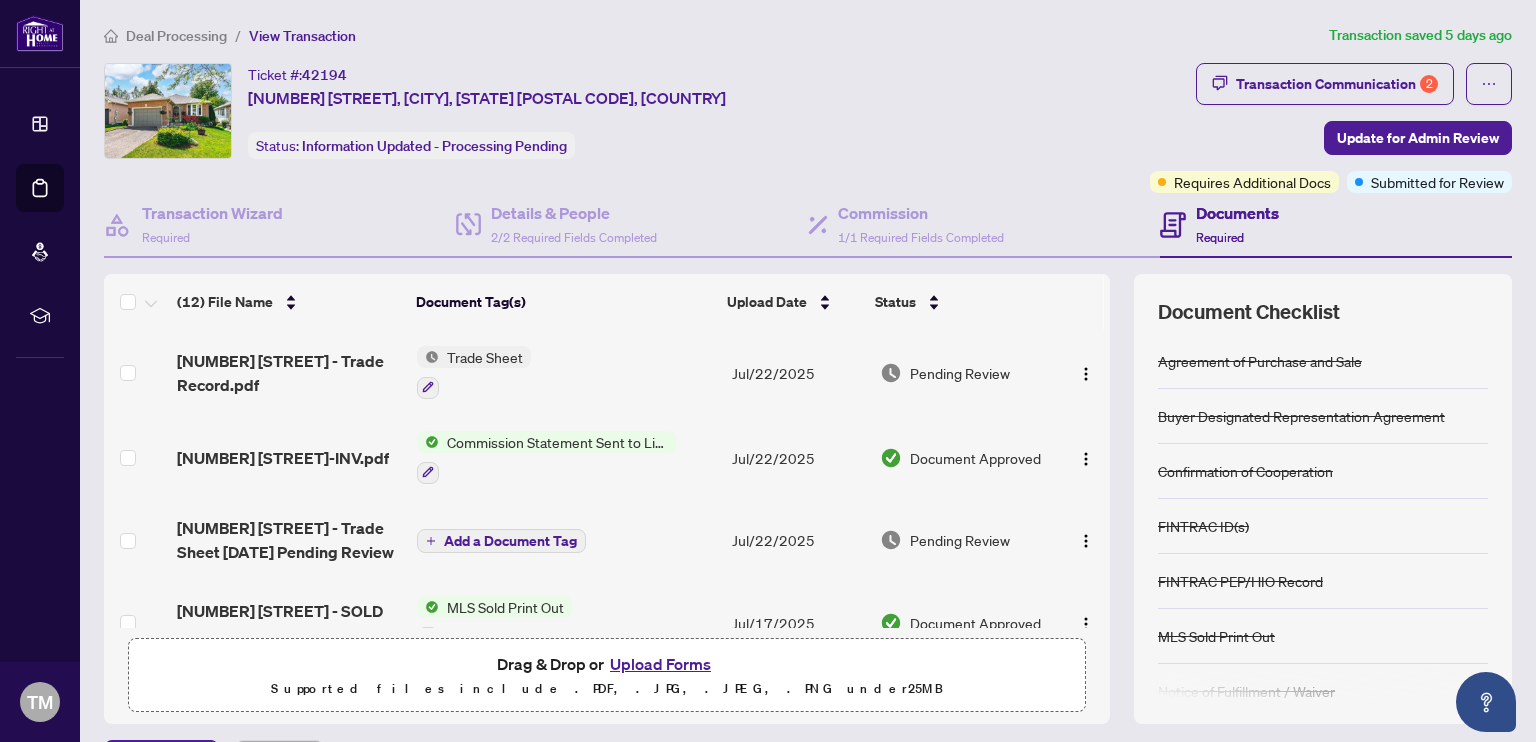 click on "Ticket #:  [NUMBER] [NUMBER] [STREET], [CITY], [STATE] [POSTAL CODE], [COUNTRY] Status:   Information Updated - Processing Pending" at bounding box center (623, 111) 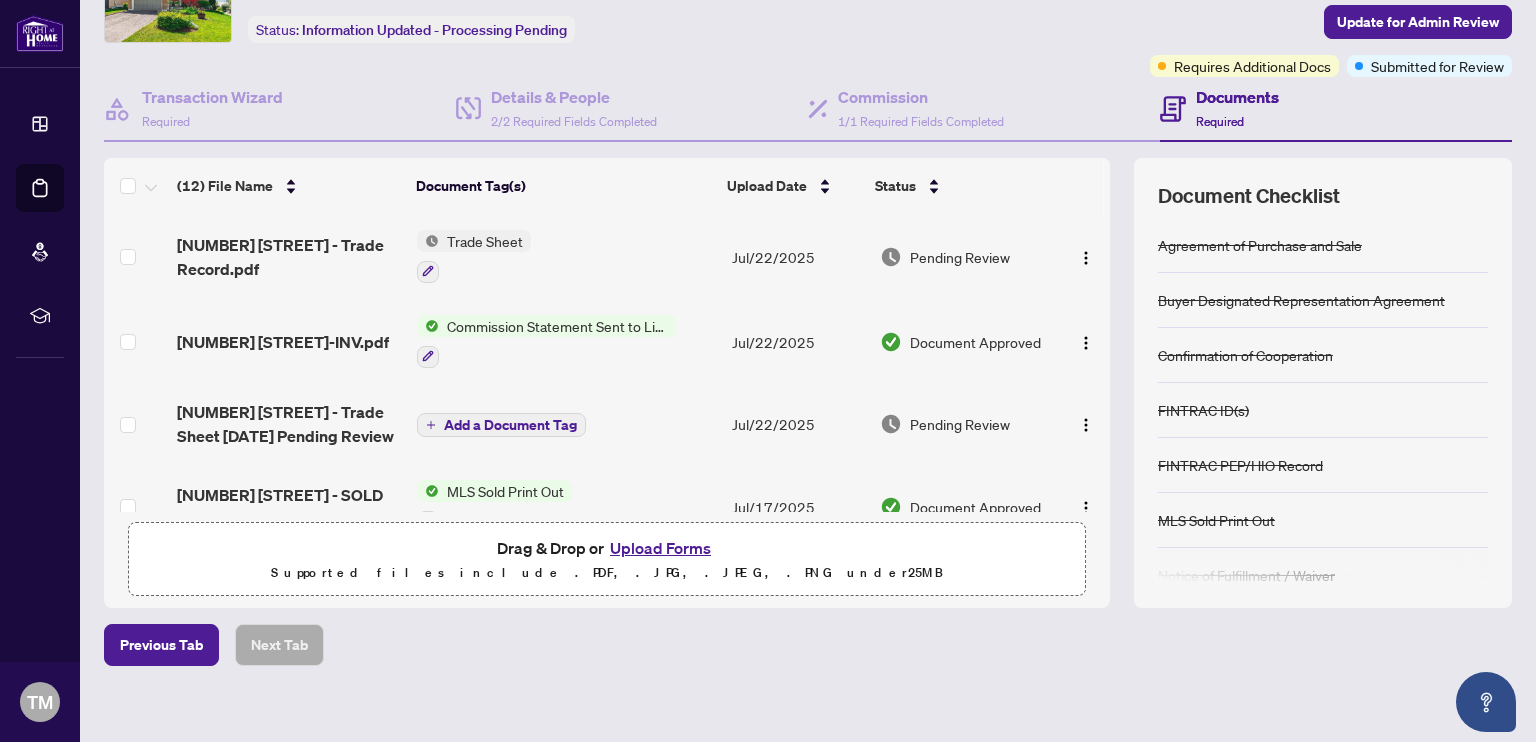 scroll, scrollTop: 131, scrollLeft: 0, axis: vertical 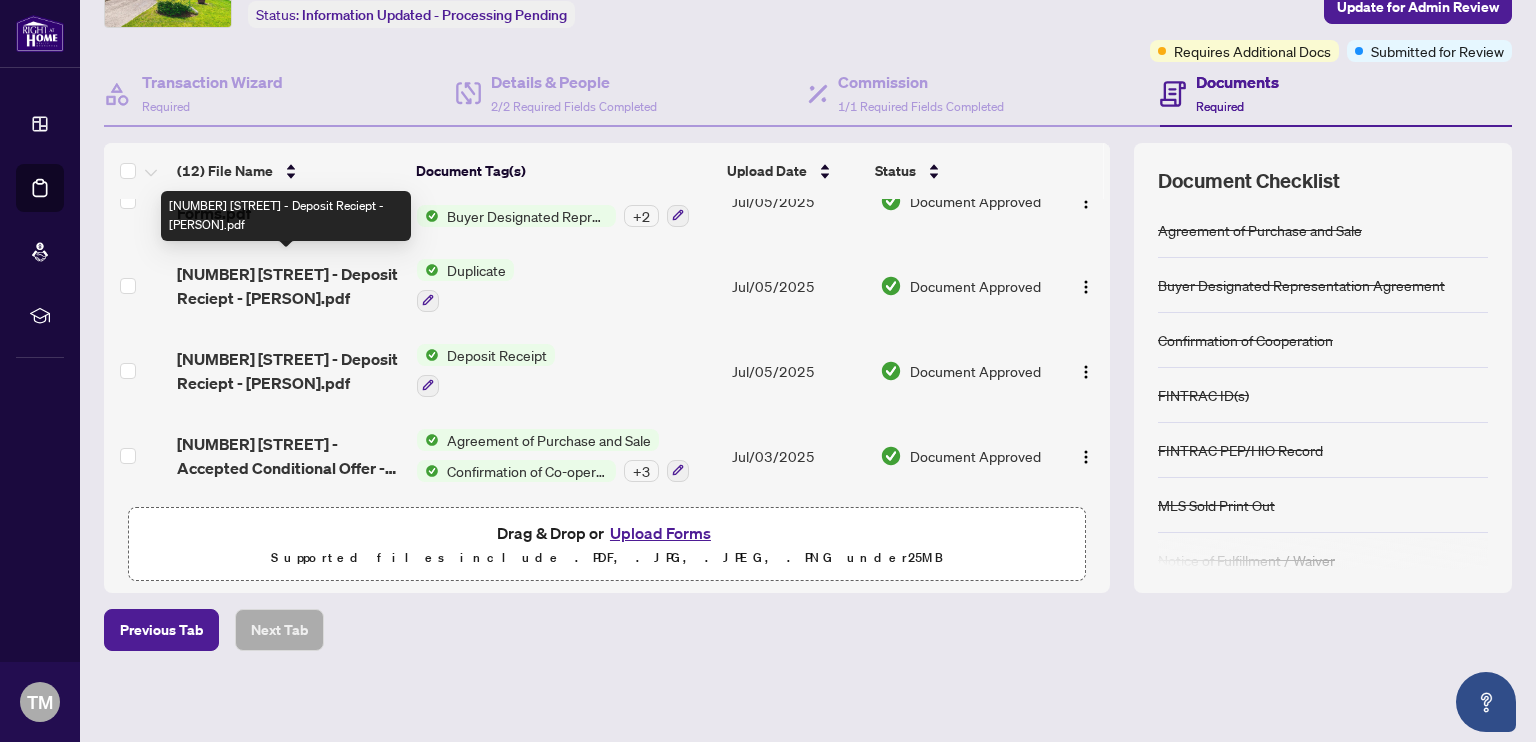 click on "[NUMBER] [STREET] - Deposit Reciept - [PERSON].pdf" at bounding box center [289, 286] 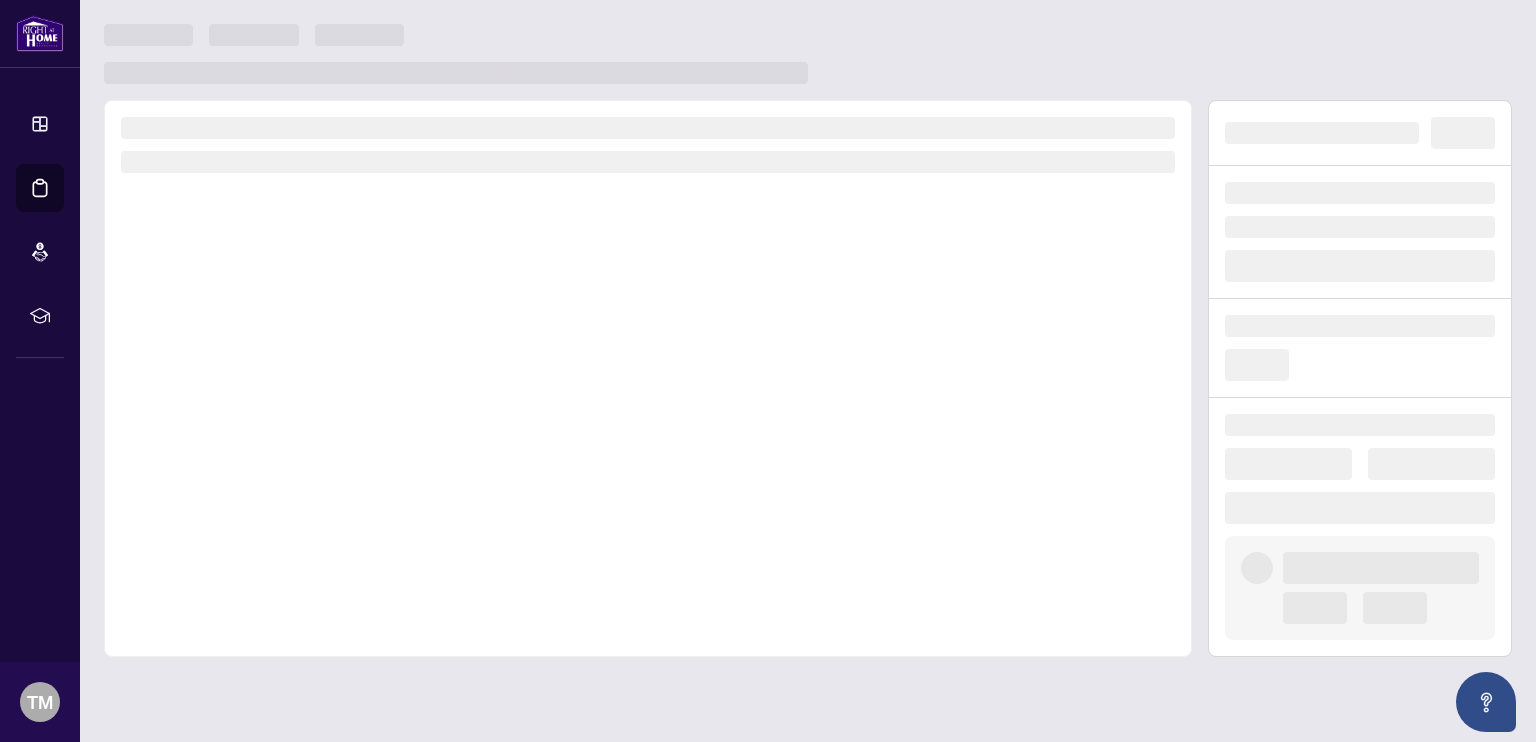 scroll, scrollTop: 0, scrollLeft: 0, axis: both 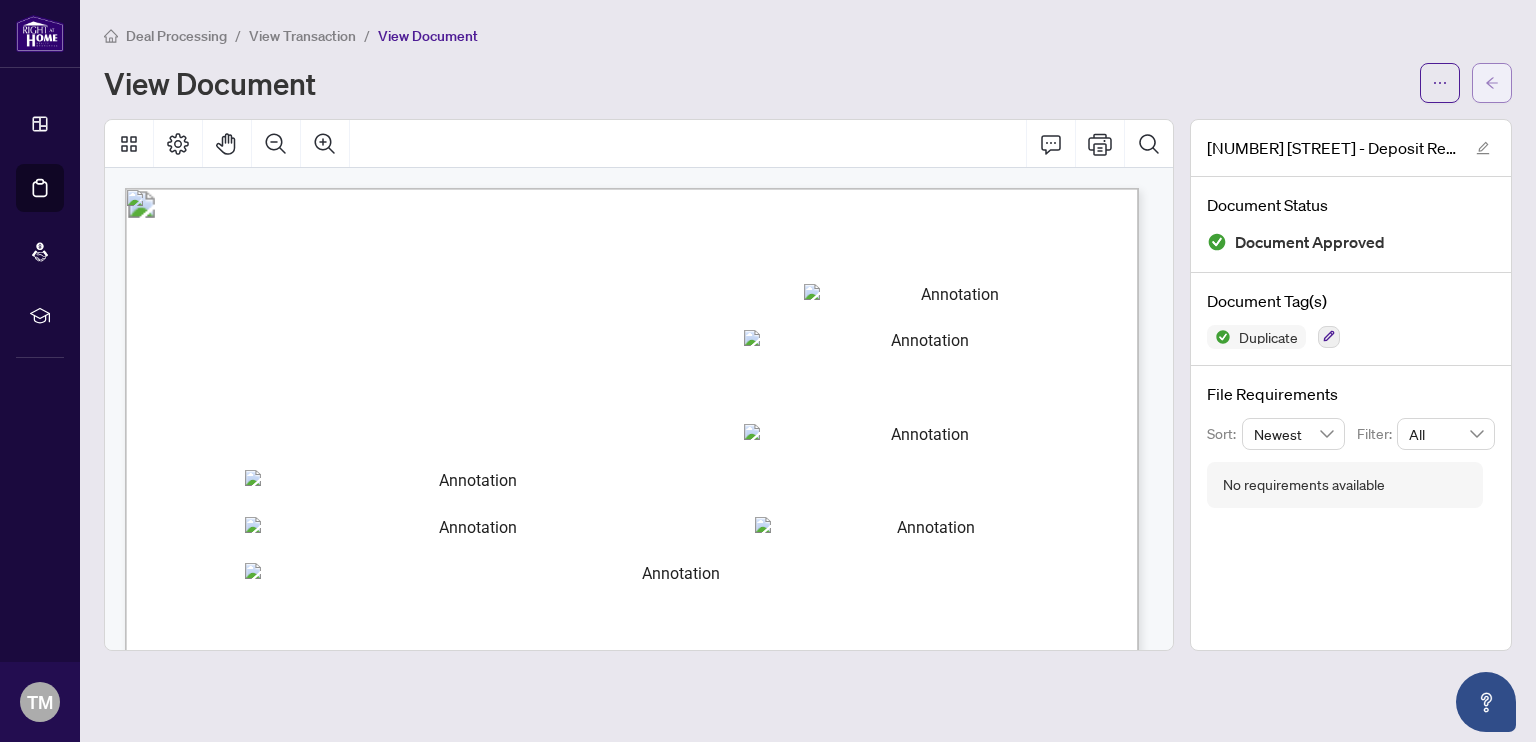 click 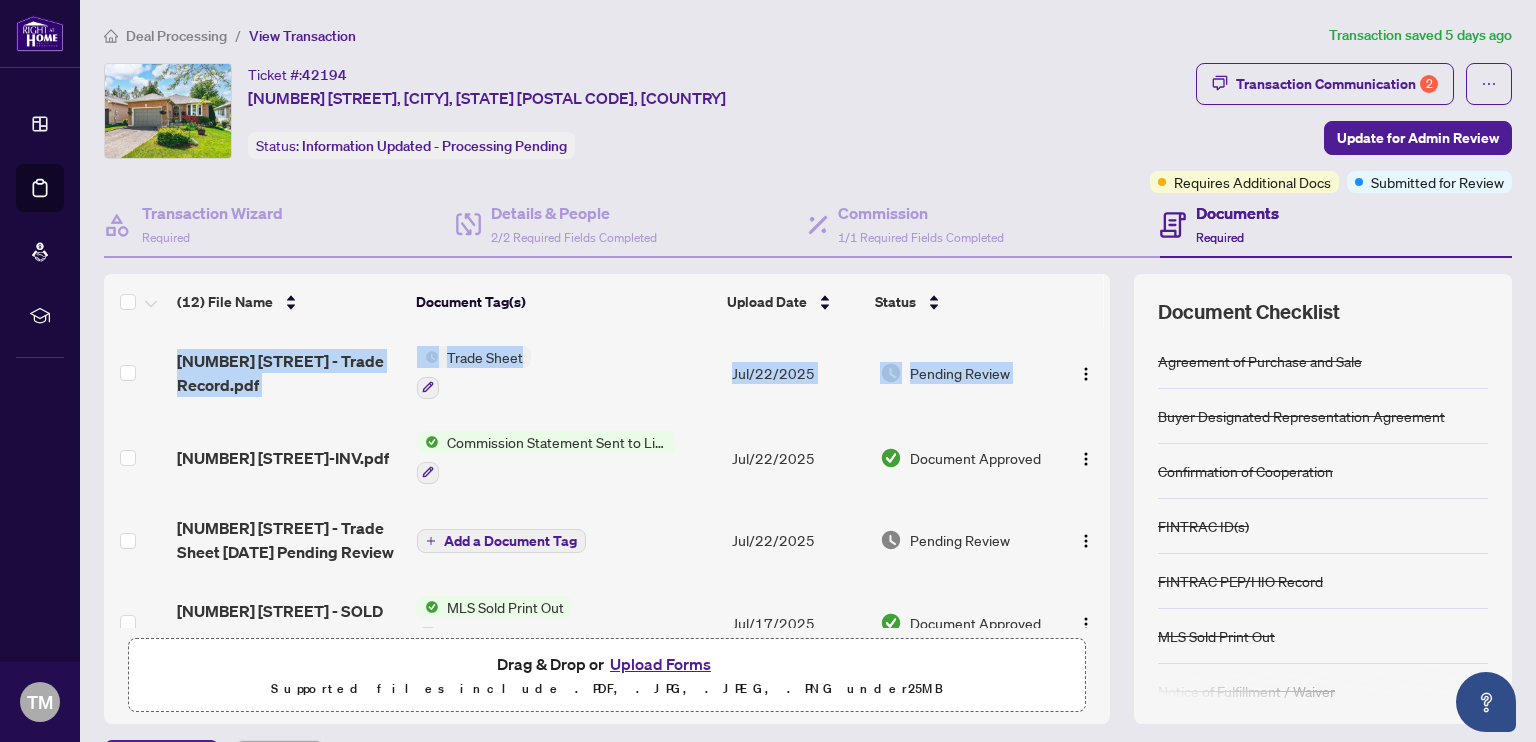 drag, startPoint x: 1088, startPoint y: 359, endPoint x: 1092, endPoint y: 286, distance: 73.109505 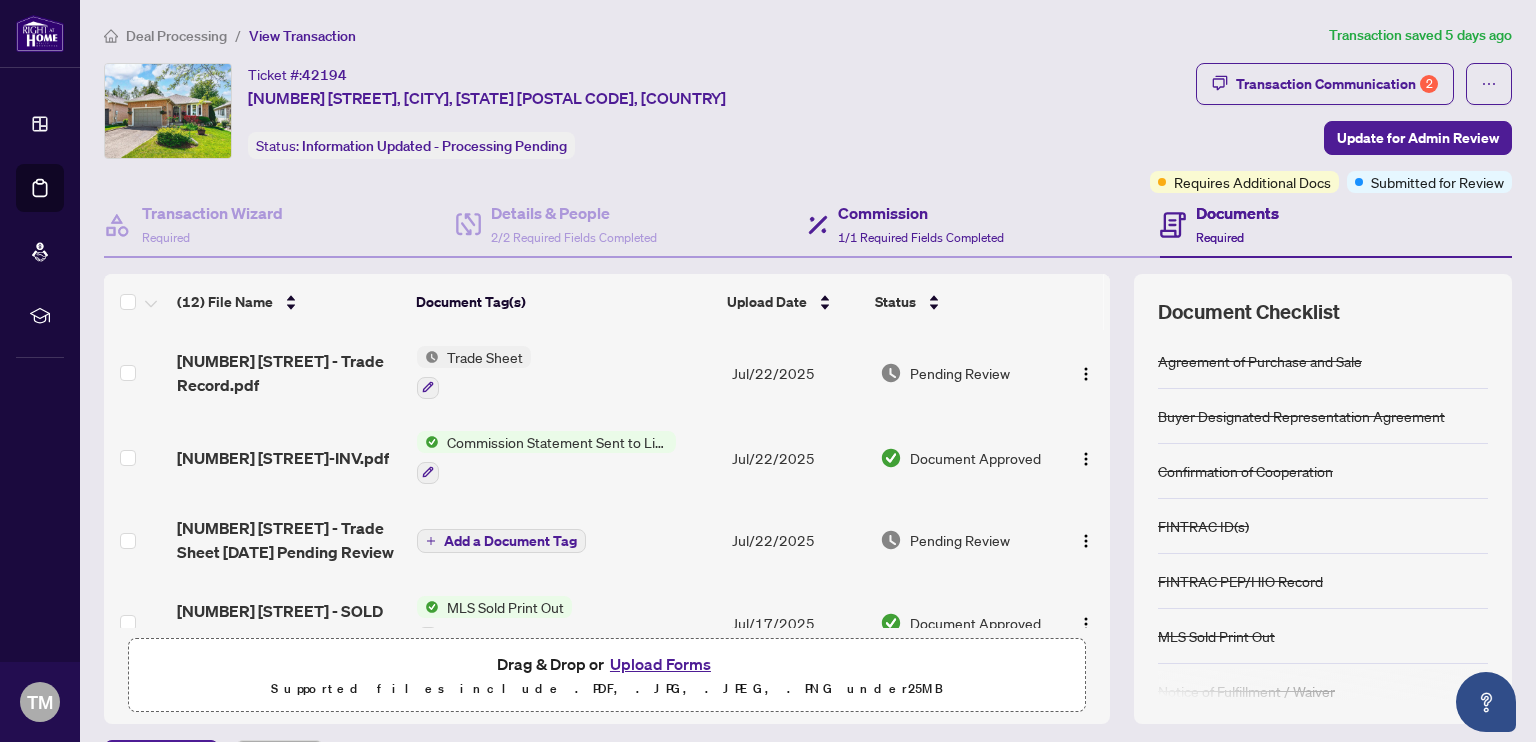 click on "Commission 1/1 Required Fields Completed" at bounding box center (984, 225) 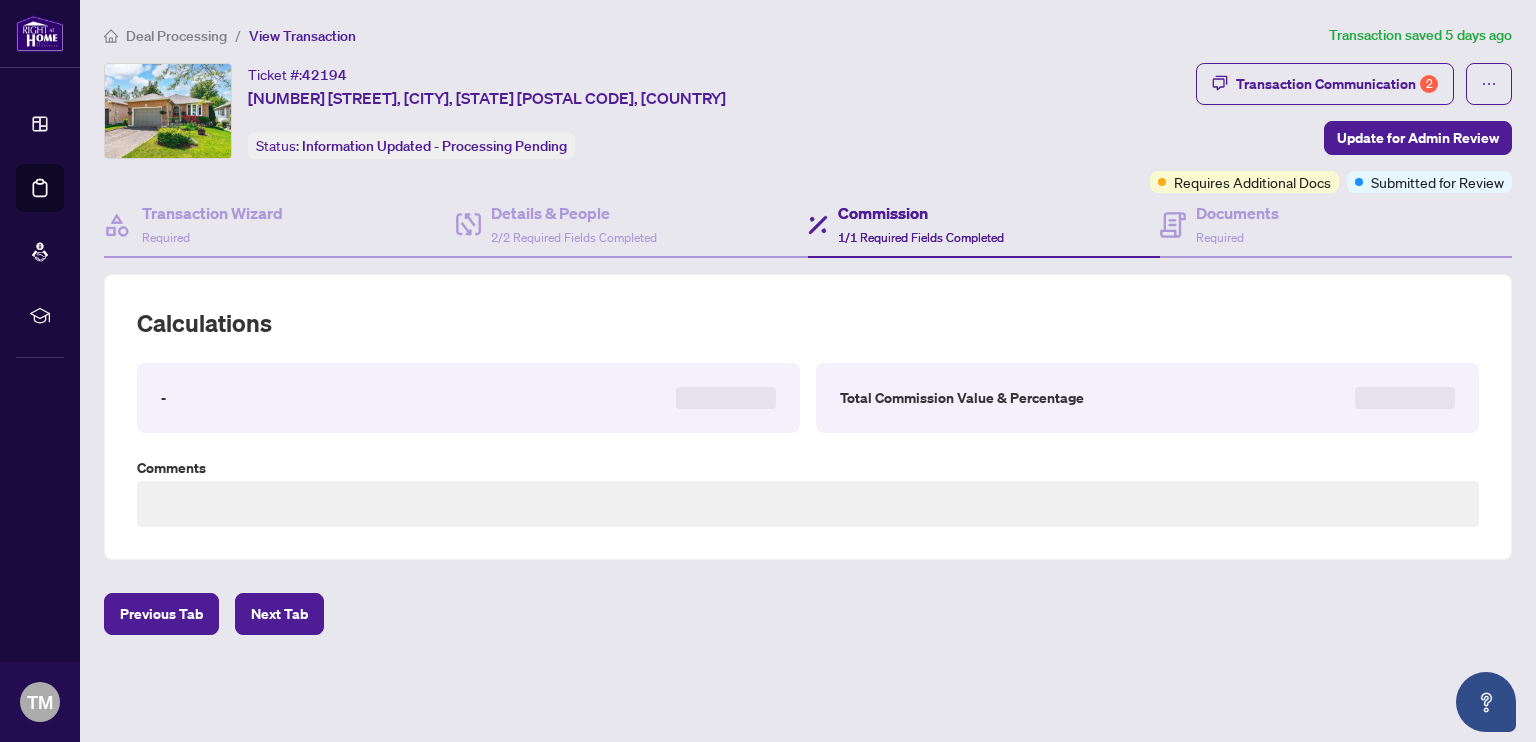 type on "**********" 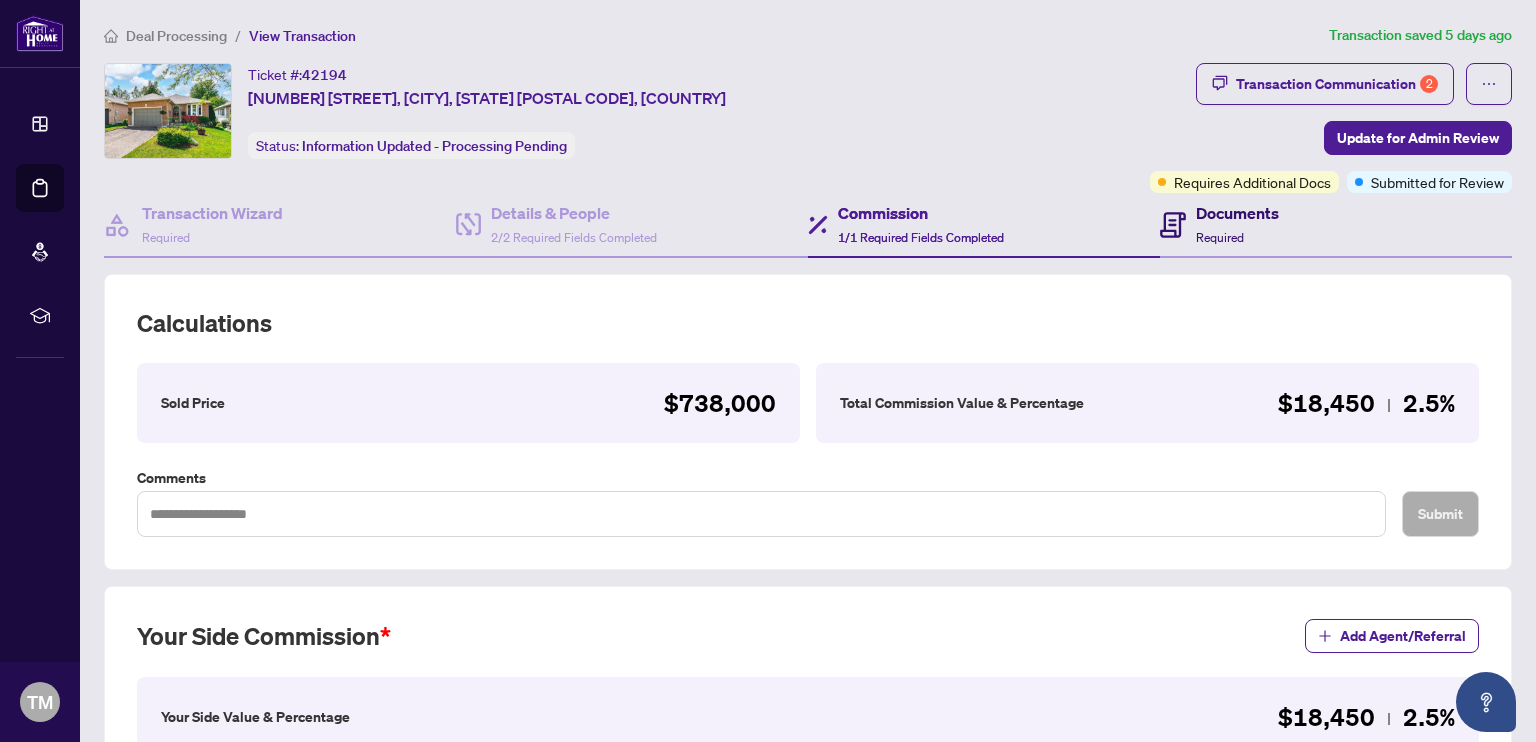 click on "Documents Required" at bounding box center (1237, 224) 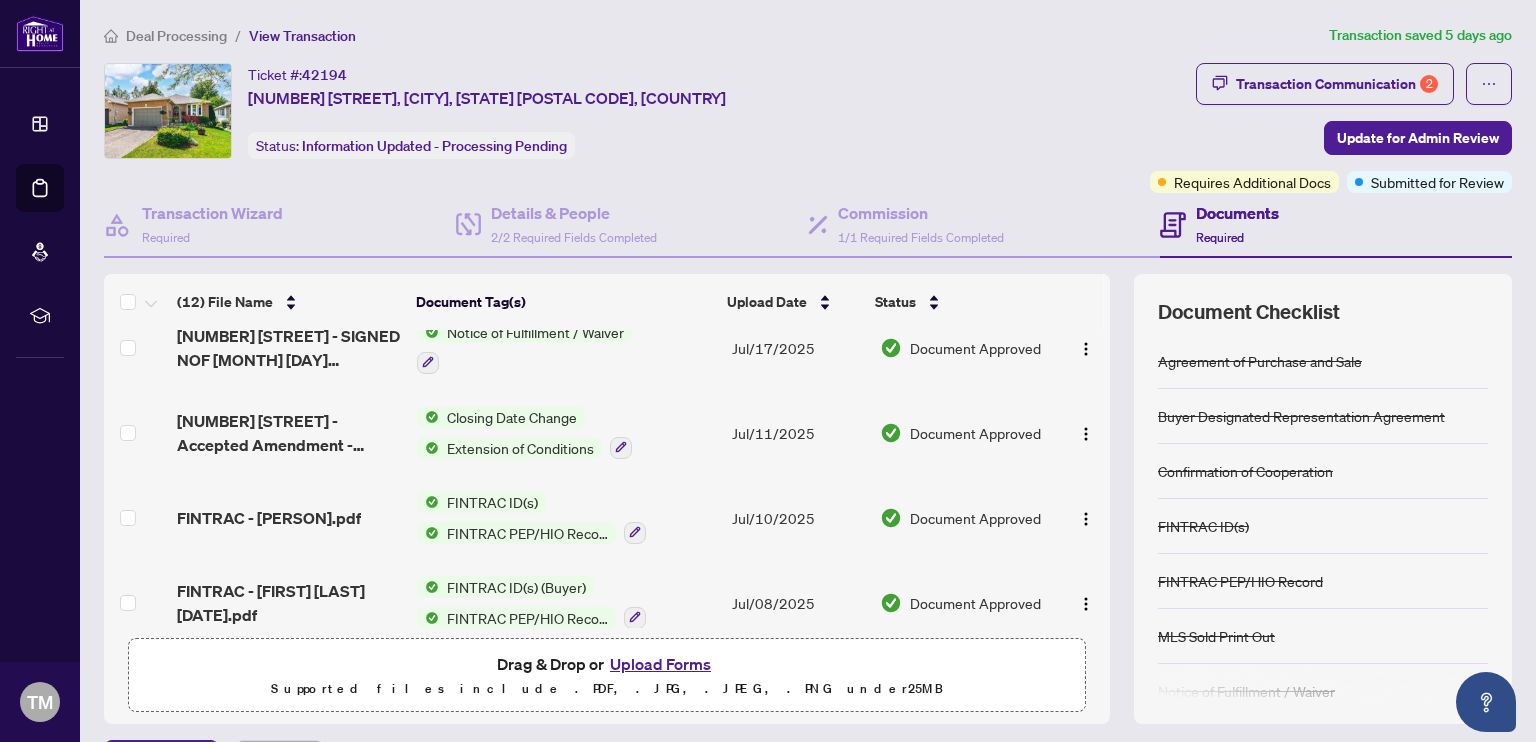 scroll, scrollTop: 405, scrollLeft: 0, axis: vertical 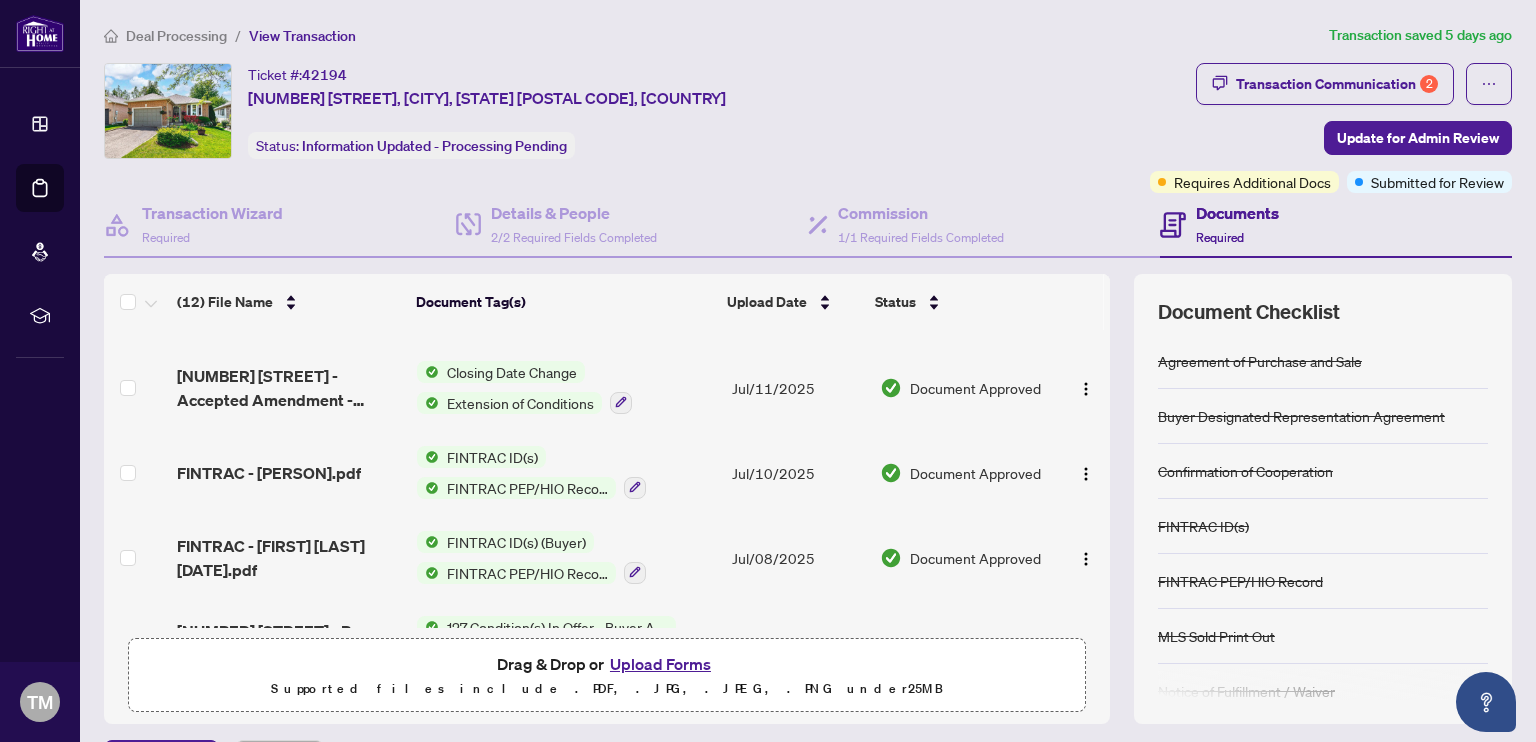 drag, startPoint x: 1095, startPoint y: 455, endPoint x: 1092, endPoint y: 483, distance: 28.160255 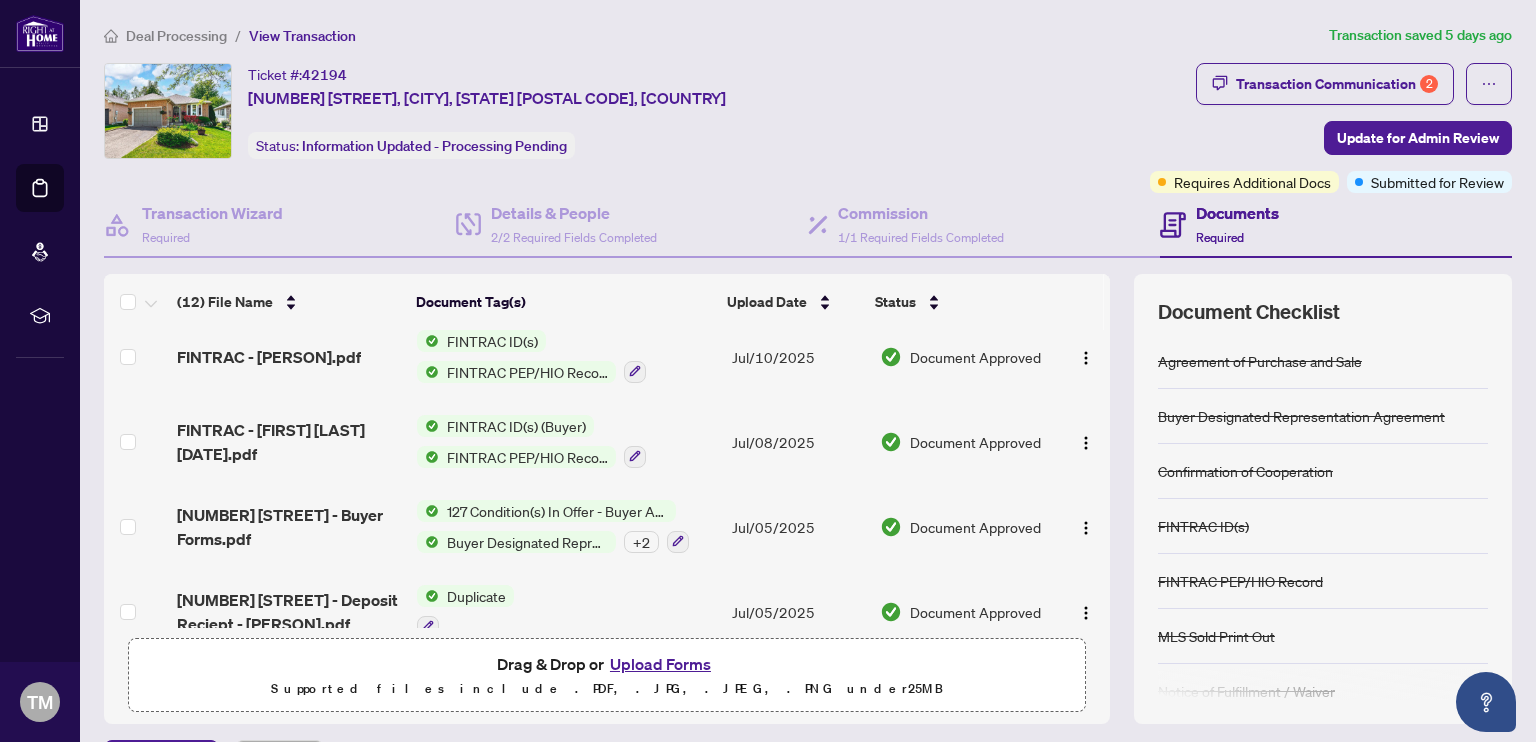 scroll, scrollTop: 532, scrollLeft: 0, axis: vertical 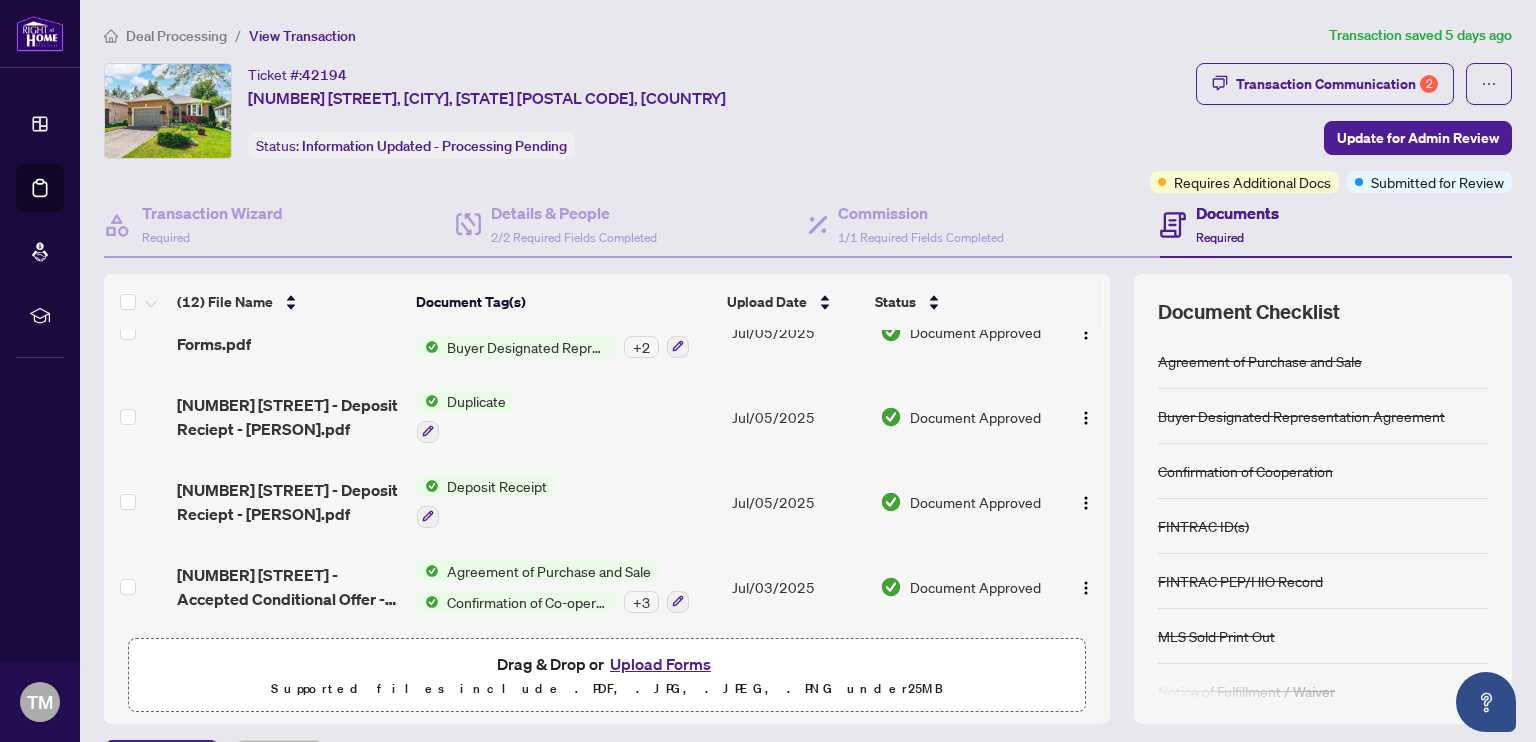click on "Deposit Receipt" at bounding box center (497, 486) 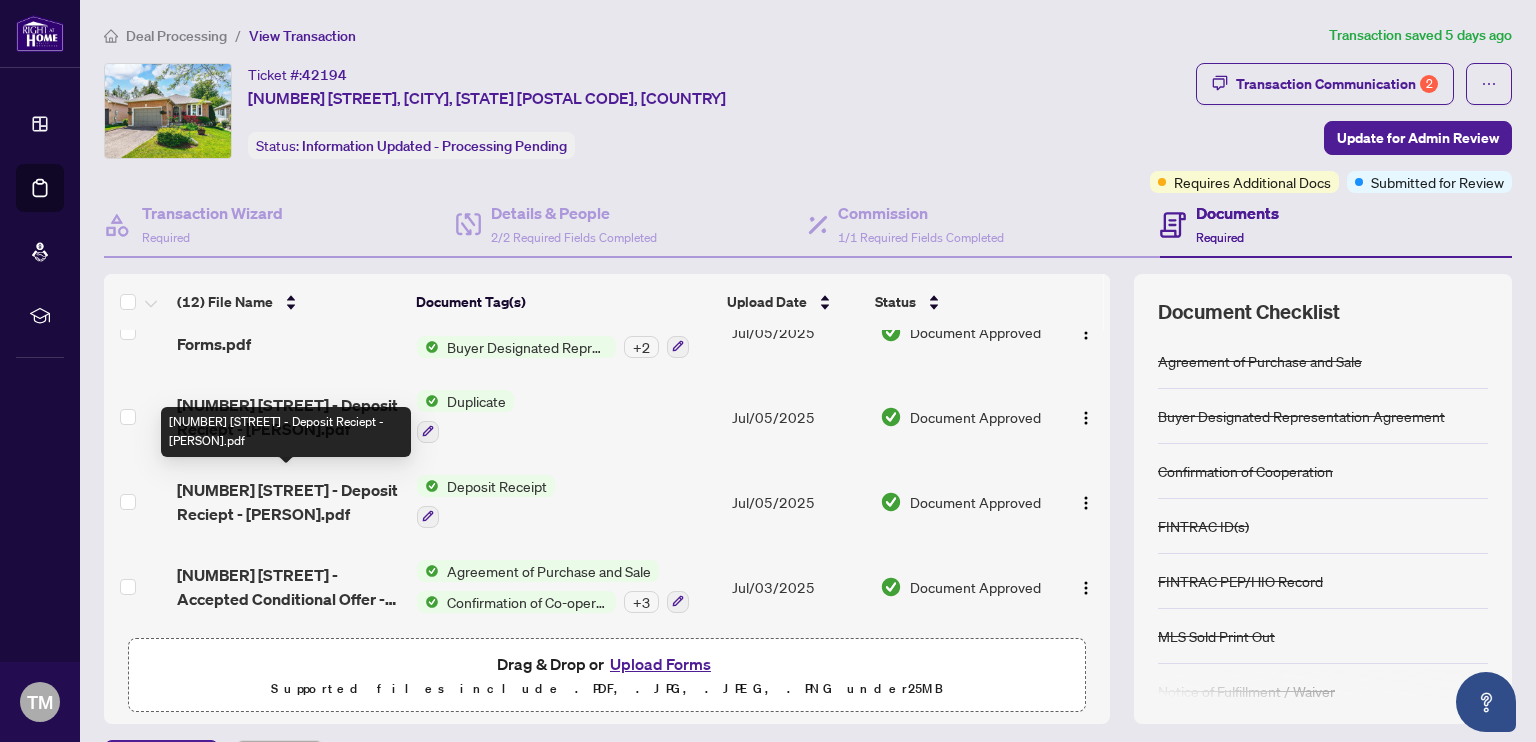 click on "[NUMBER] [STREET] - Deposit Reciept - [PERSON].pdf" at bounding box center [289, 502] 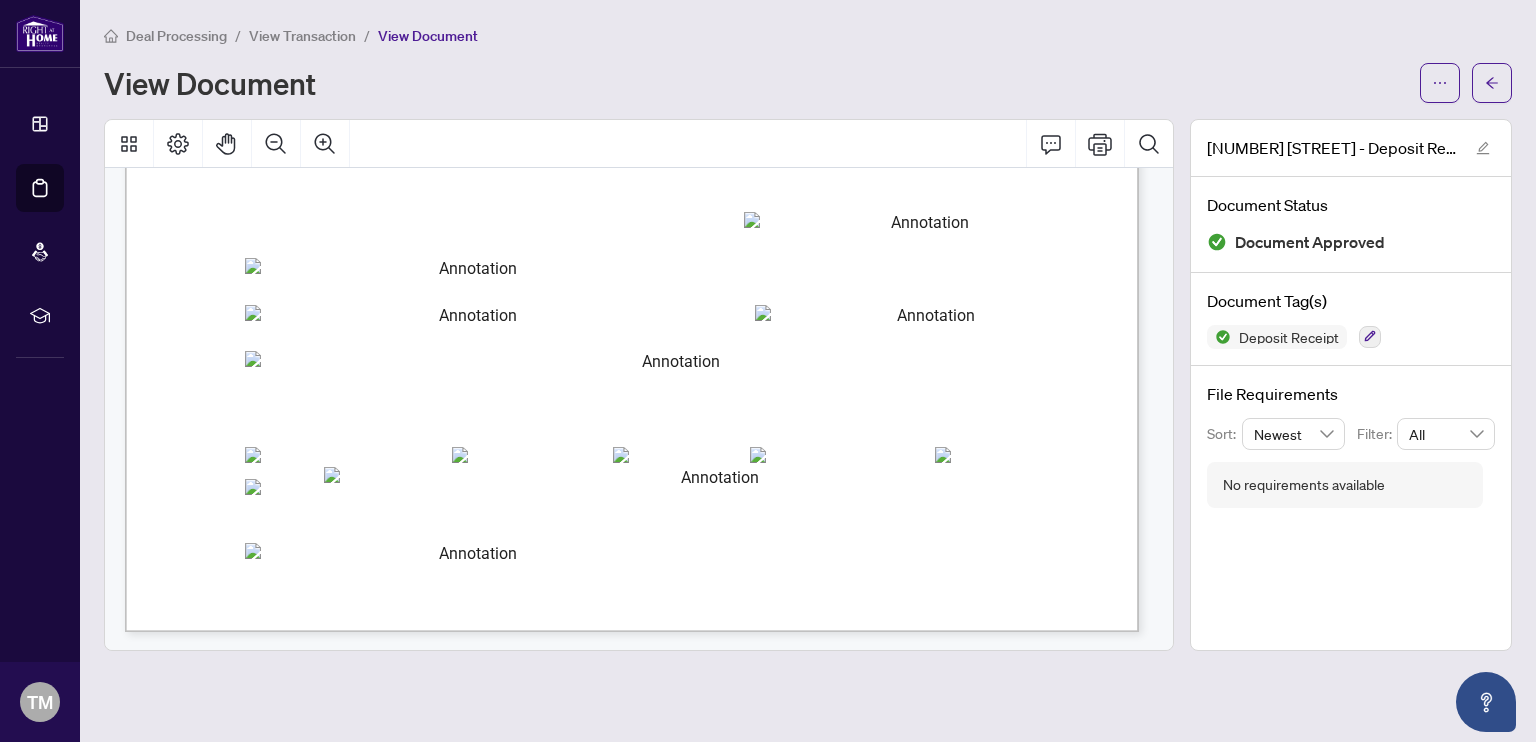 scroll, scrollTop: 0, scrollLeft: 0, axis: both 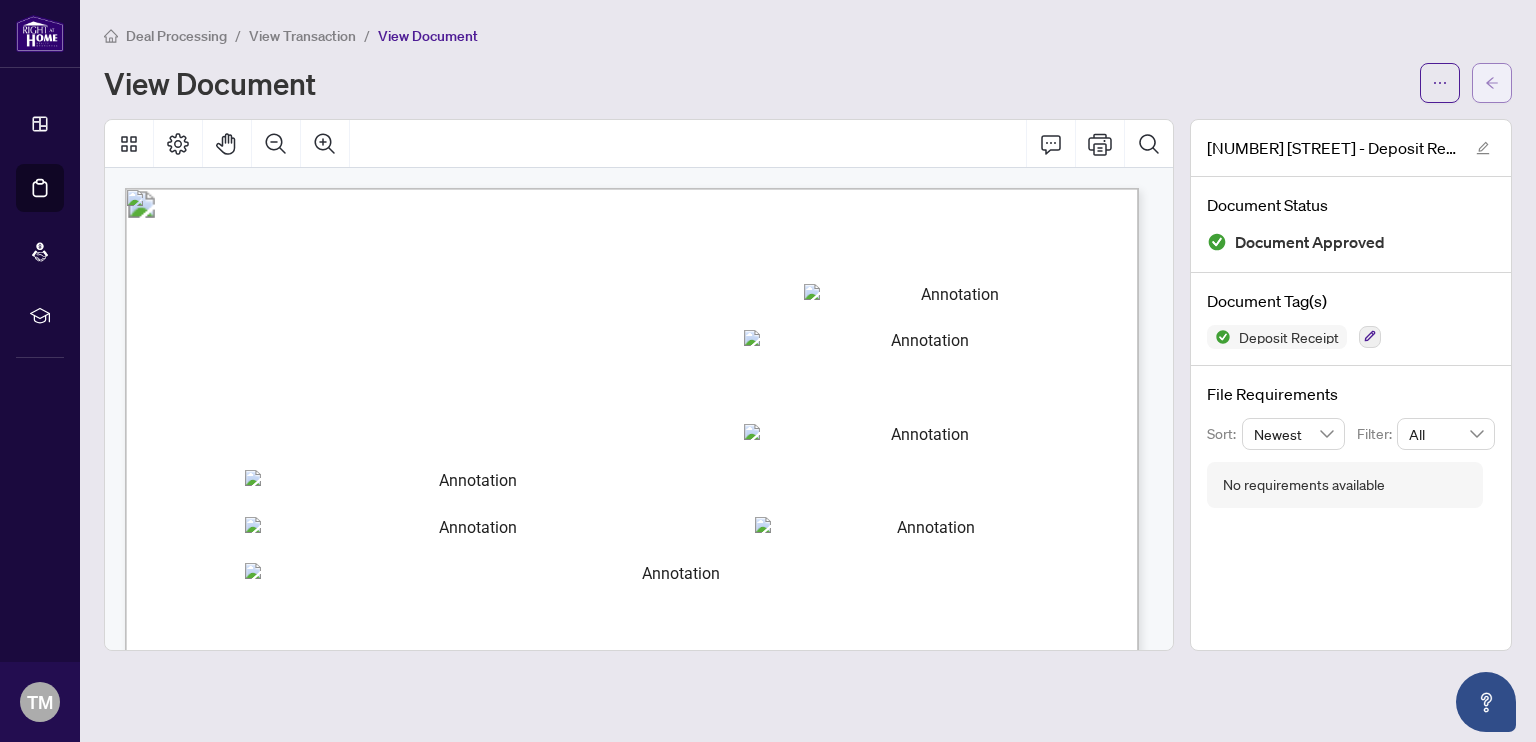 click 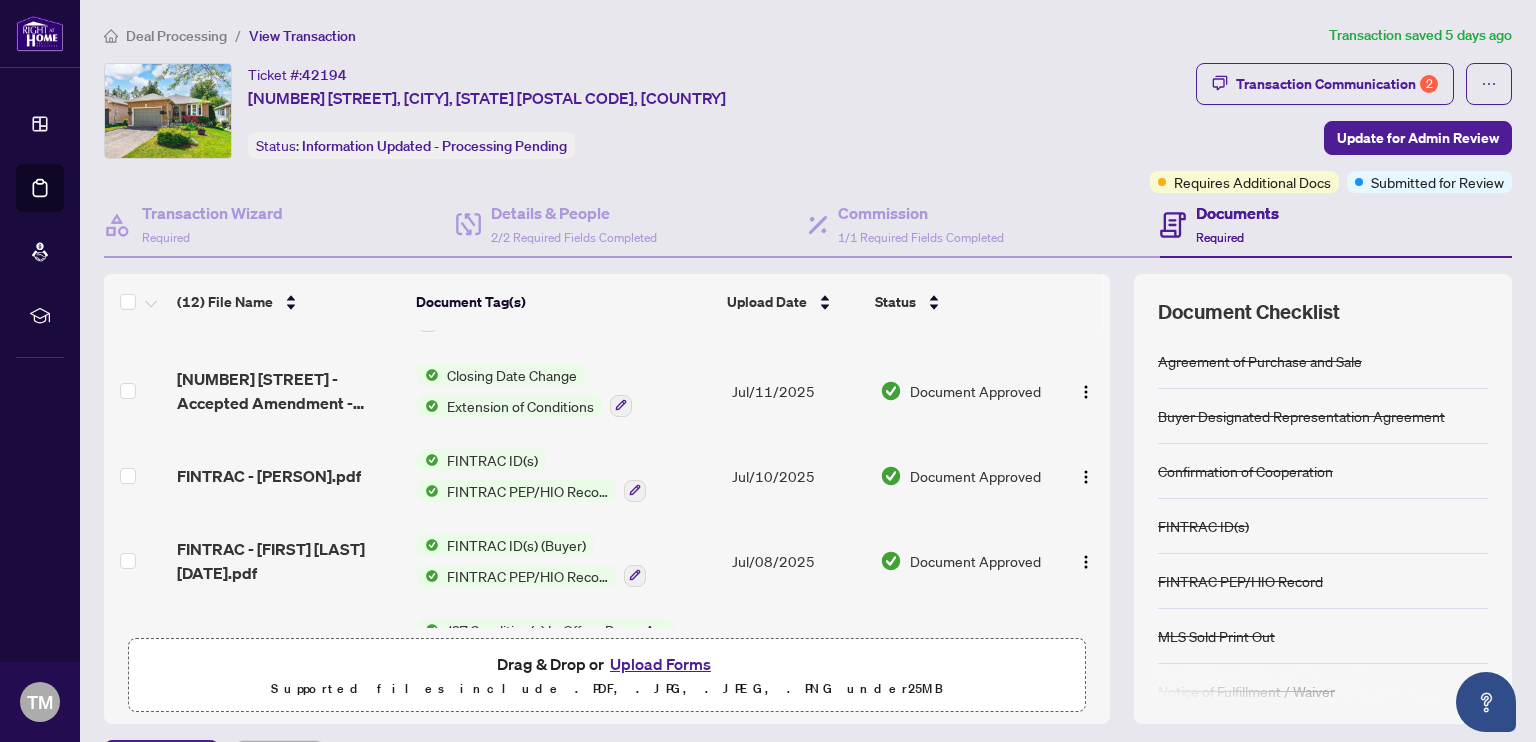scroll, scrollTop: 396, scrollLeft: 0, axis: vertical 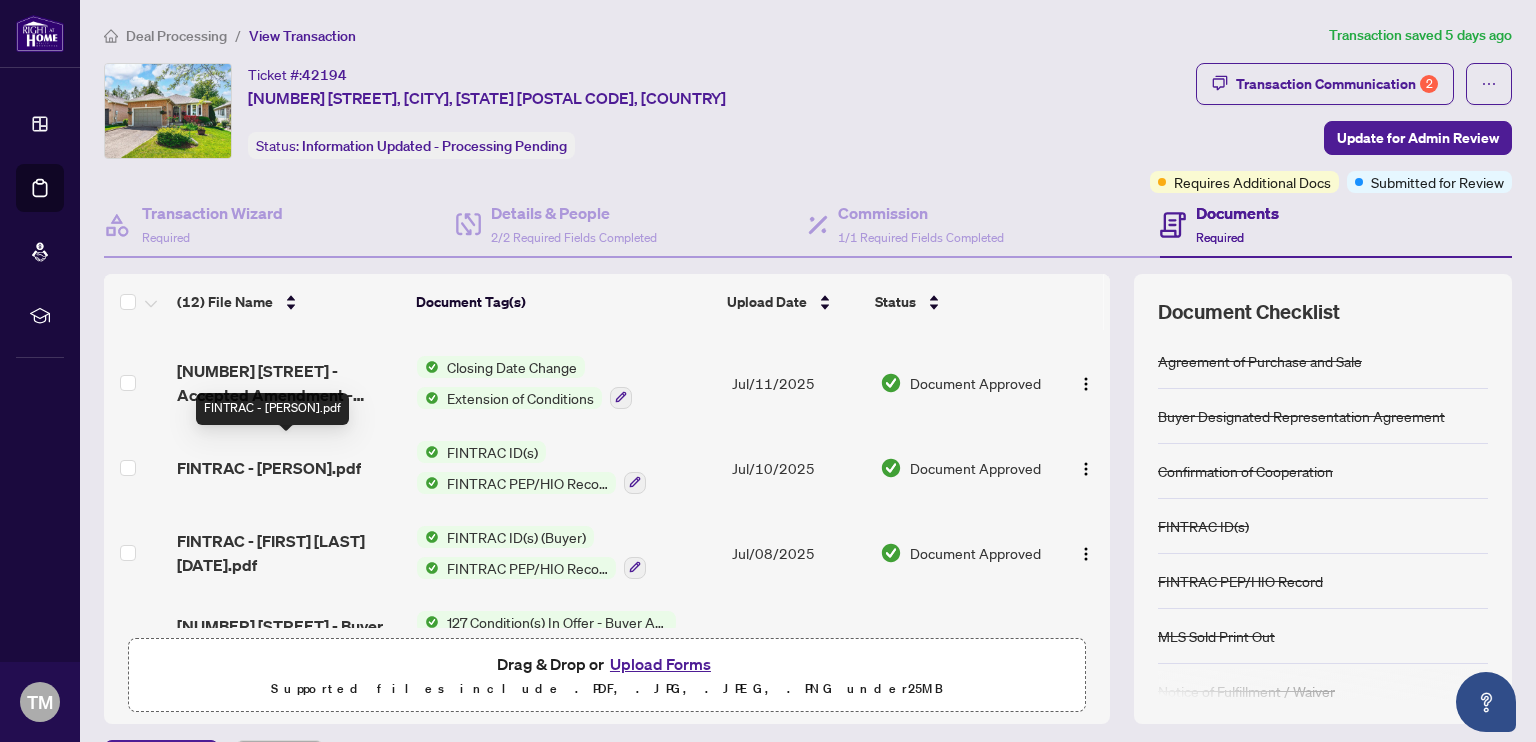 click on "FINTRAC - [PERSON].pdf" at bounding box center (269, 468) 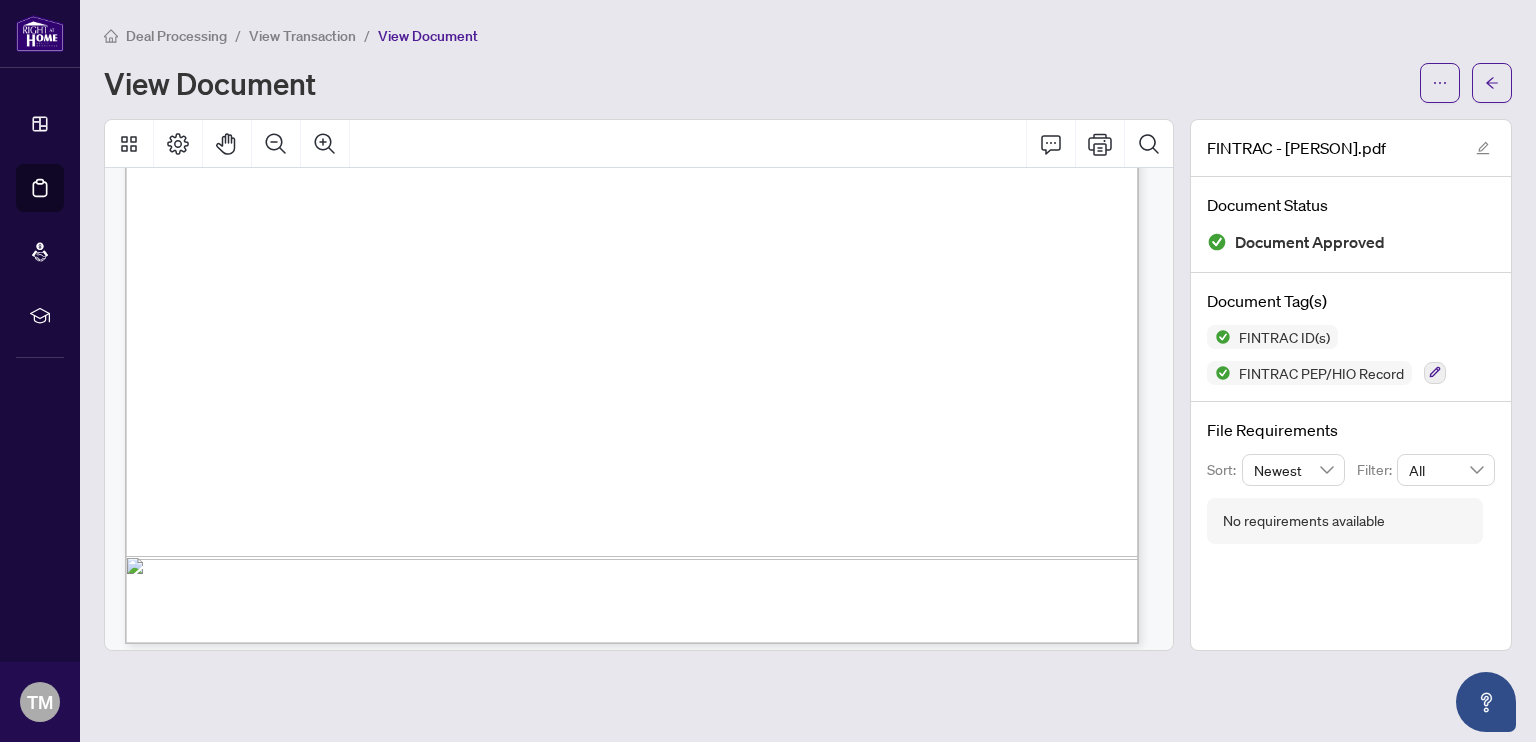 scroll, scrollTop: 8939, scrollLeft: 0, axis: vertical 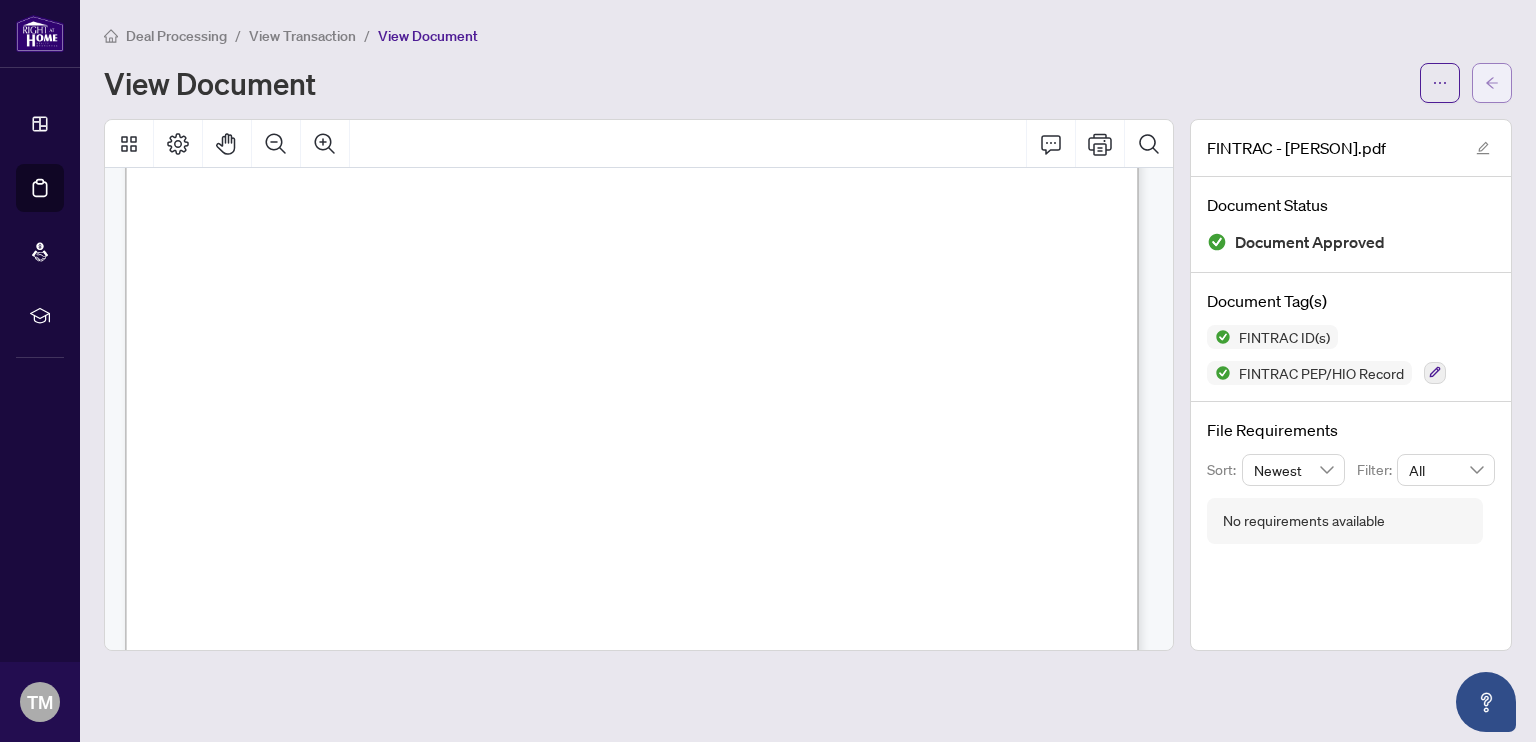 click at bounding box center (1492, 83) 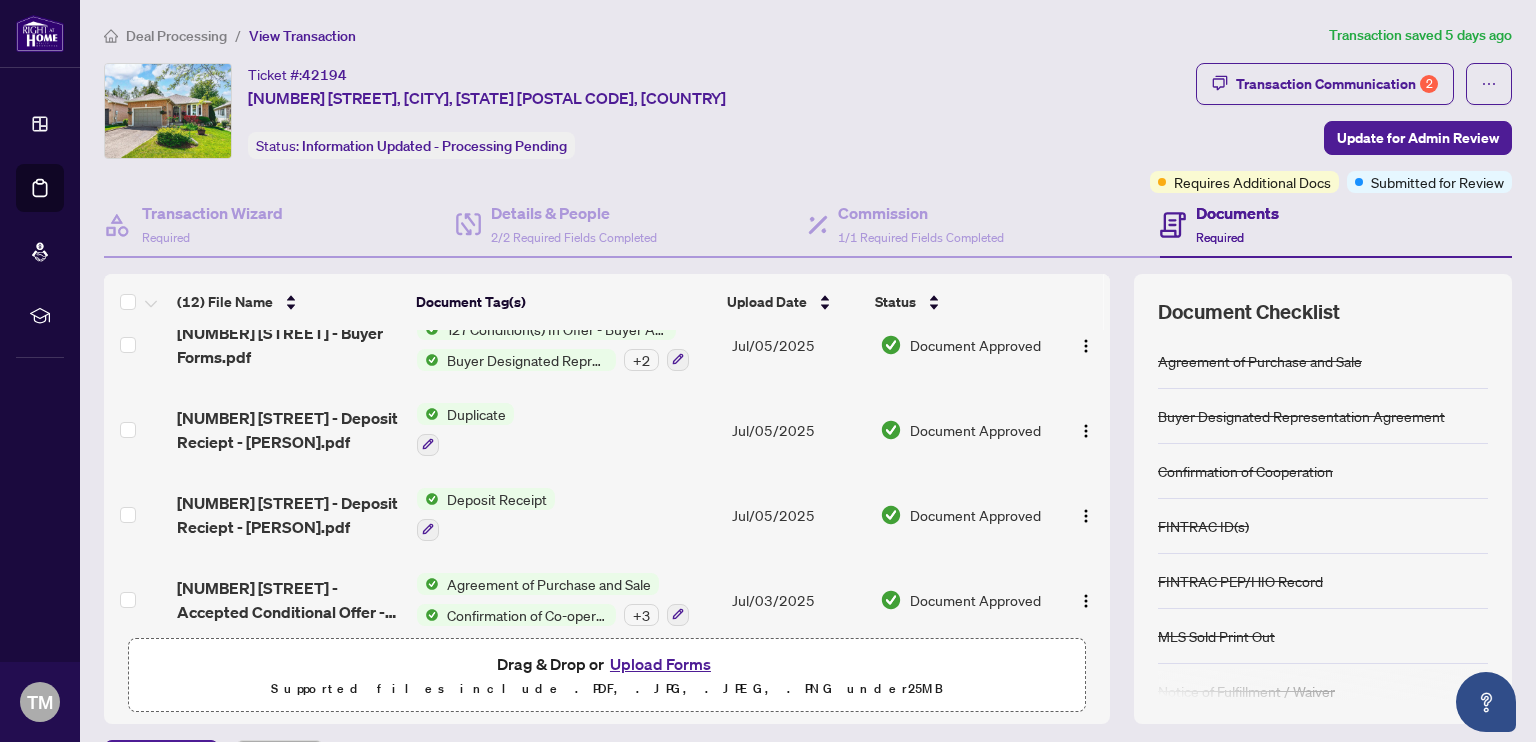 scroll, scrollTop: 716, scrollLeft: 0, axis: vertical 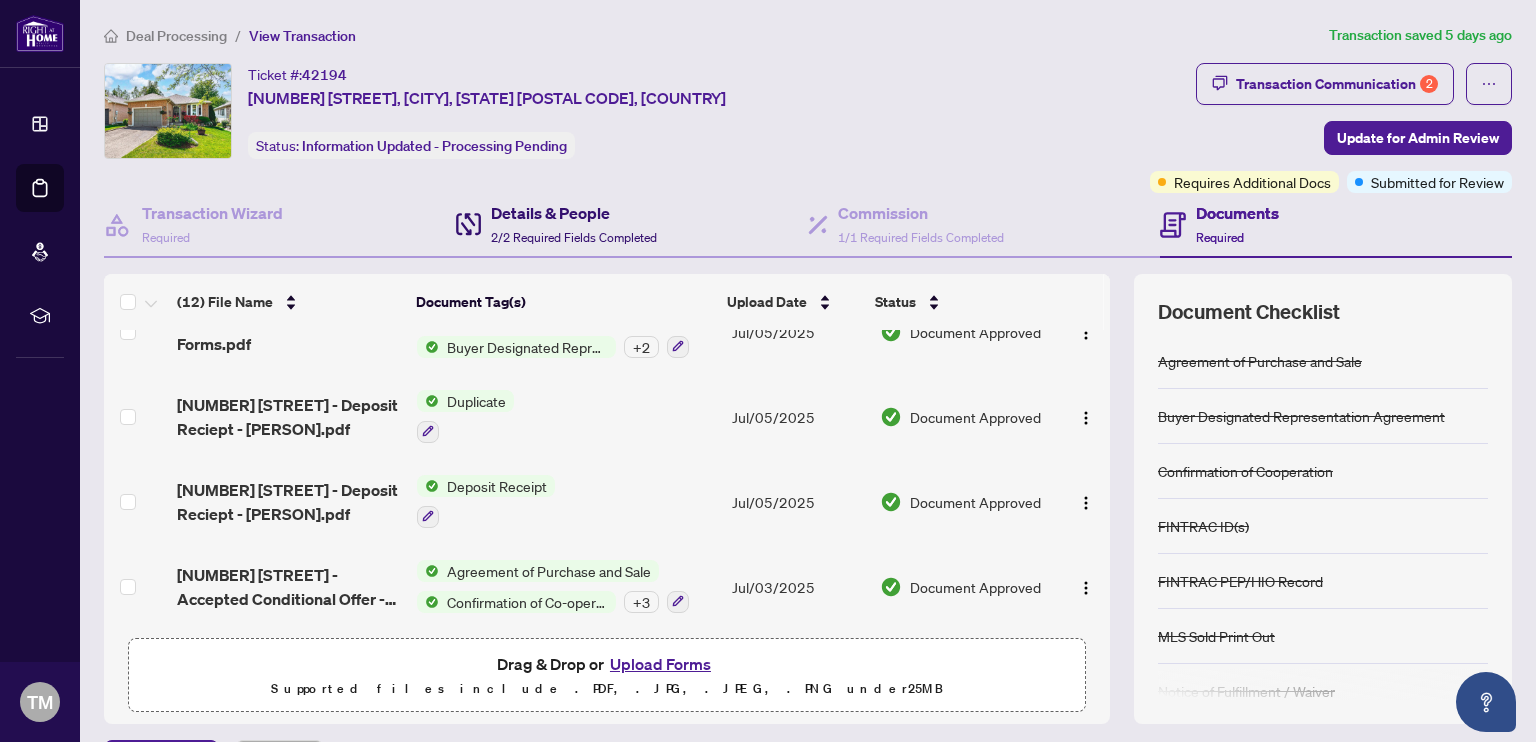 click on "Details & People" at bounding box center [574, 213] 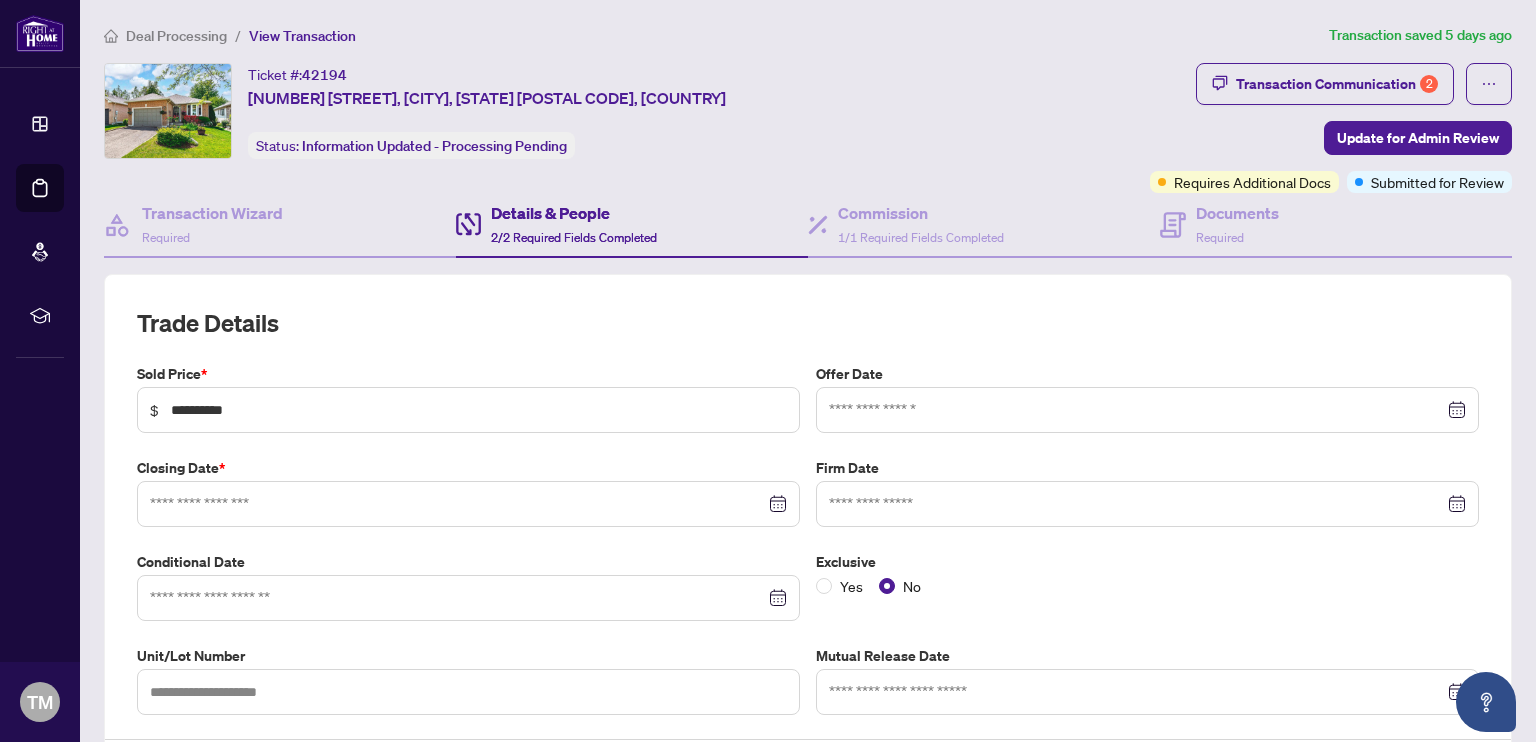 type on "**********" 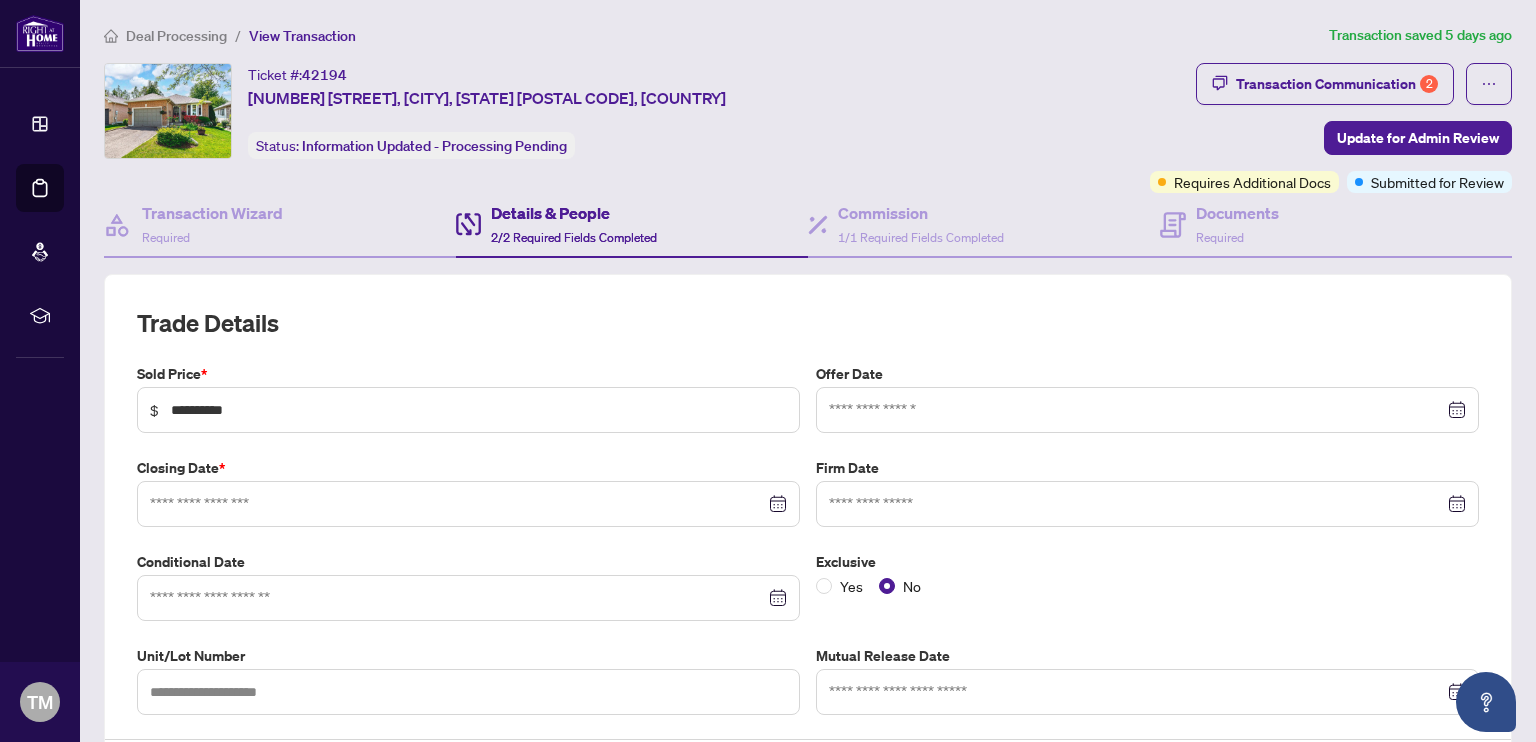 type on "**********" 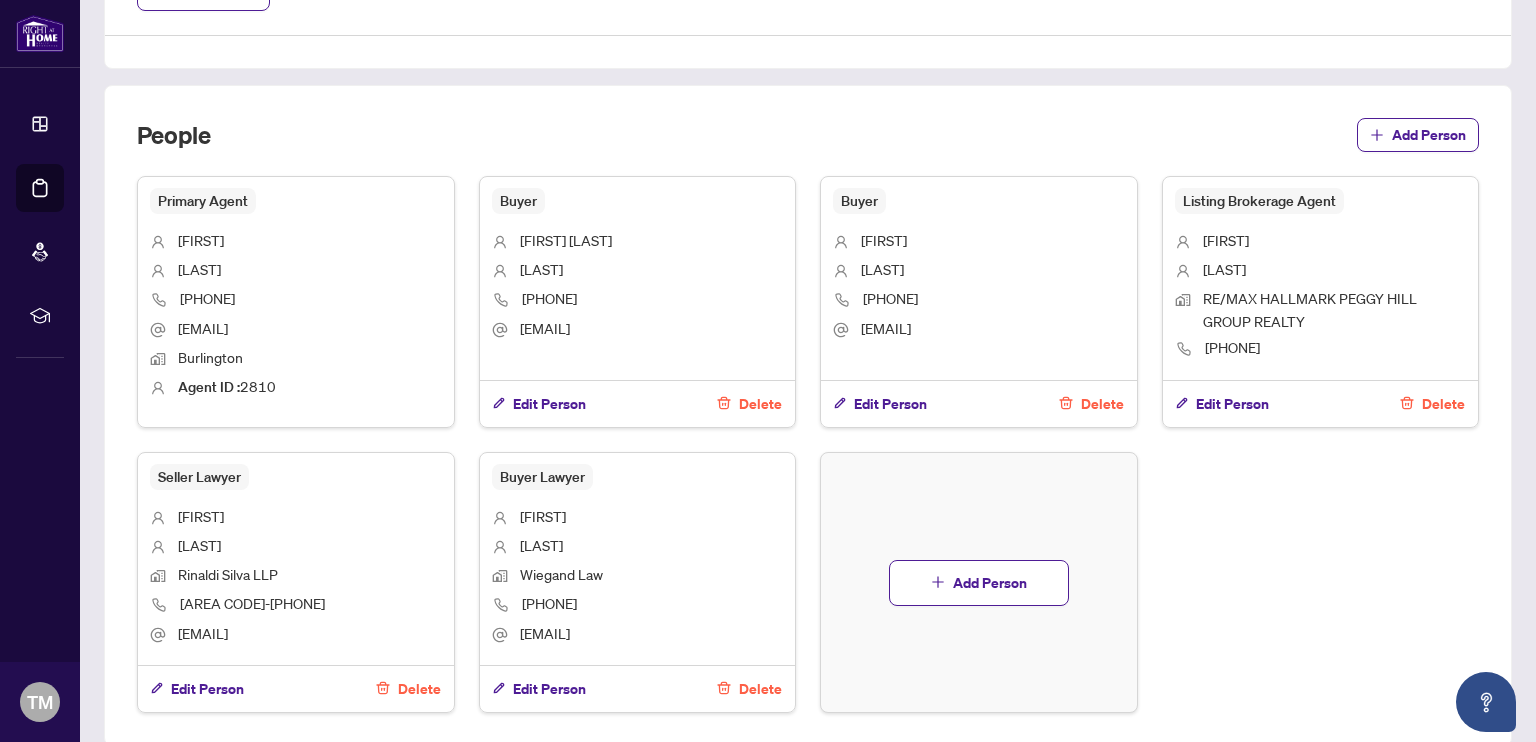 scroll, scrollTop: 1108, scrollLeft: 0, axis: vertical 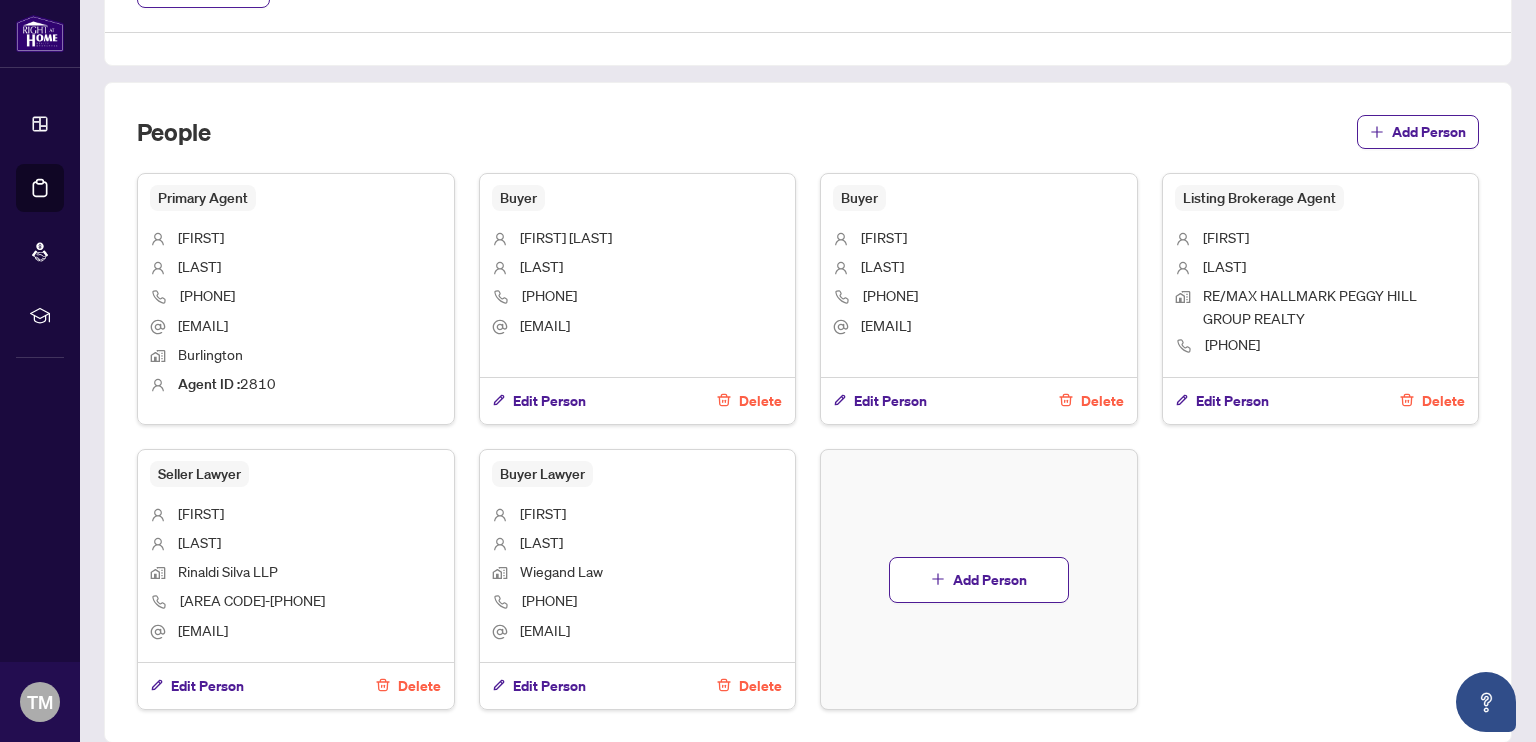 drag, startPoint x: 588, startPoint y: 255, endPoint x: 516, endPoint y: 256, distance: 72.00694 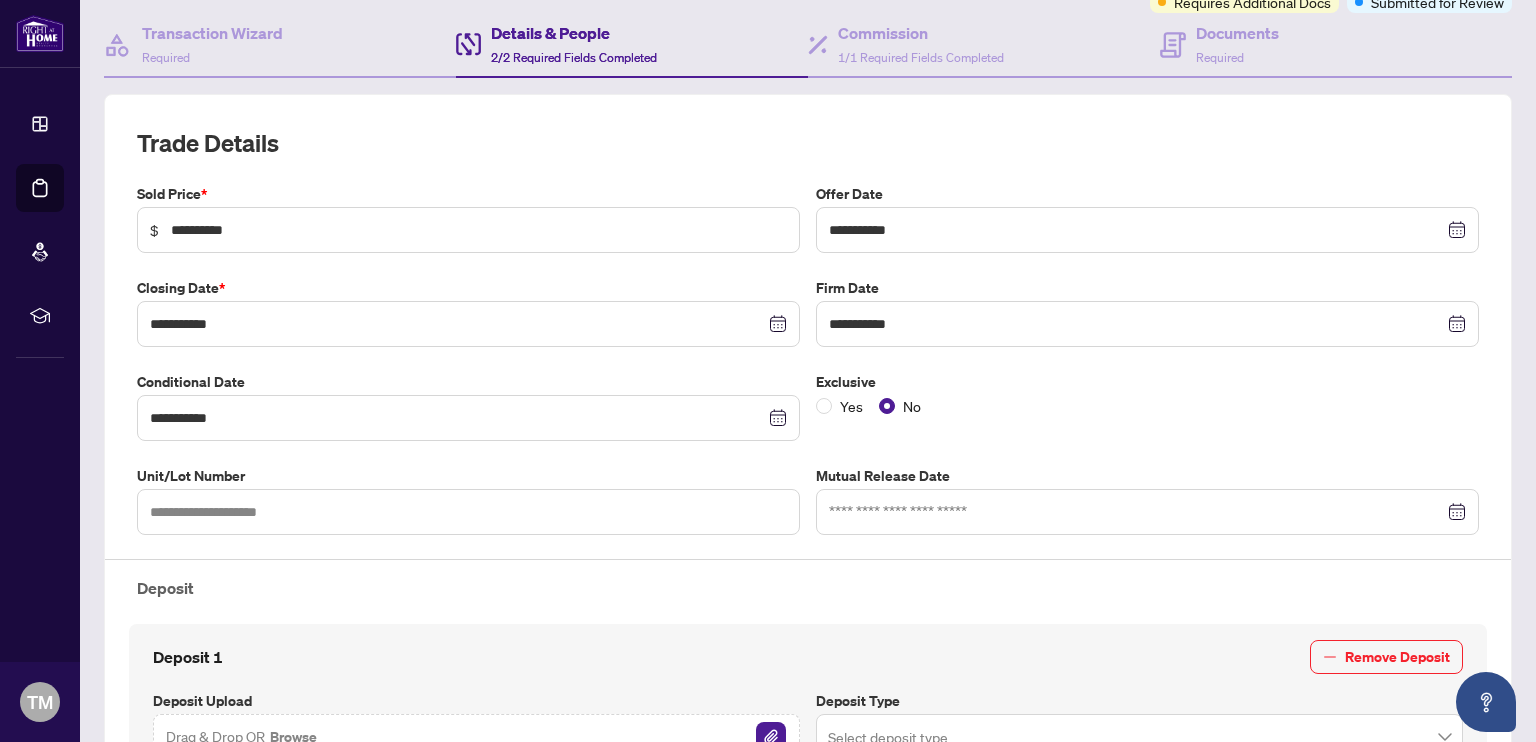 scroll, scrollTop: 0, scrollLeft: 0, axis: both 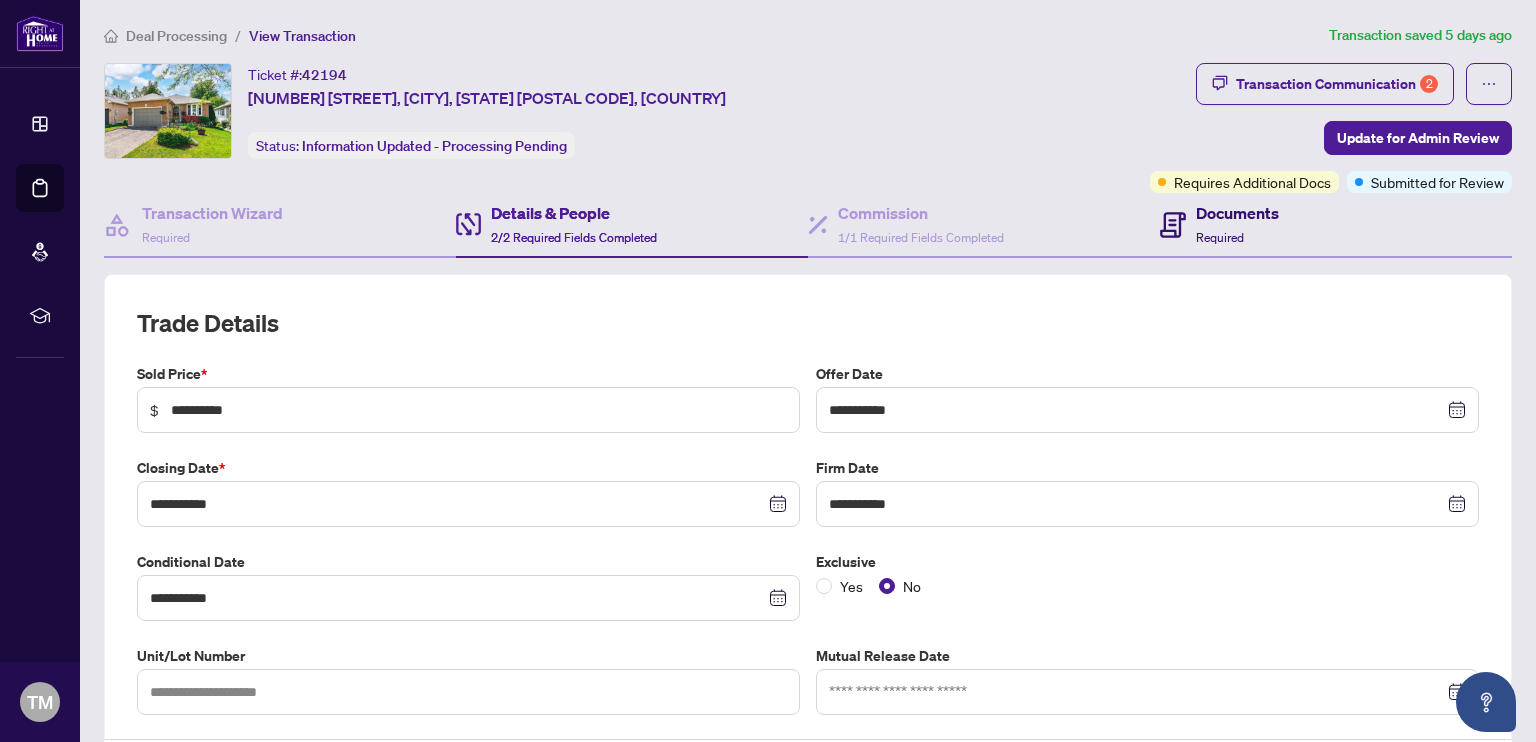 click on "Documents" at bounding box center [1237, 213] 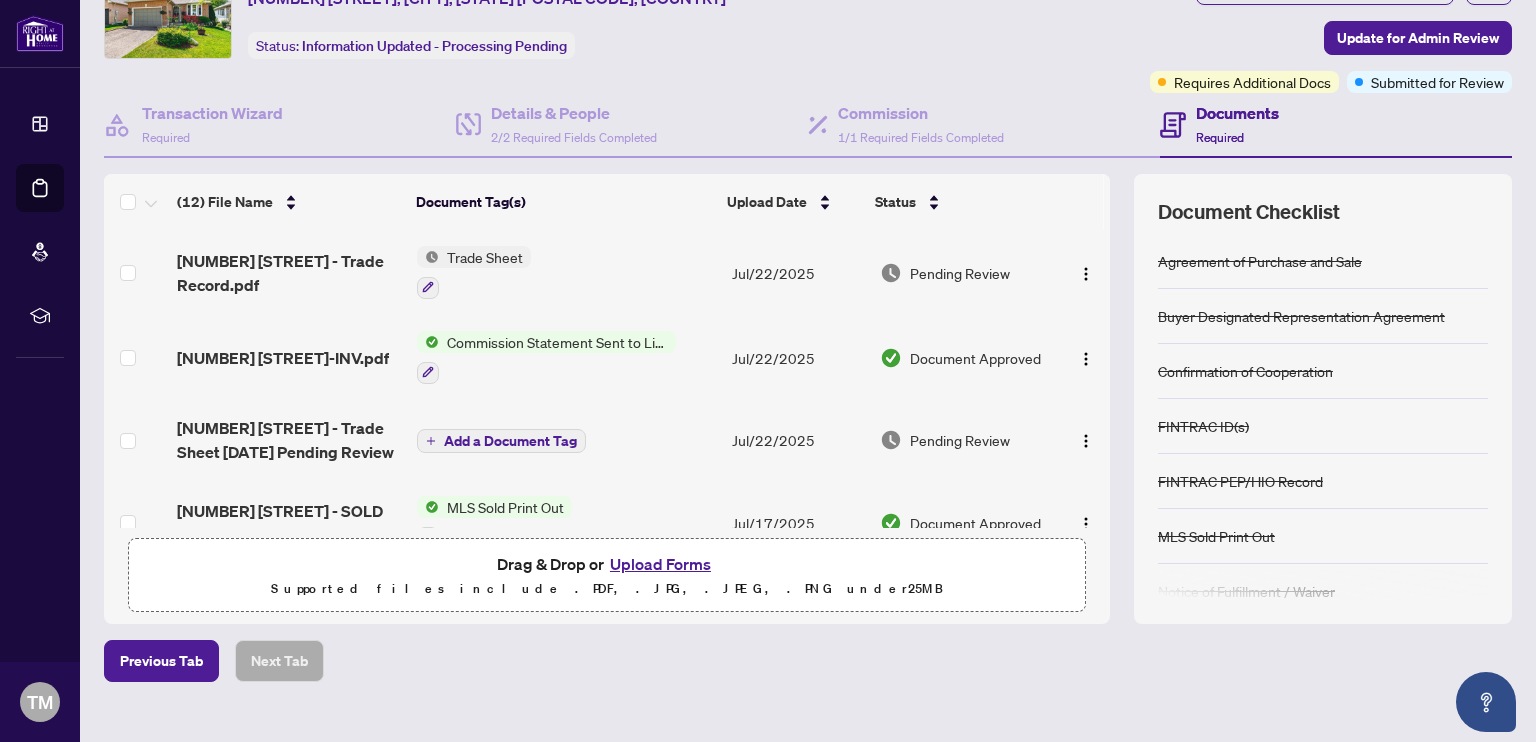 scroll, scrollTop: 131, scrollLeft: 0, axis: vertical 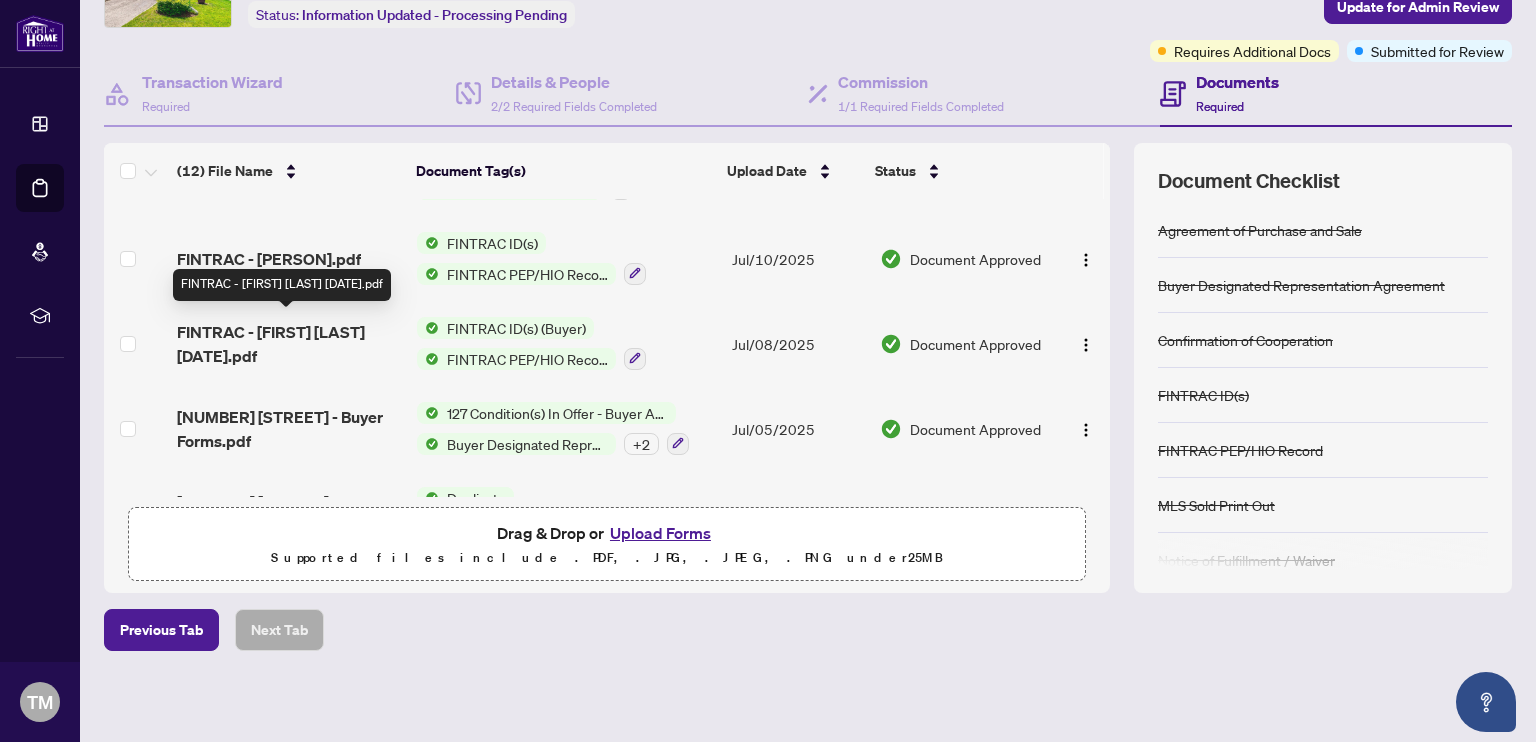 click on "FINTRAC - [FIRST] [LAST] [DATE].pdf" at bounding box center (289, 344) 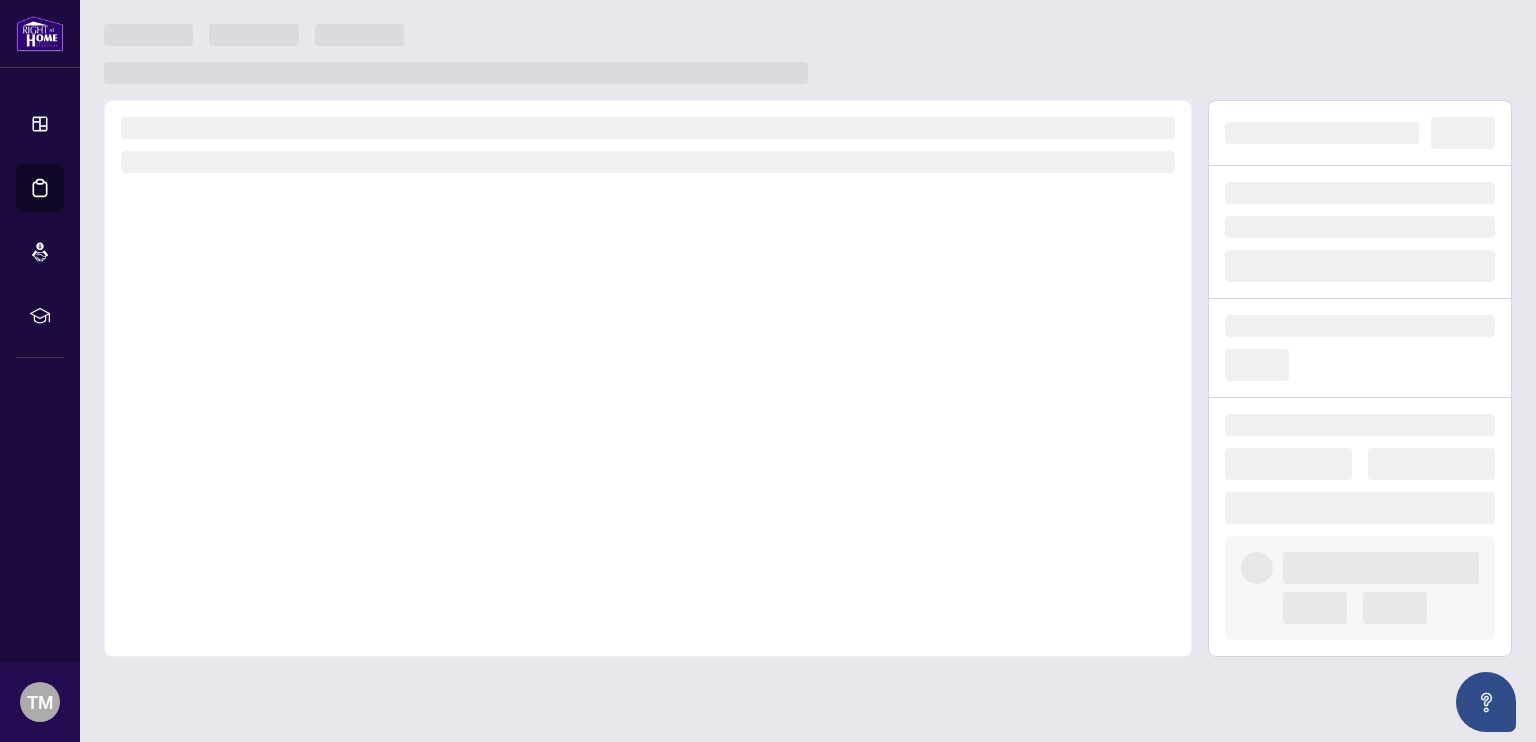 scroll, scrollTop: 0, scrollLeft: 0, axis: both 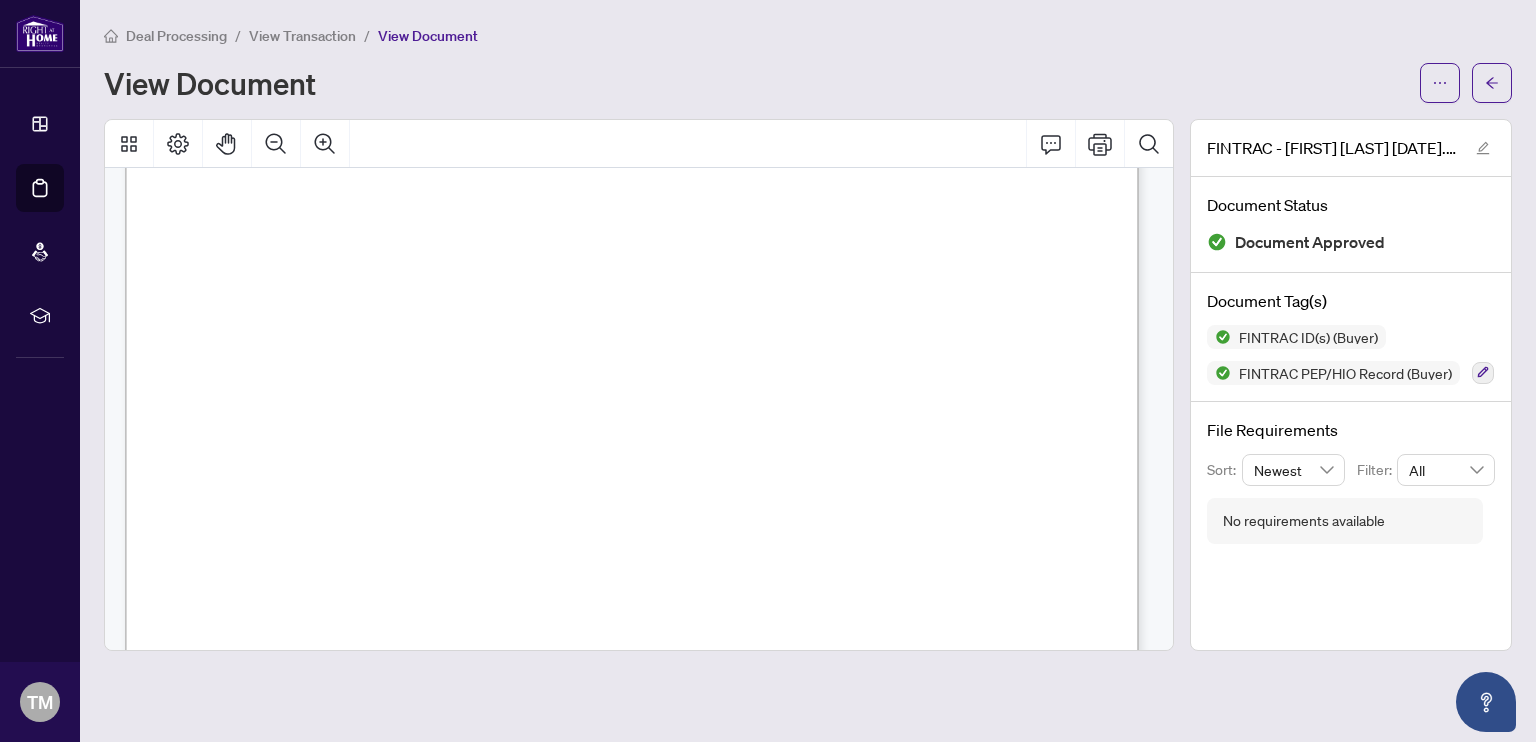 drag, startPoint x: 761, startPoint y: 567, endPoint x: 646, endPoint y: 570, distance: 115.03912 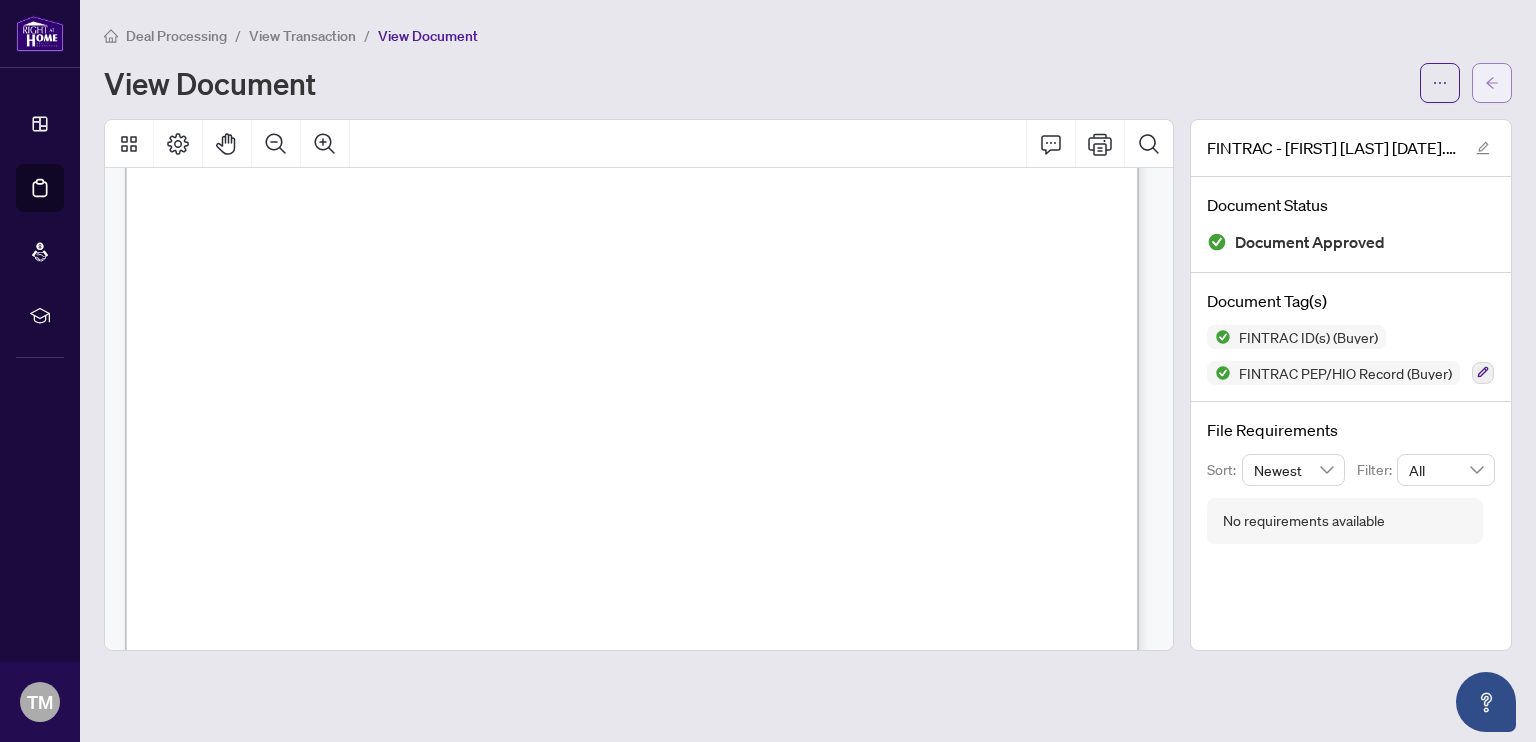 click 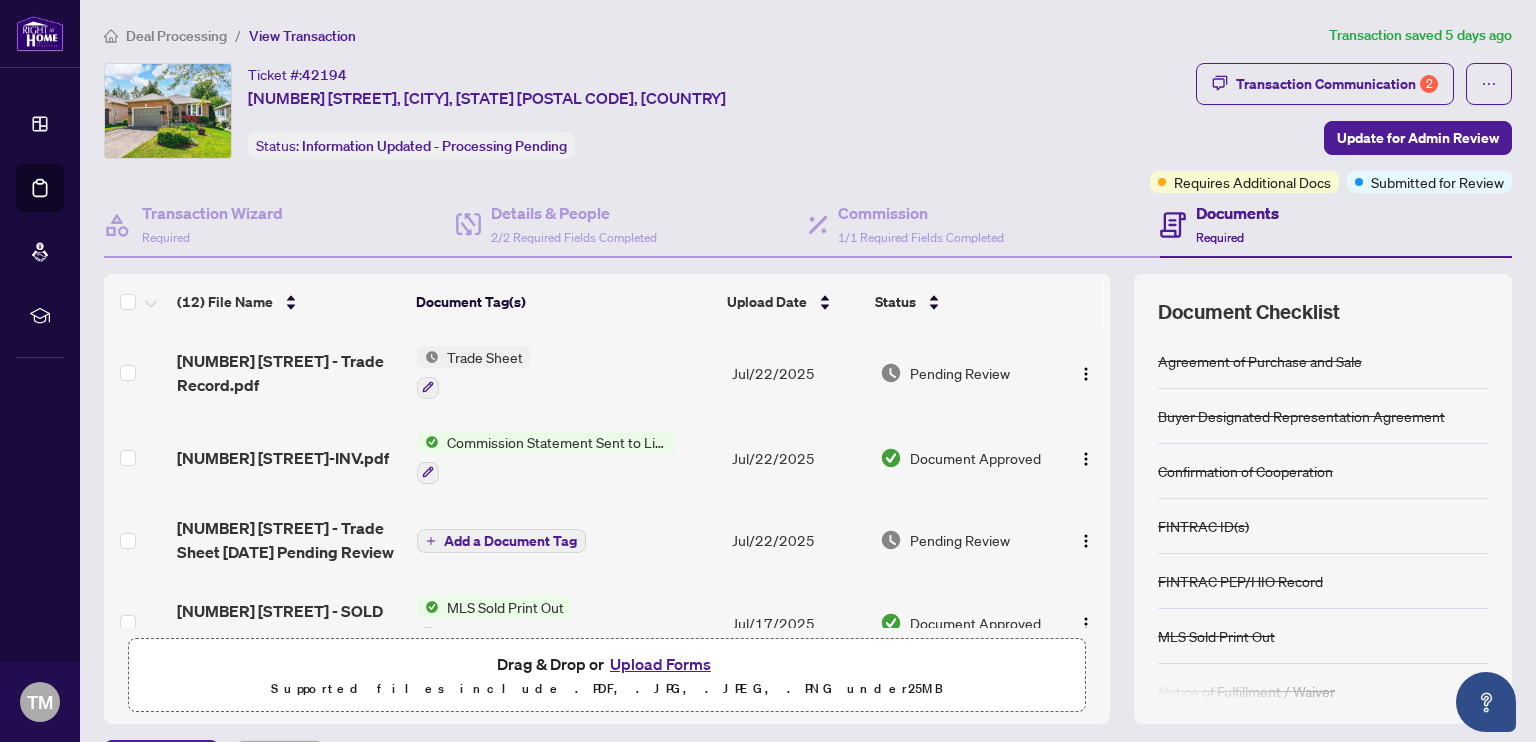 drag, startPoint x: 1095, startPoint y: 344, endPoint x: 1094, endPoint y: 391, distance: 47.010635 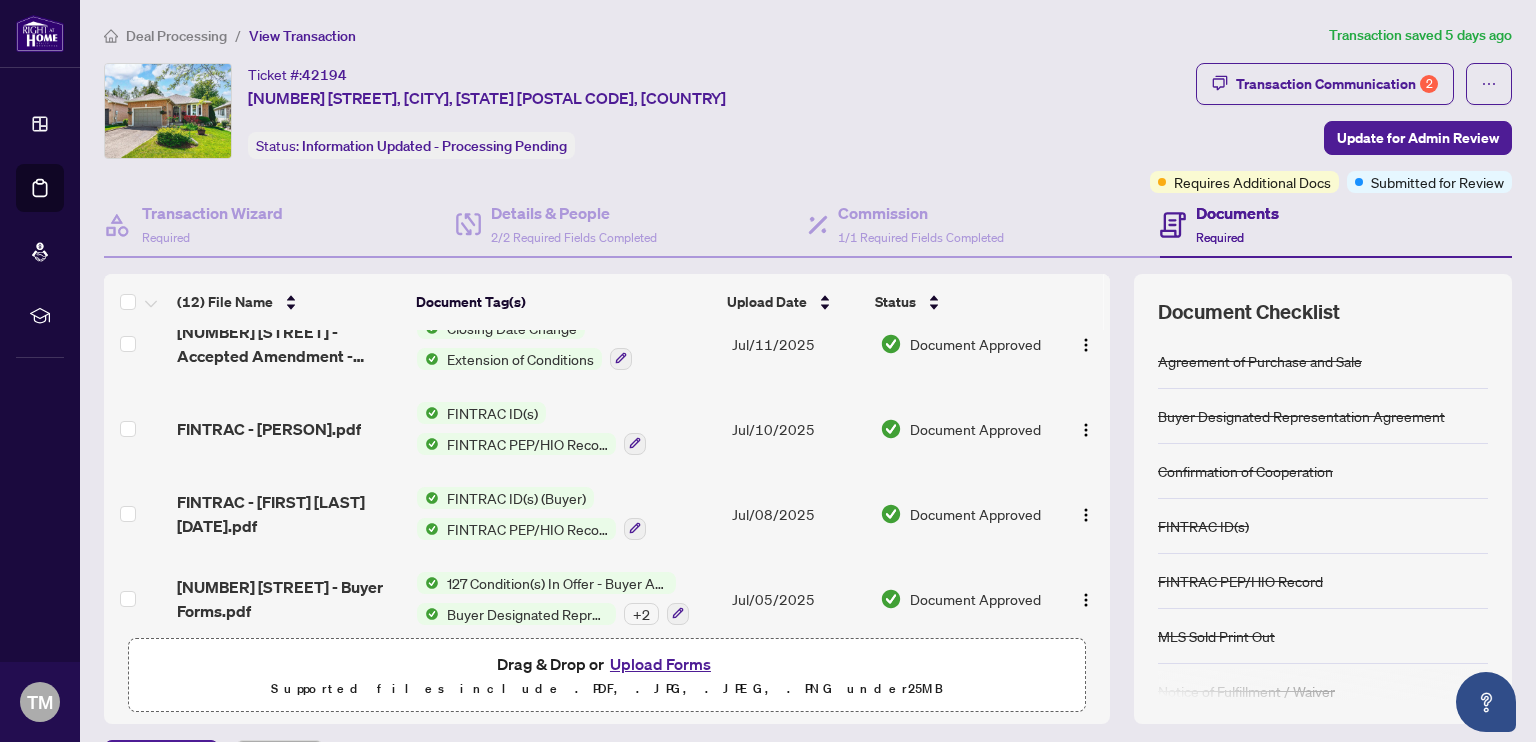 scroll, scrollTop: 454, scrollLeft: 0, axis: vertical 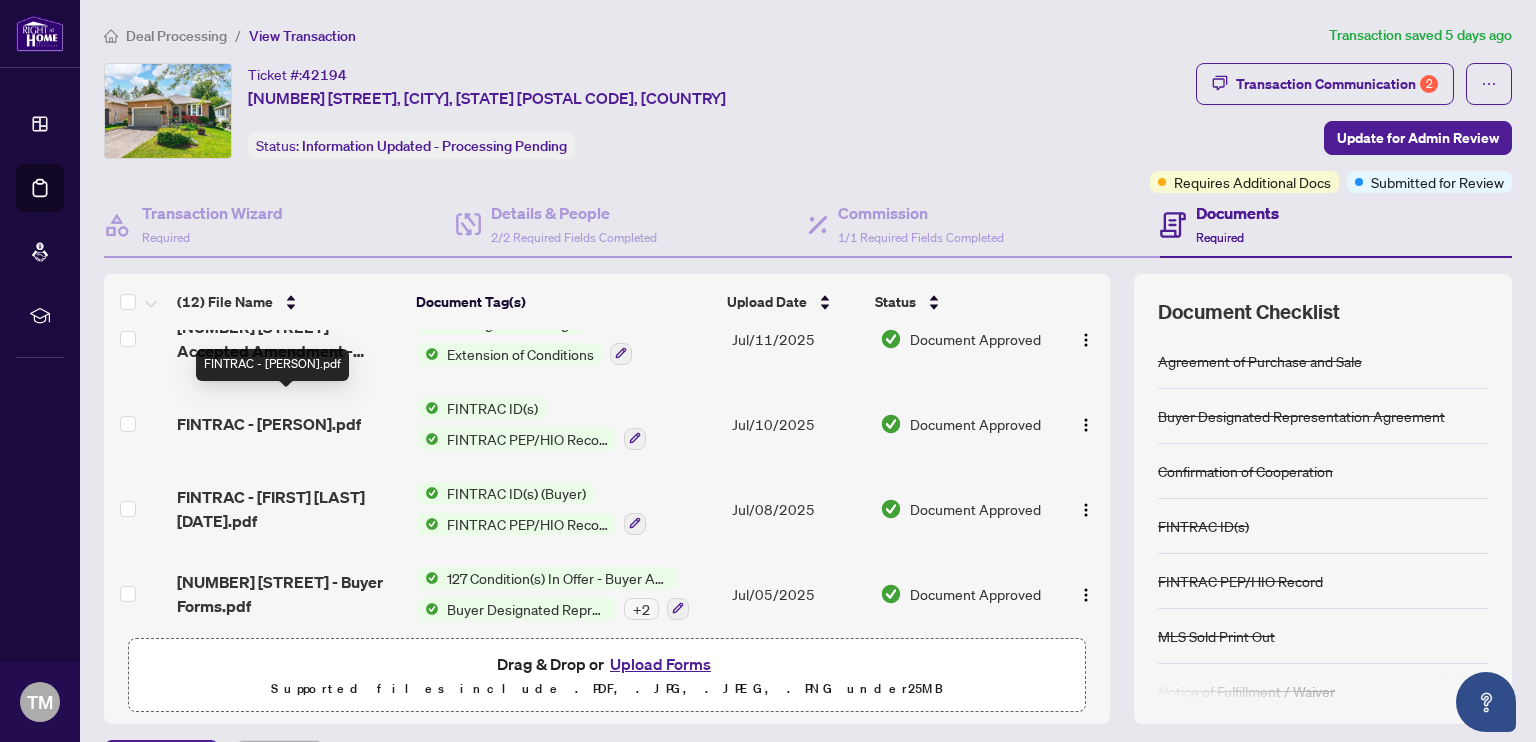 click on "FINTRAC - [PERSON].pdf" at bounding box center (269, 424) 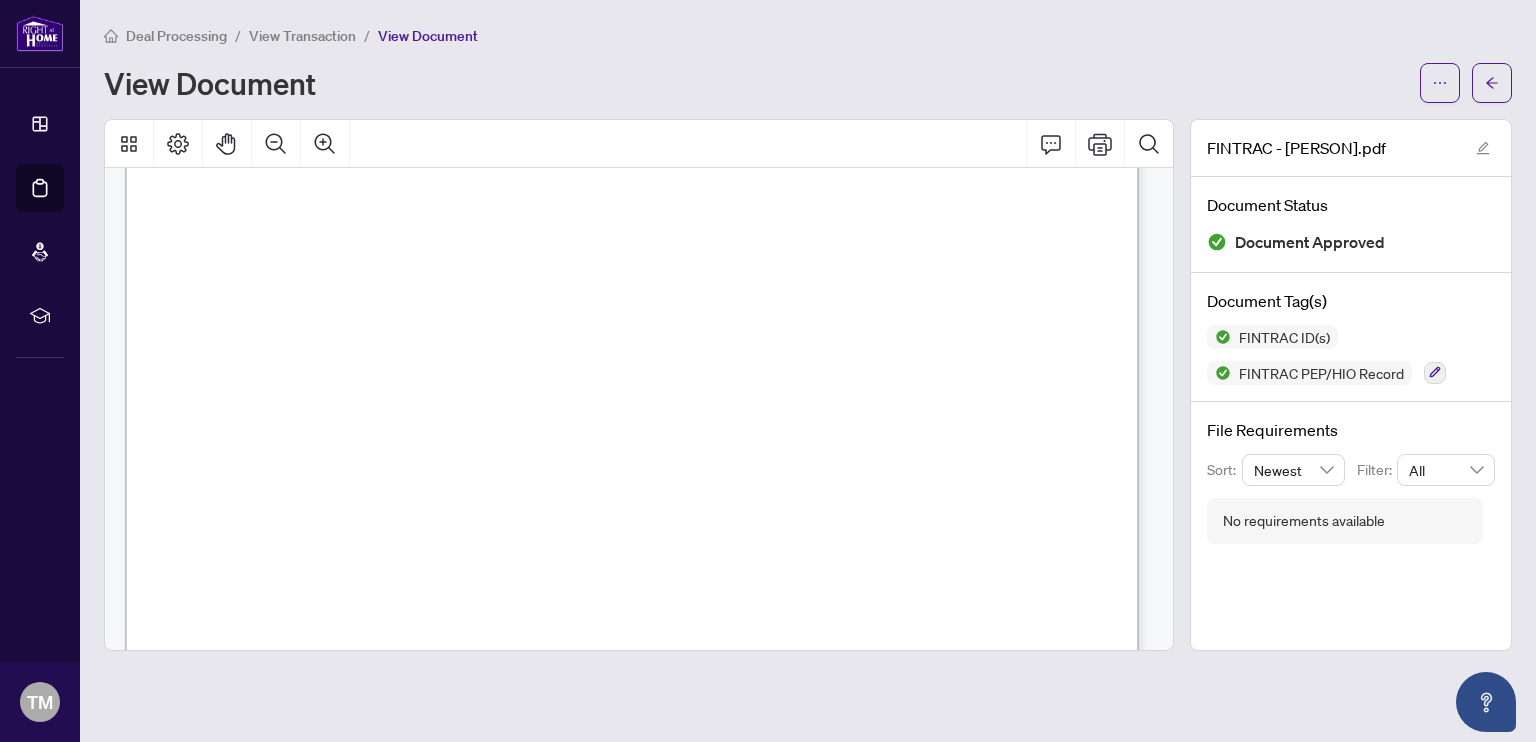 scroll, scrollTop: 0, scrollLeft: 0, axis: both 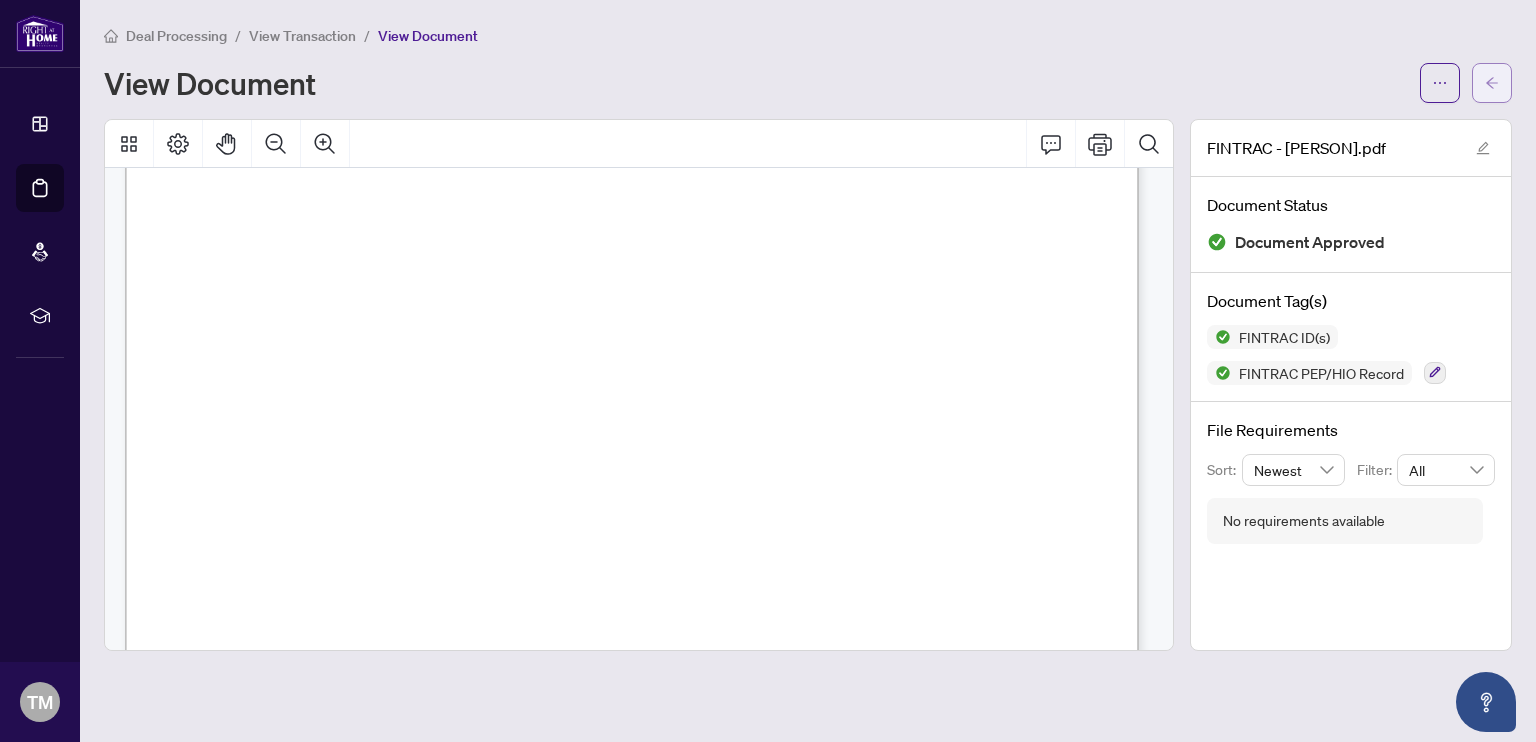 click at bounding box center [1492, 83] 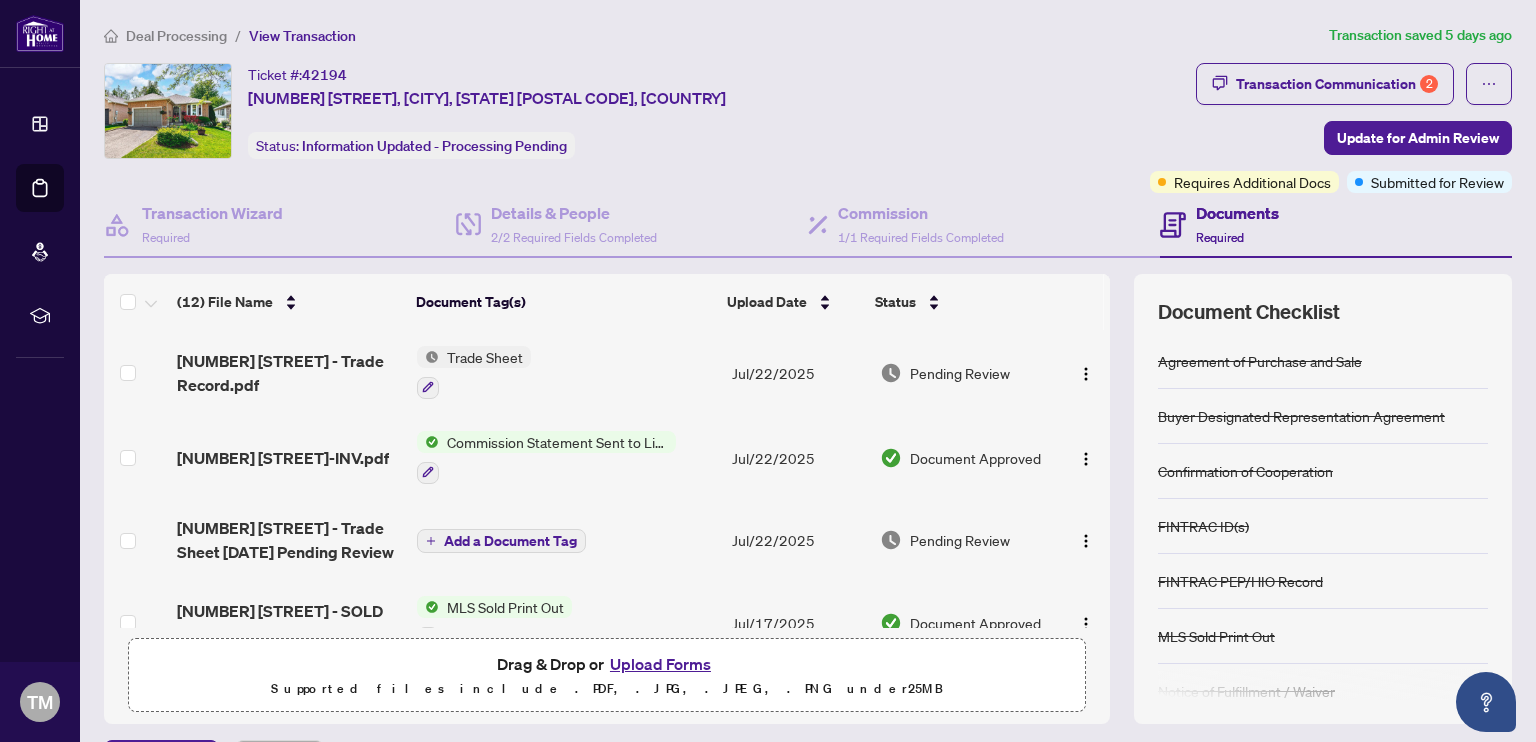 click on "Upload Forms" at bounding box center [660, 664] 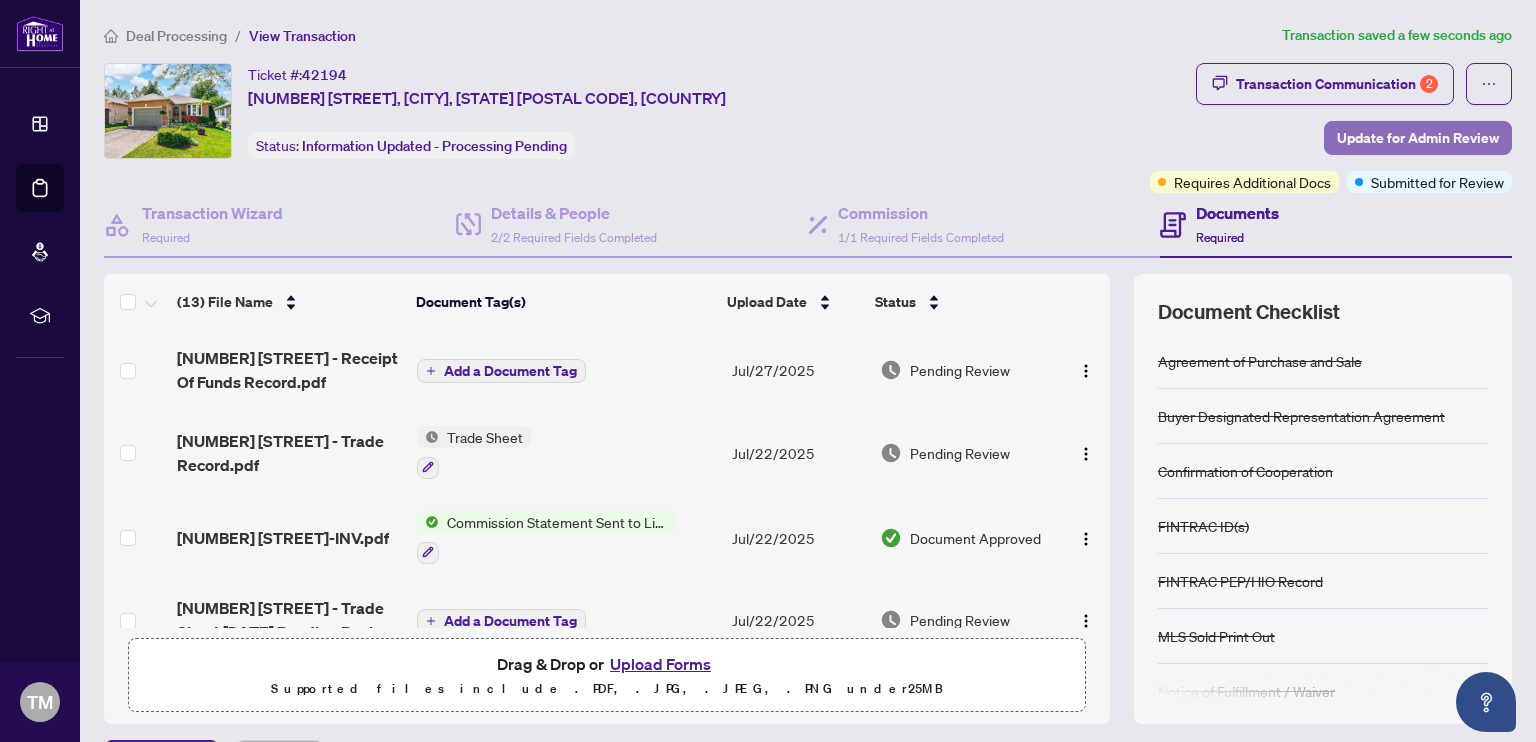 click on "Update for Admin Review" at bounding box center [1418, 138] 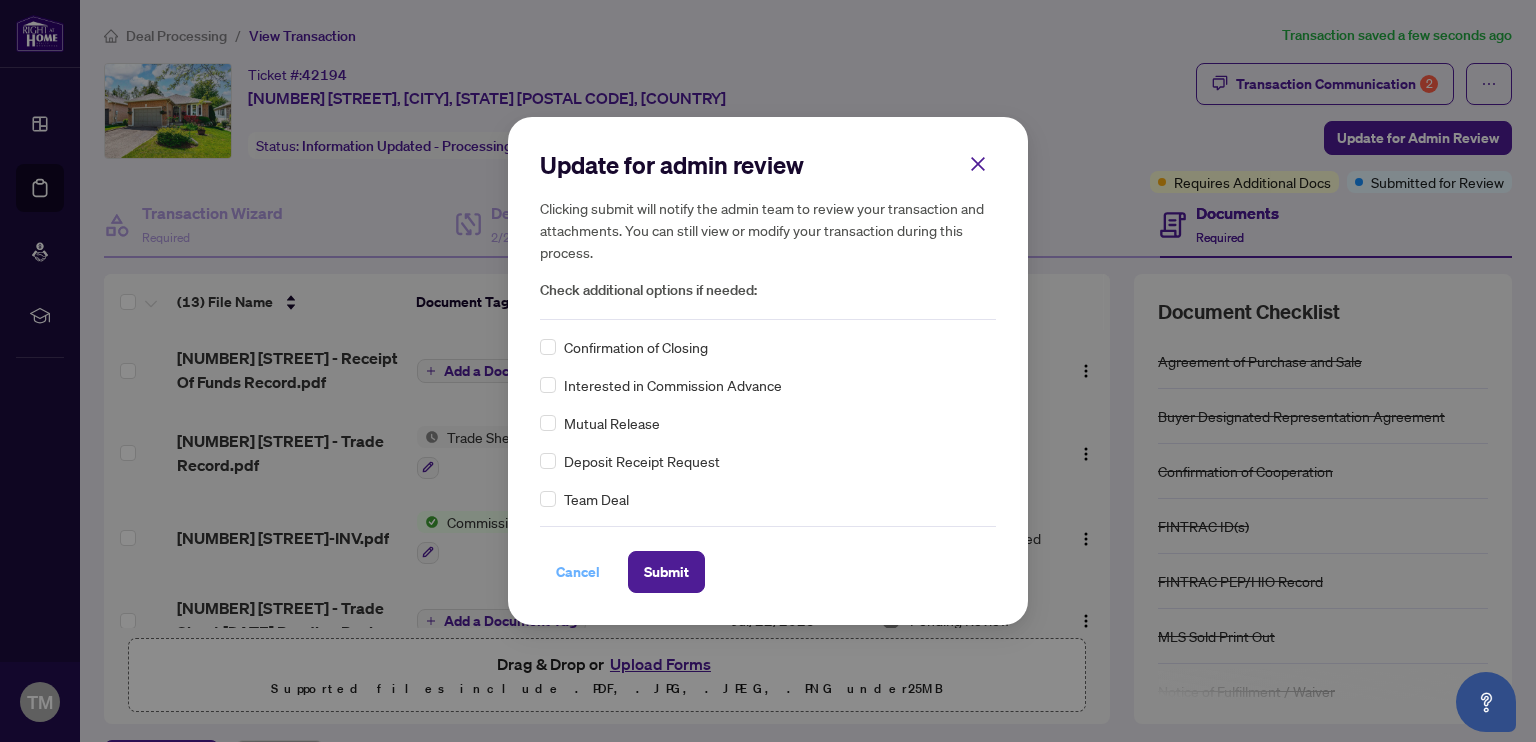 click on "Cancel" at bounding box center [578, 572] 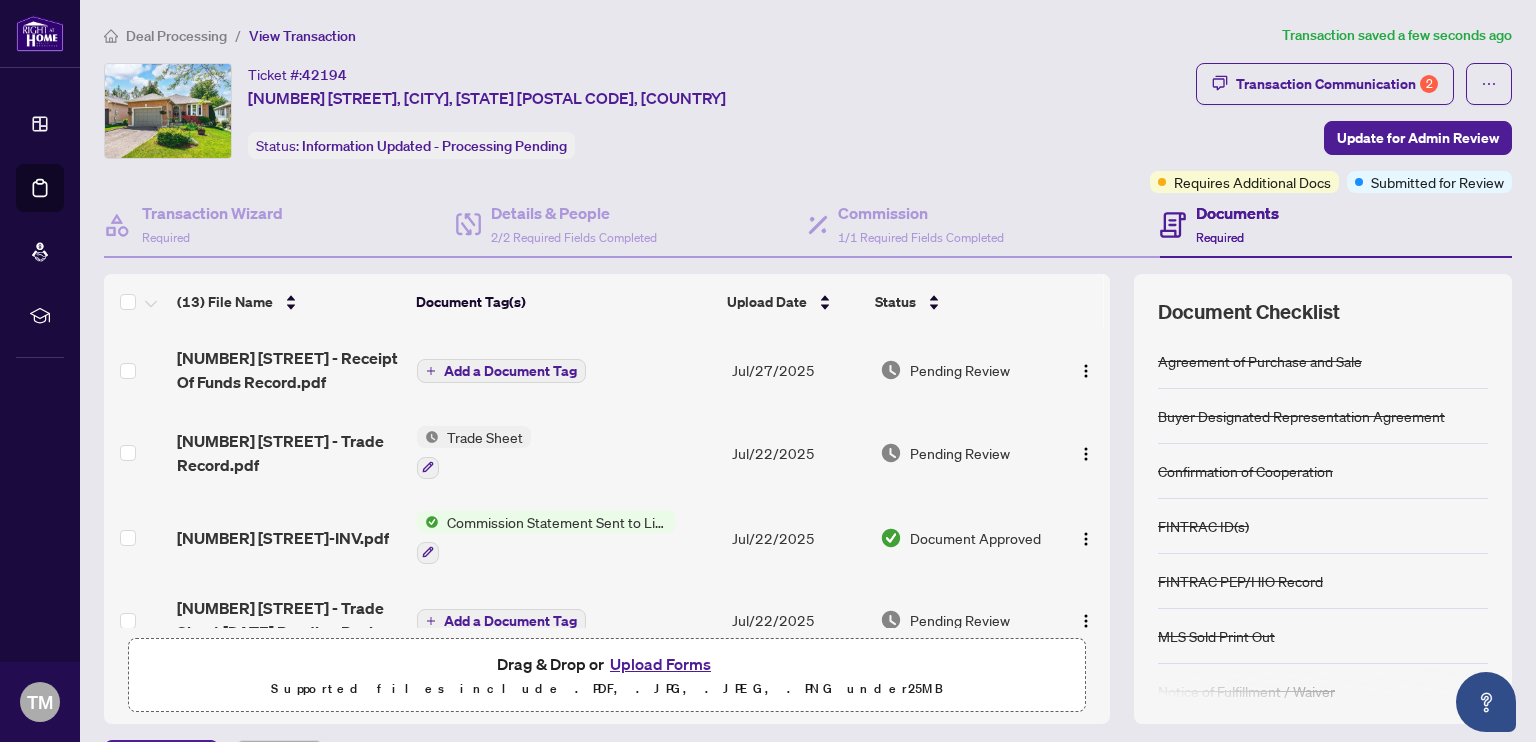 click on "Add a Document Tag" at bounding box center (510, 371) 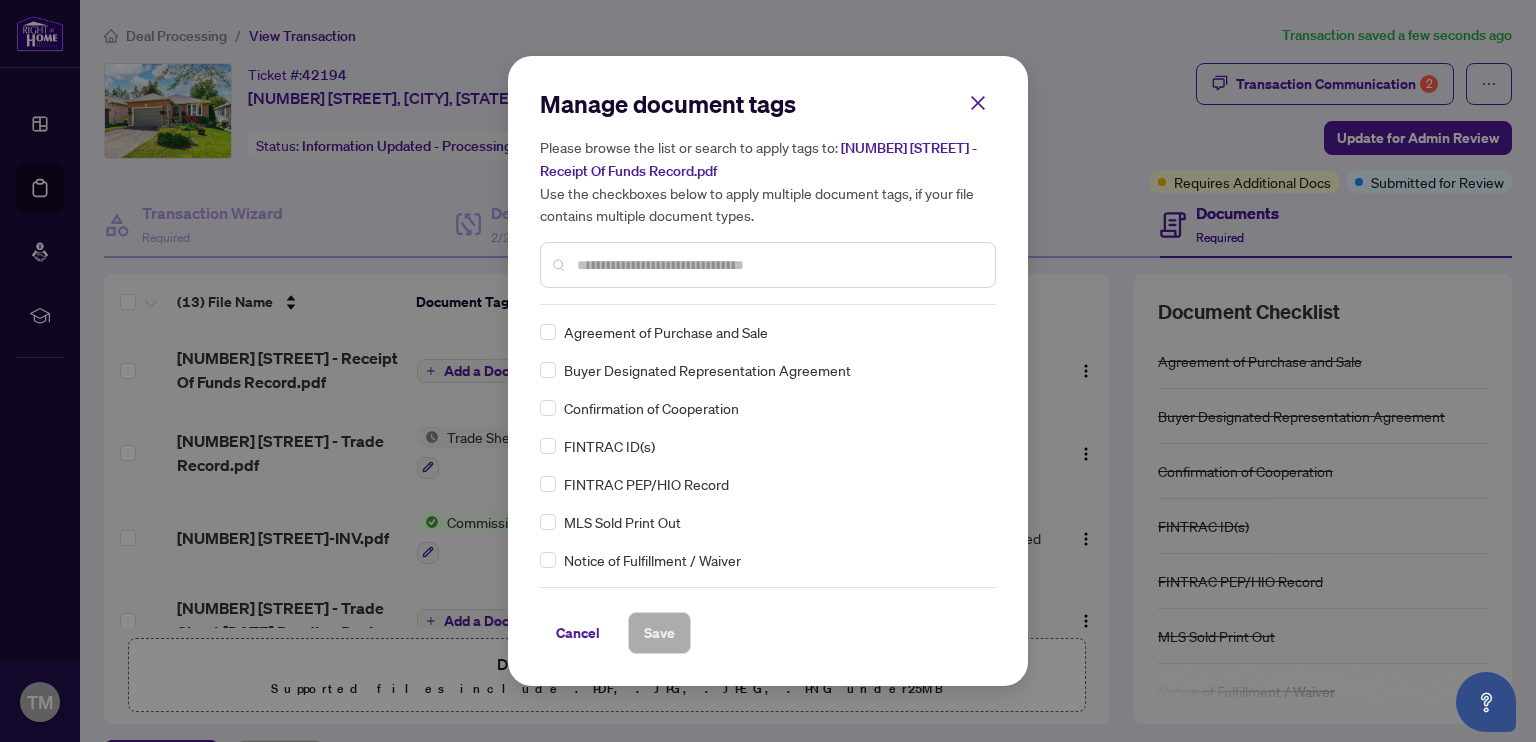 click at bounding box center [778, 265] 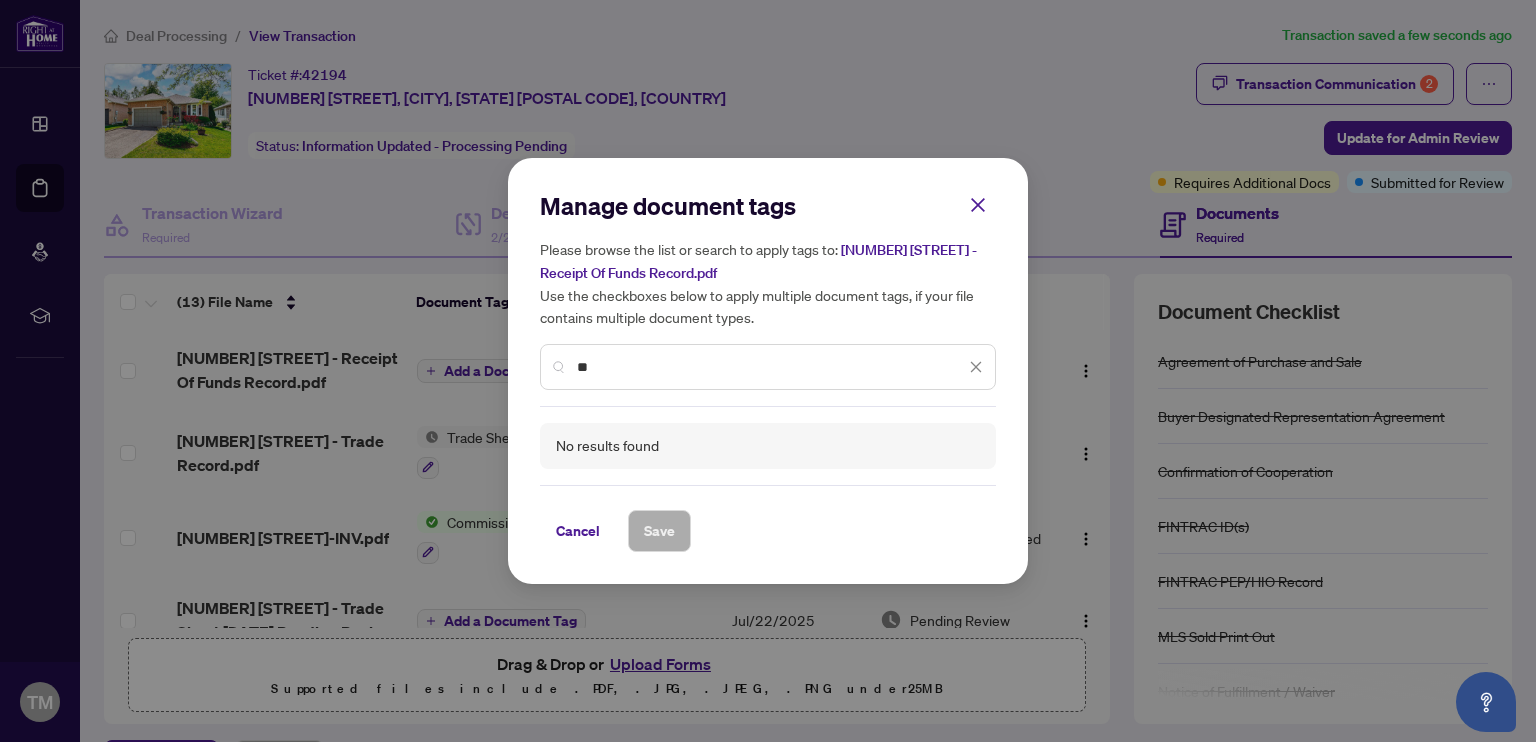 type on "*" 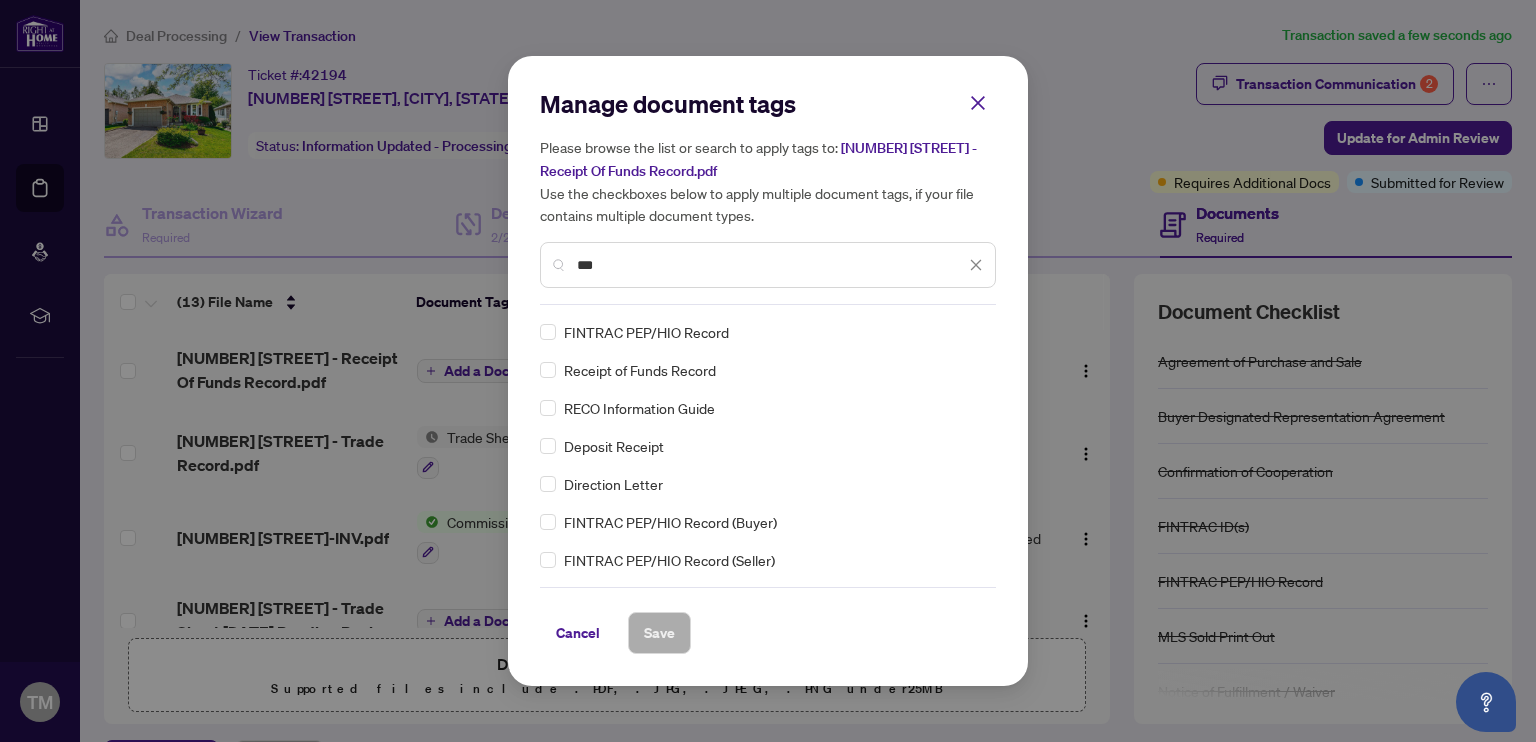 type on "***" 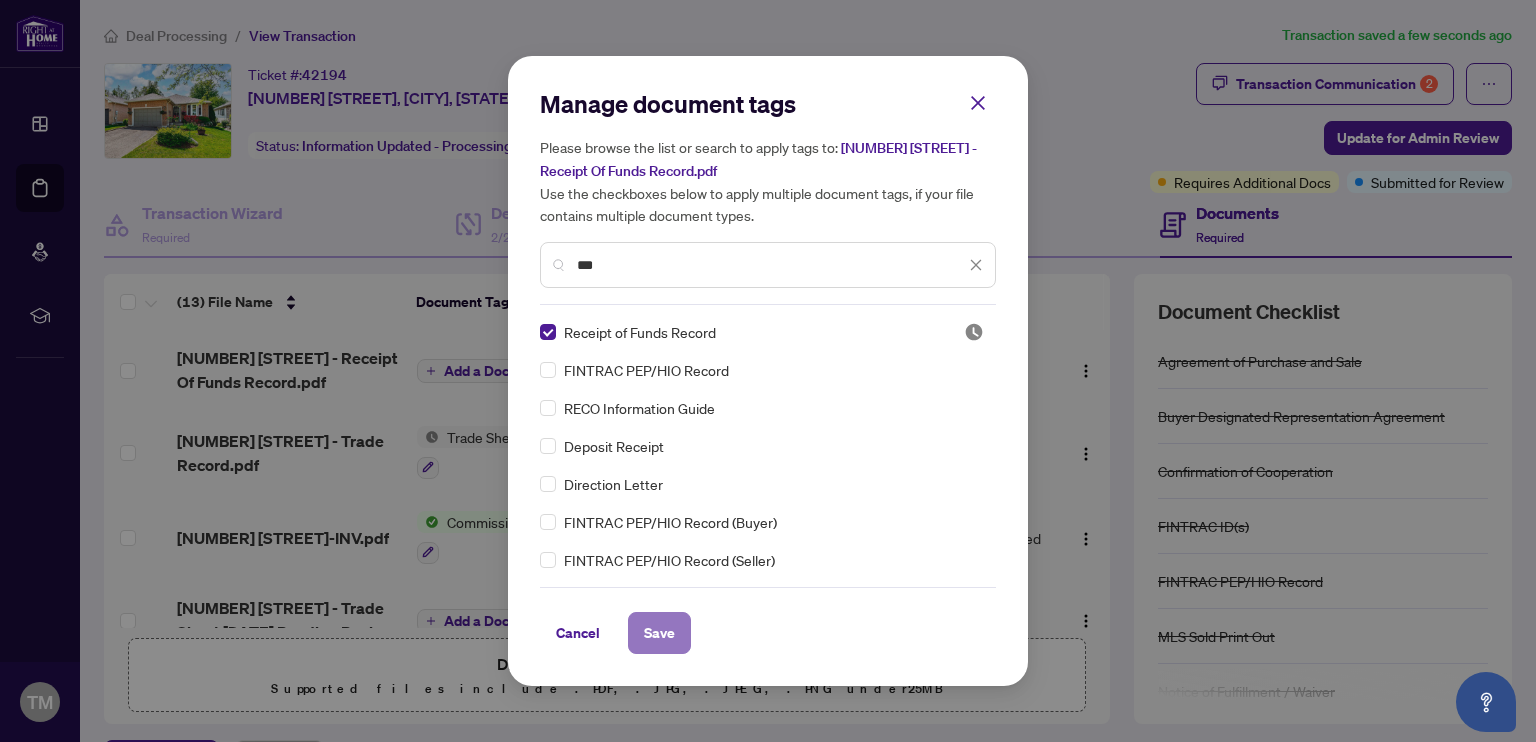 click on "Save" at bounding box center (659, 633) 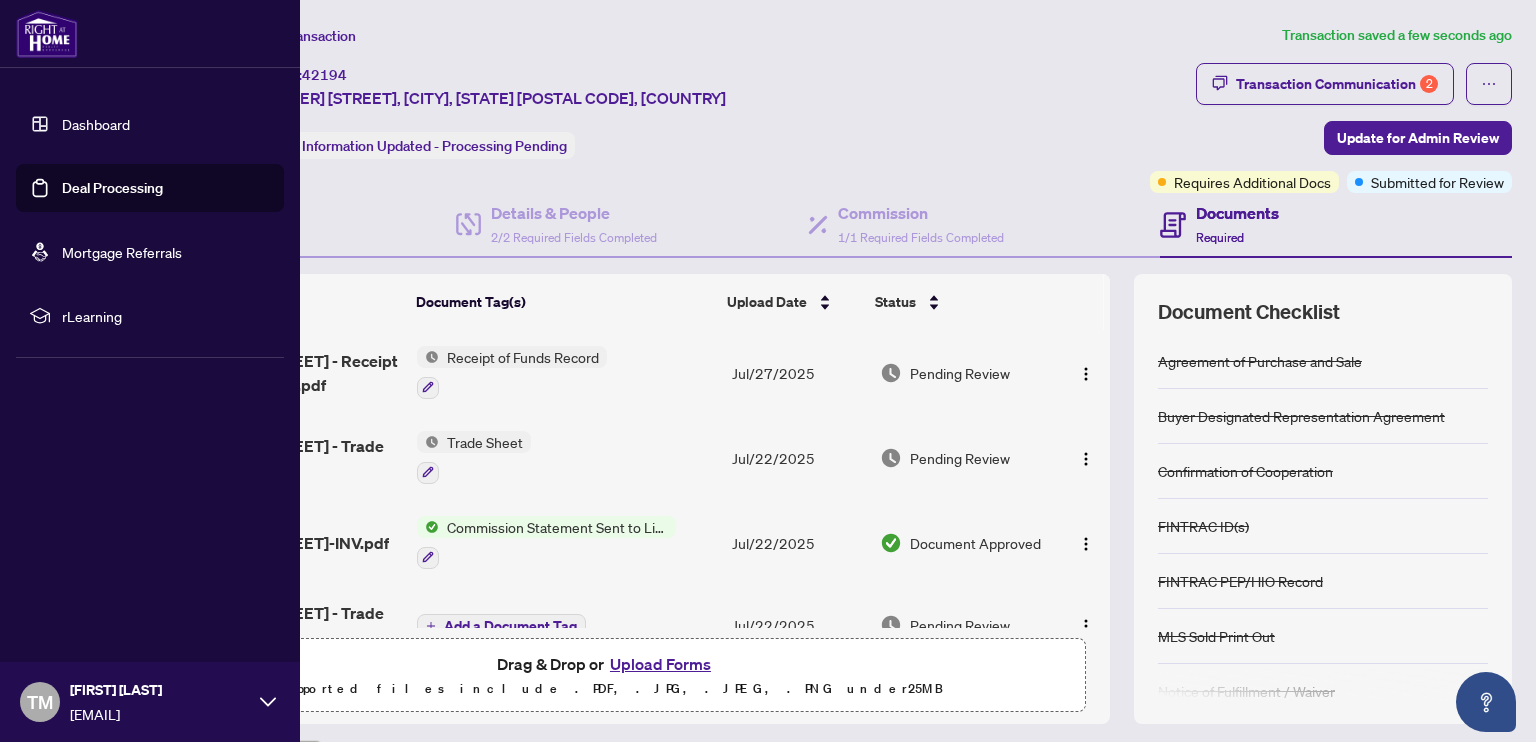 click on "Dashboard" at bounding box center (96, 124) 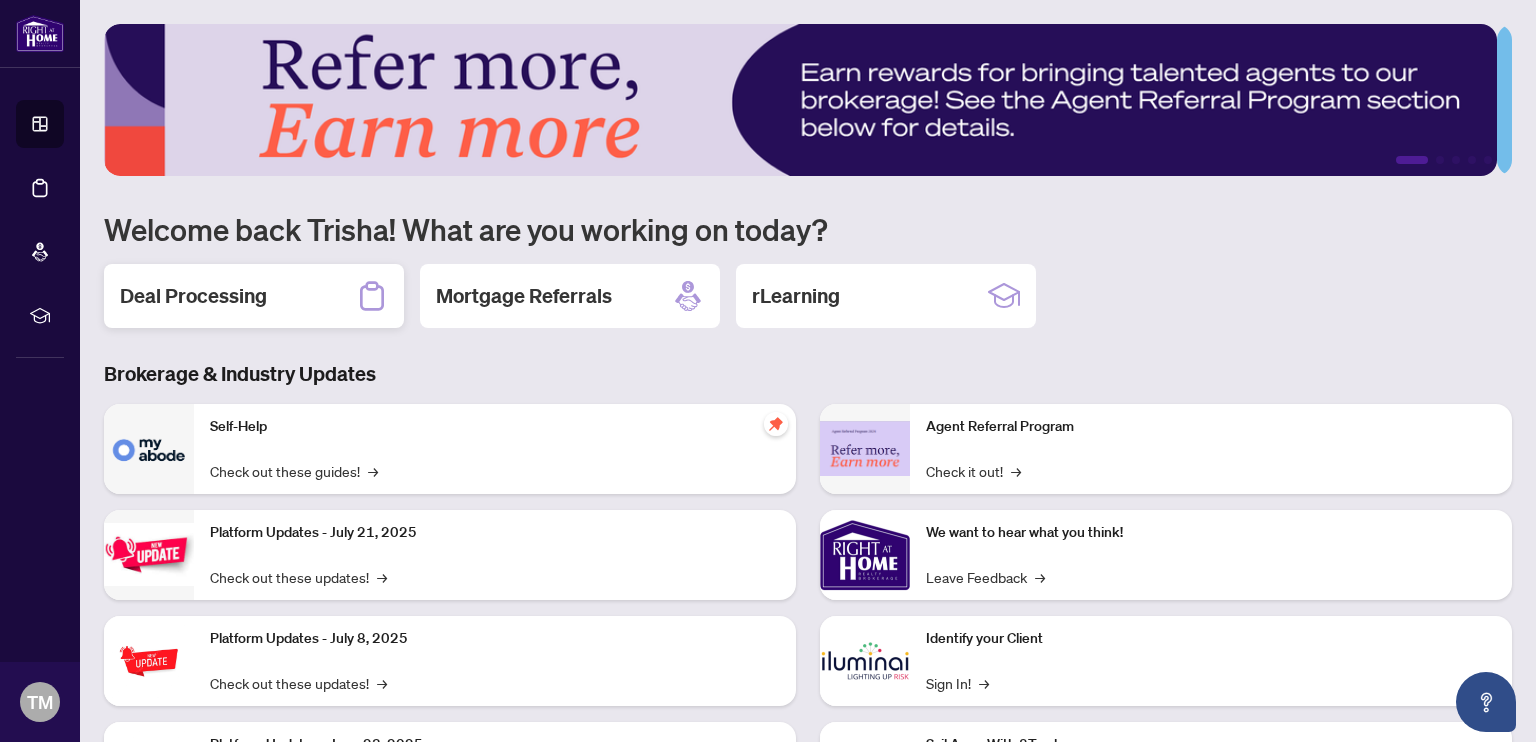 click on "Deal Processing" at bounding box center (254, 296) 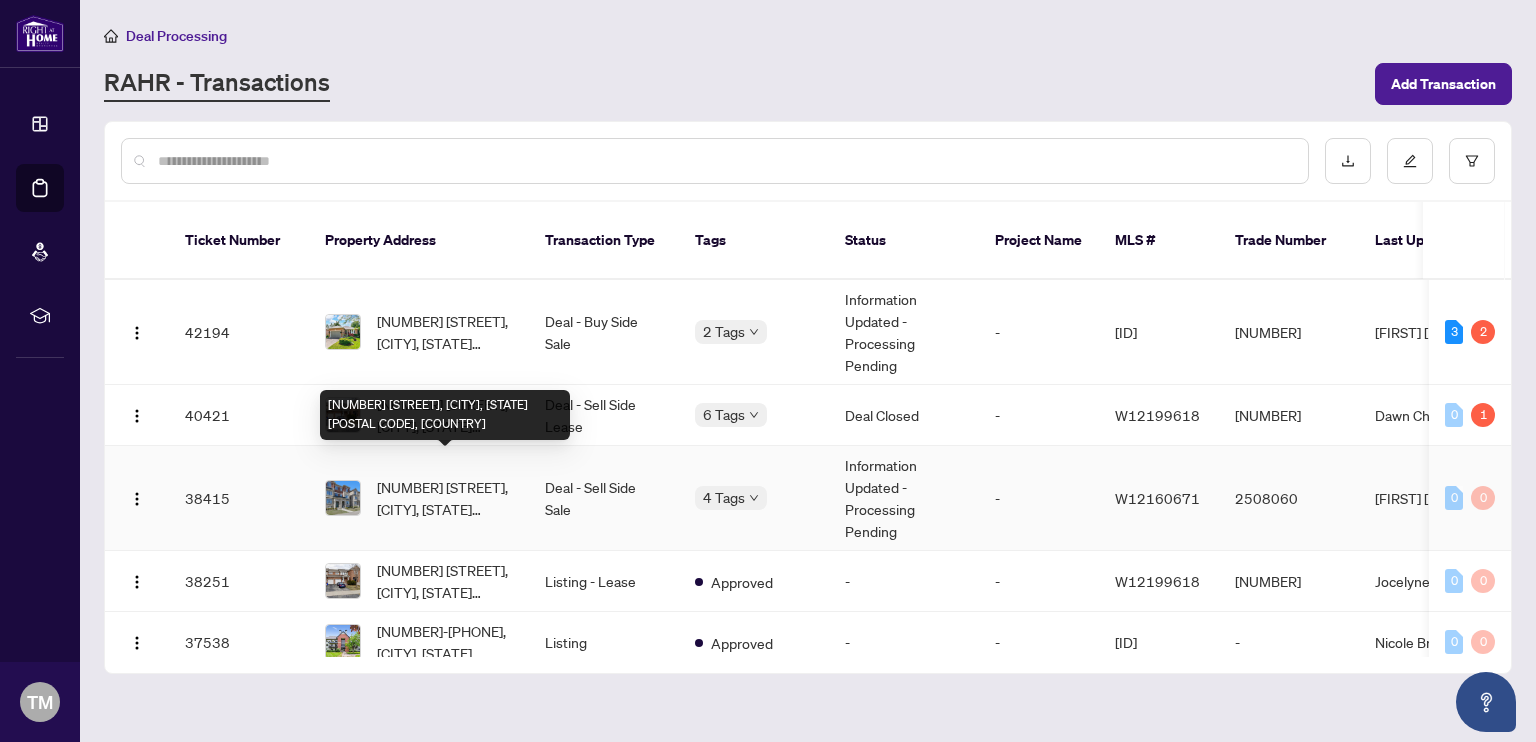 click on "[NUMBER] [STREET], [CITY], [STATE] [POSTAL CODE], [COUNTRY]" at bounding box center (445, 498) 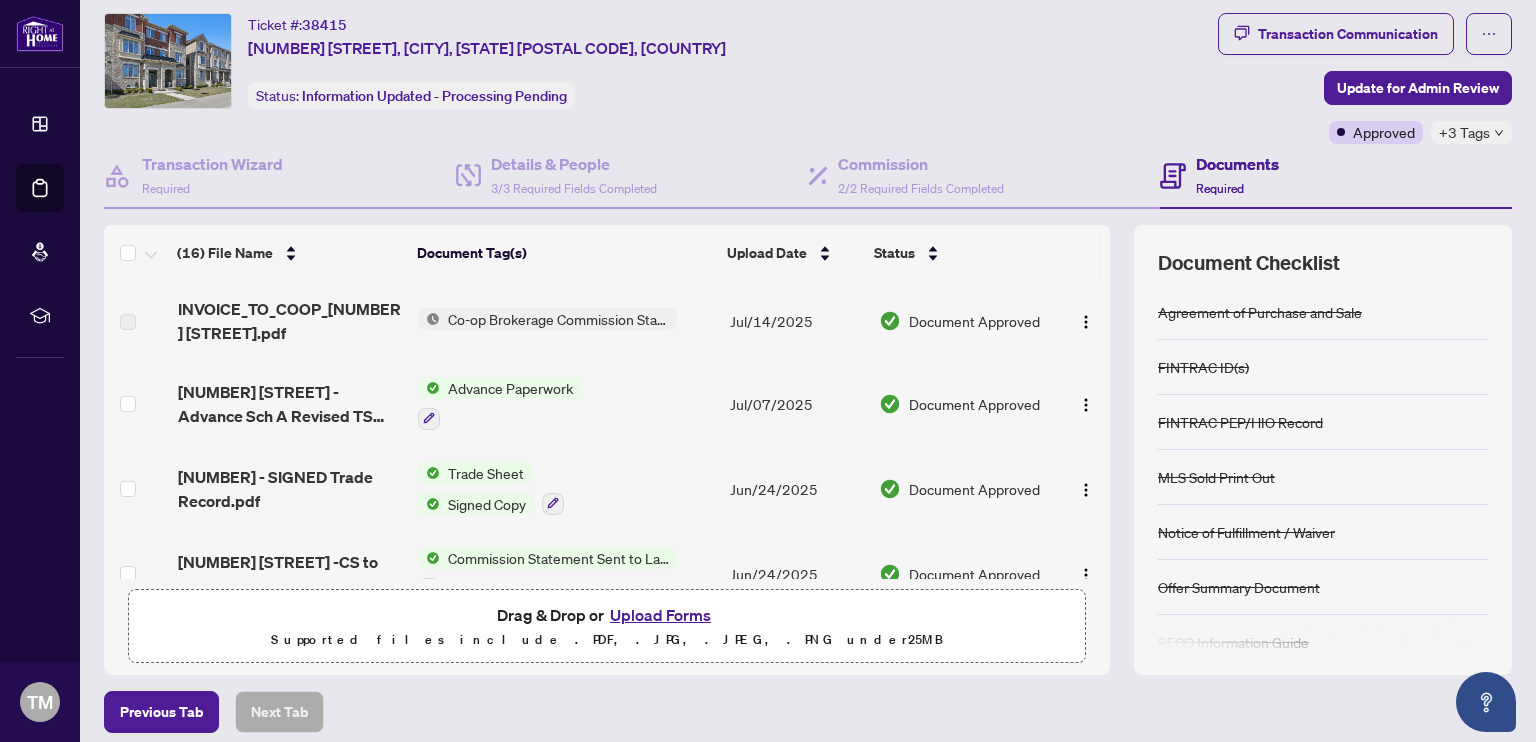 scroll, scrollTop: 54, scrollLeft: 0, axis: vertical 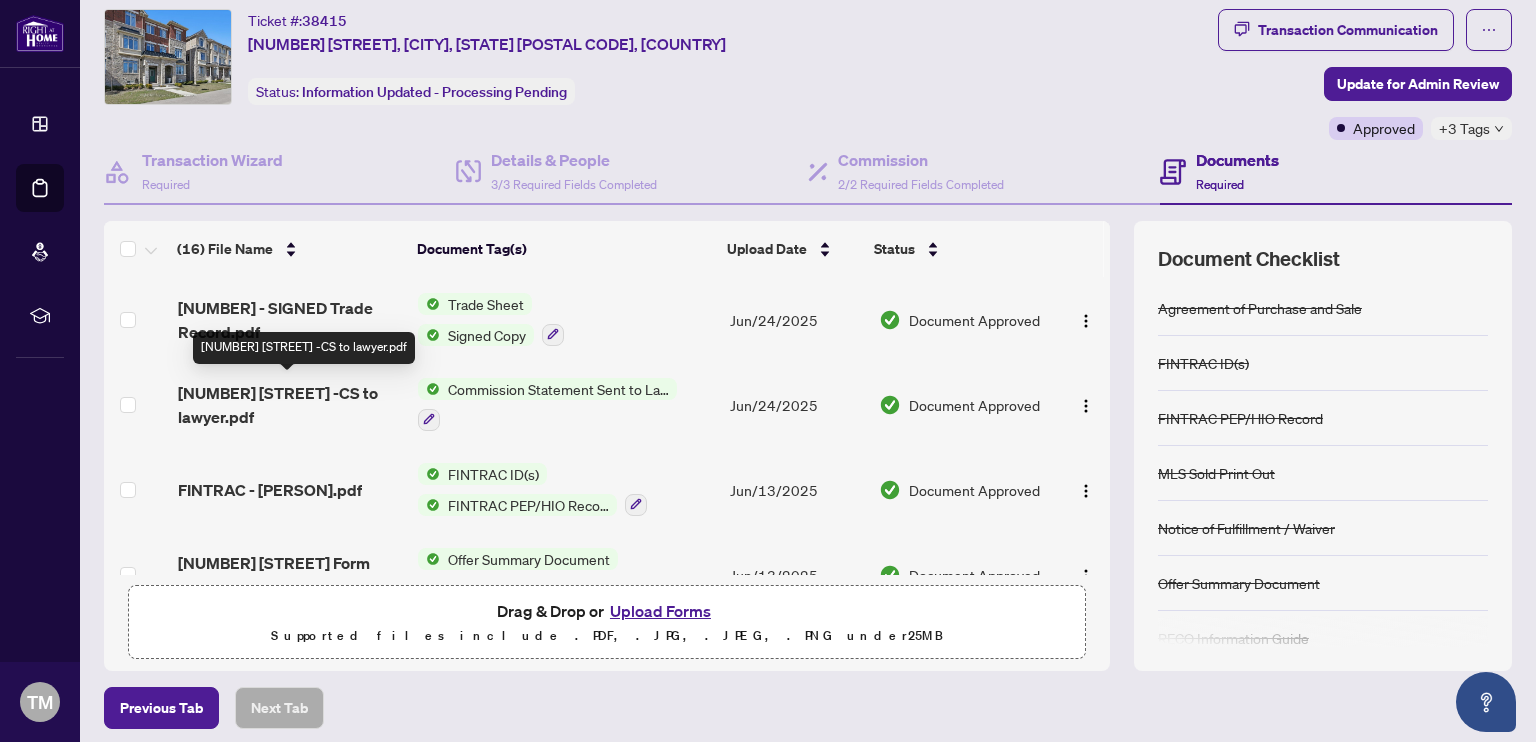 click on "[NUMBER] [STREET] -CS to lawyer.pdf" at bounding box center (290, 405) 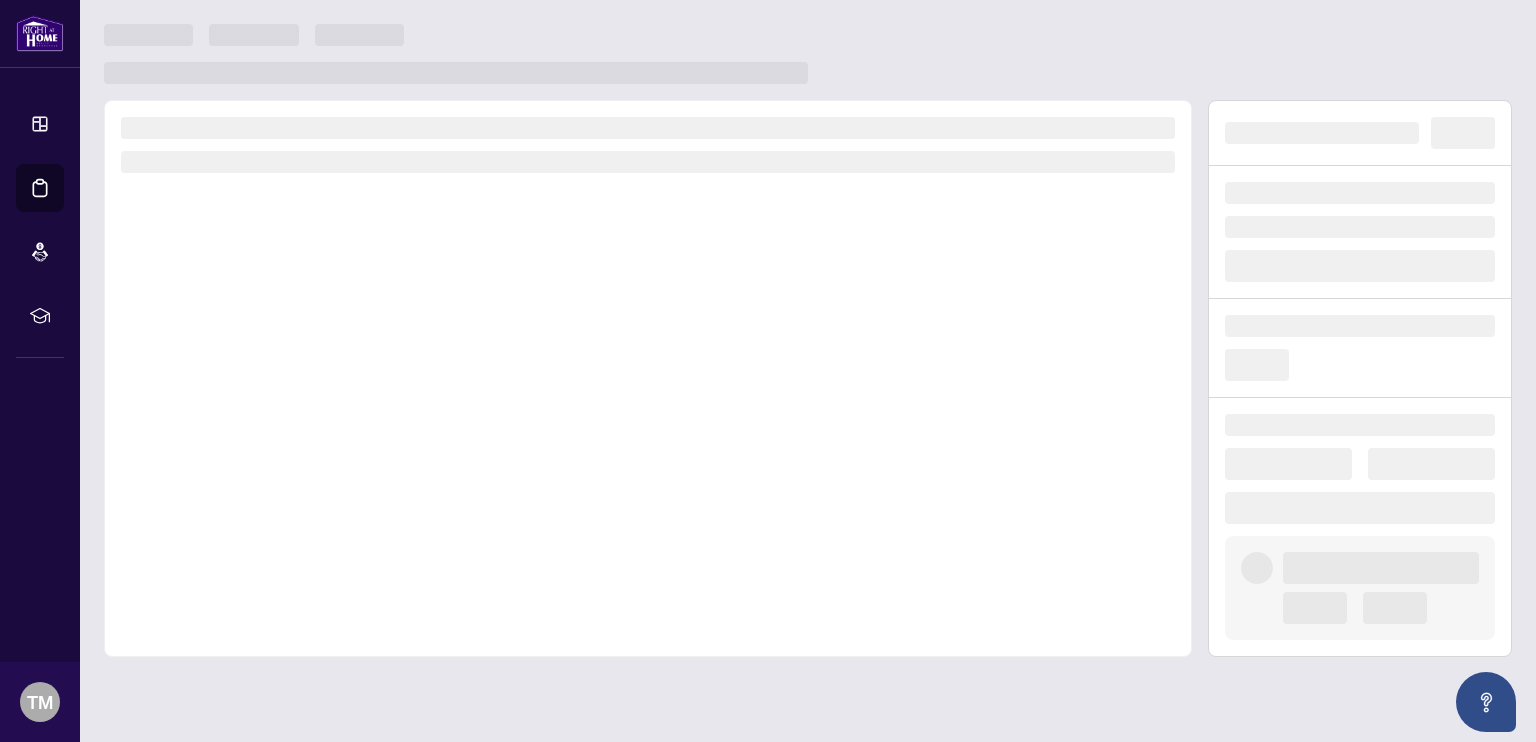 scroll, scrollTop: 0, scrollLeft: 0, axis: both 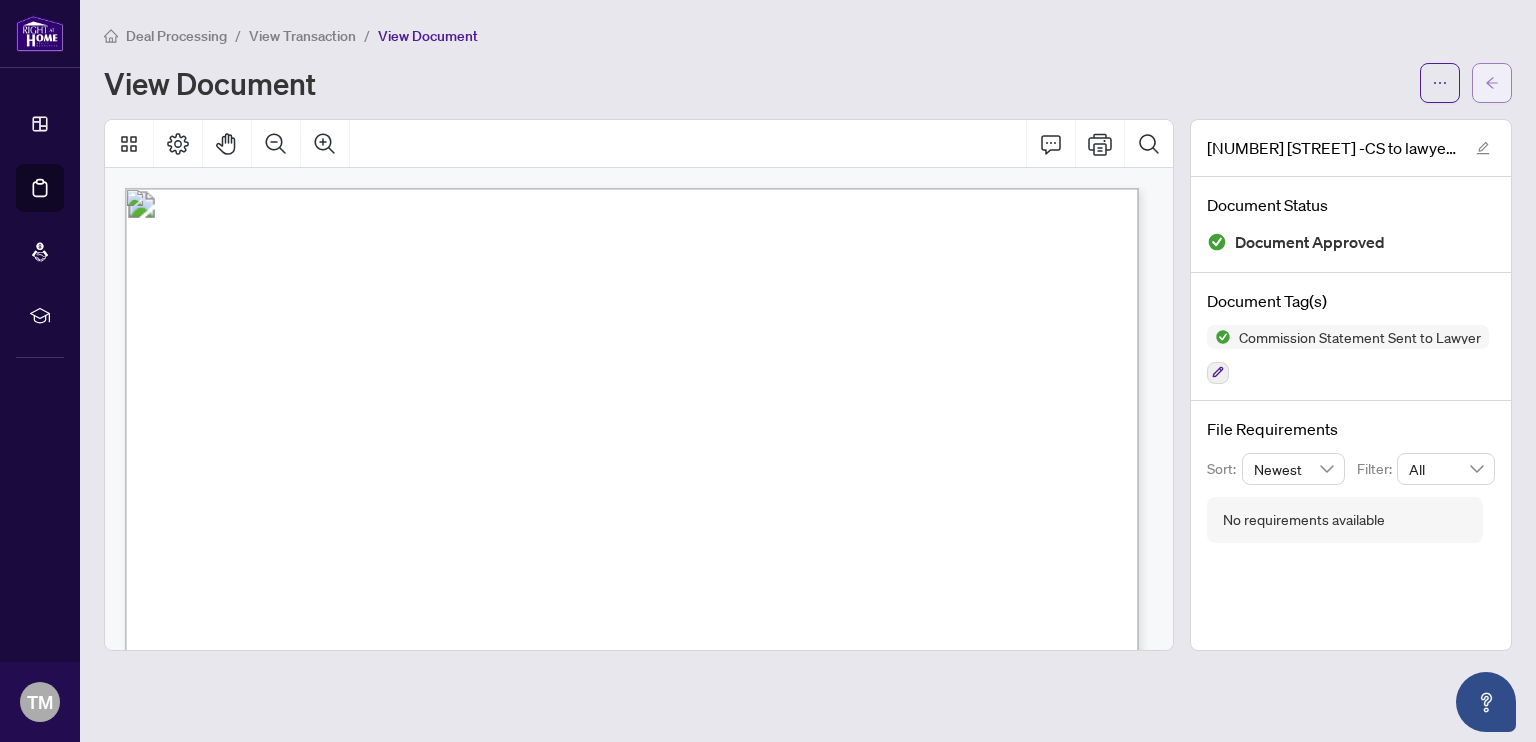 click at bounding box center [1492, 83] 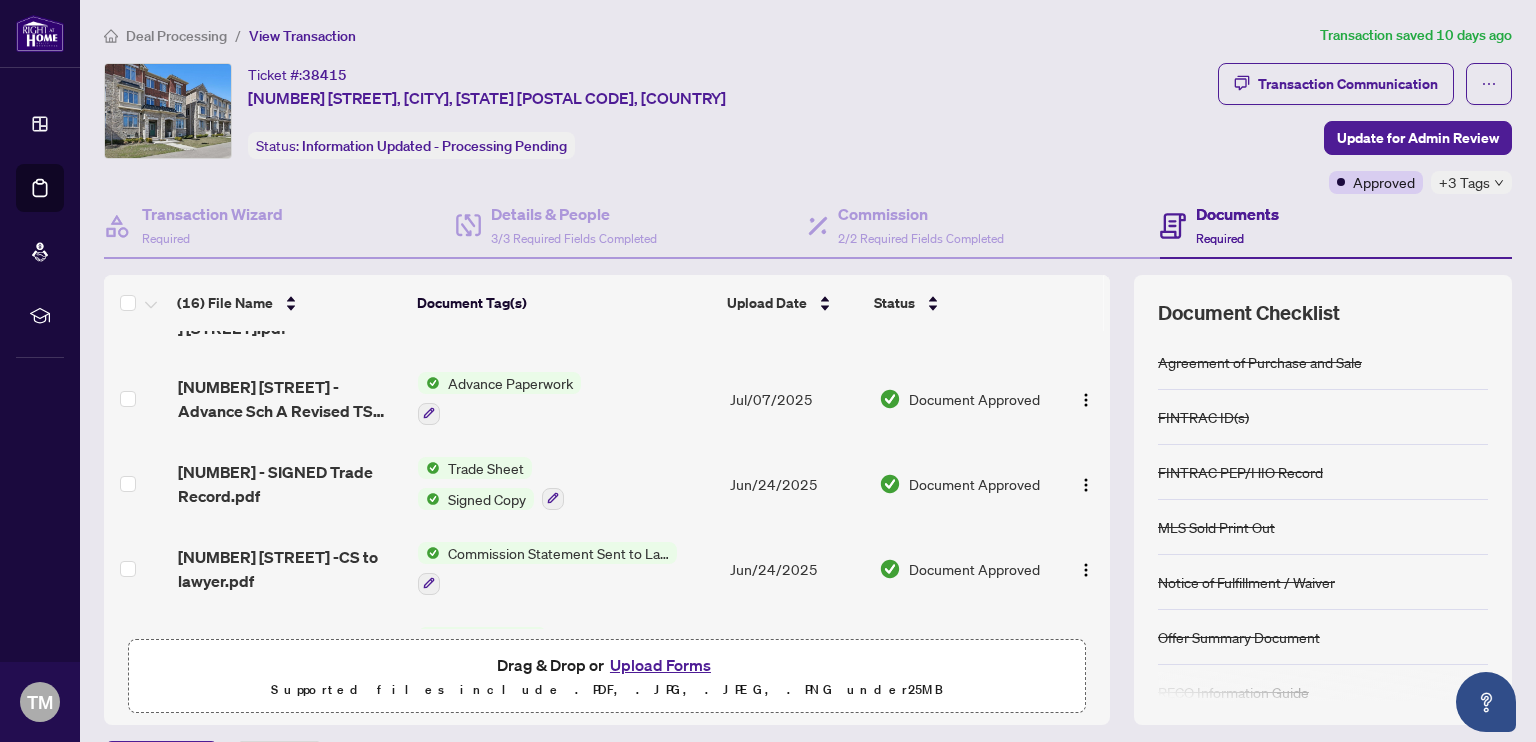 scroll, scrollTop: 48, scrollLeft: 0, axis: vertical 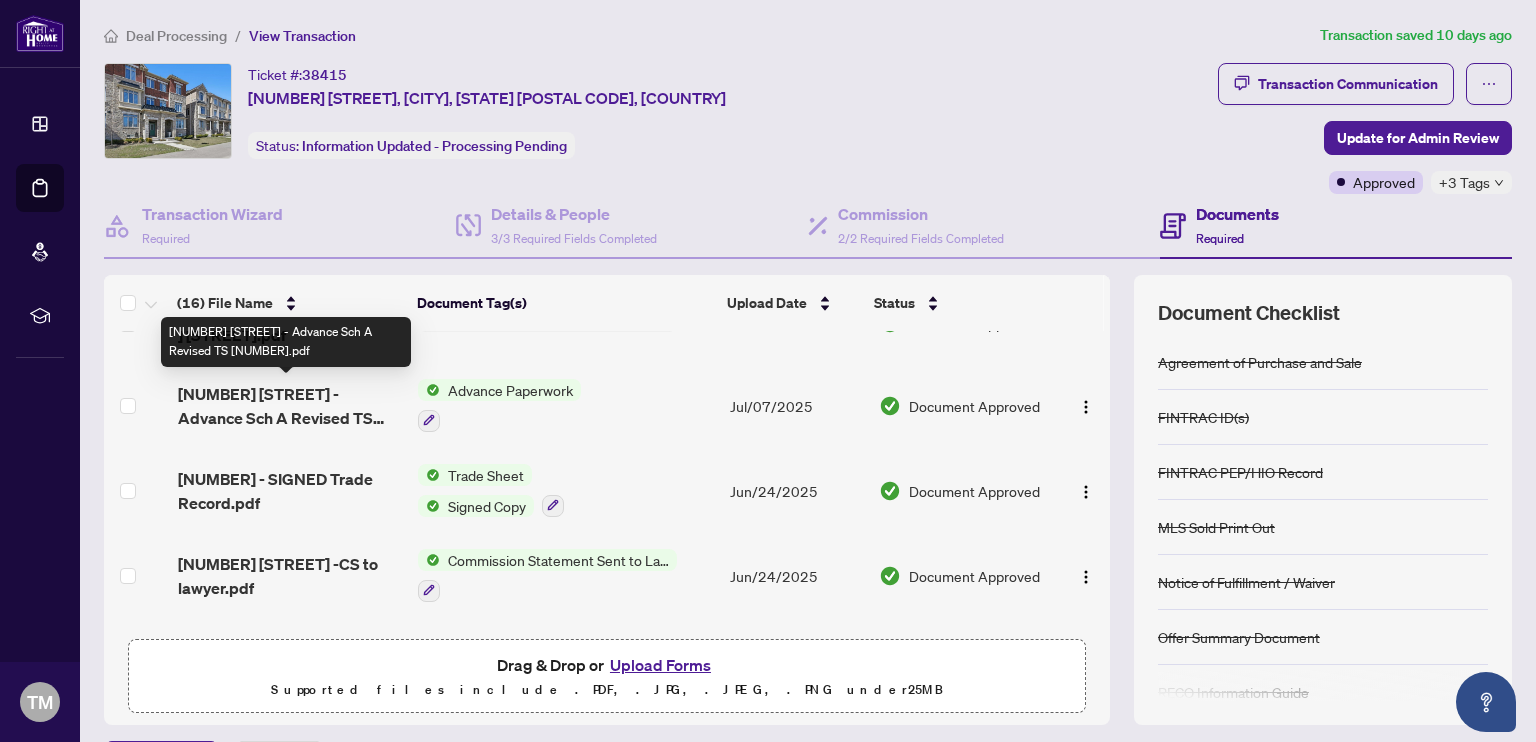 click on "[NUMBER] [STREET] - Advance Sch A Revised TS [NUMBER].pdf" at bounding box center (290, 406) 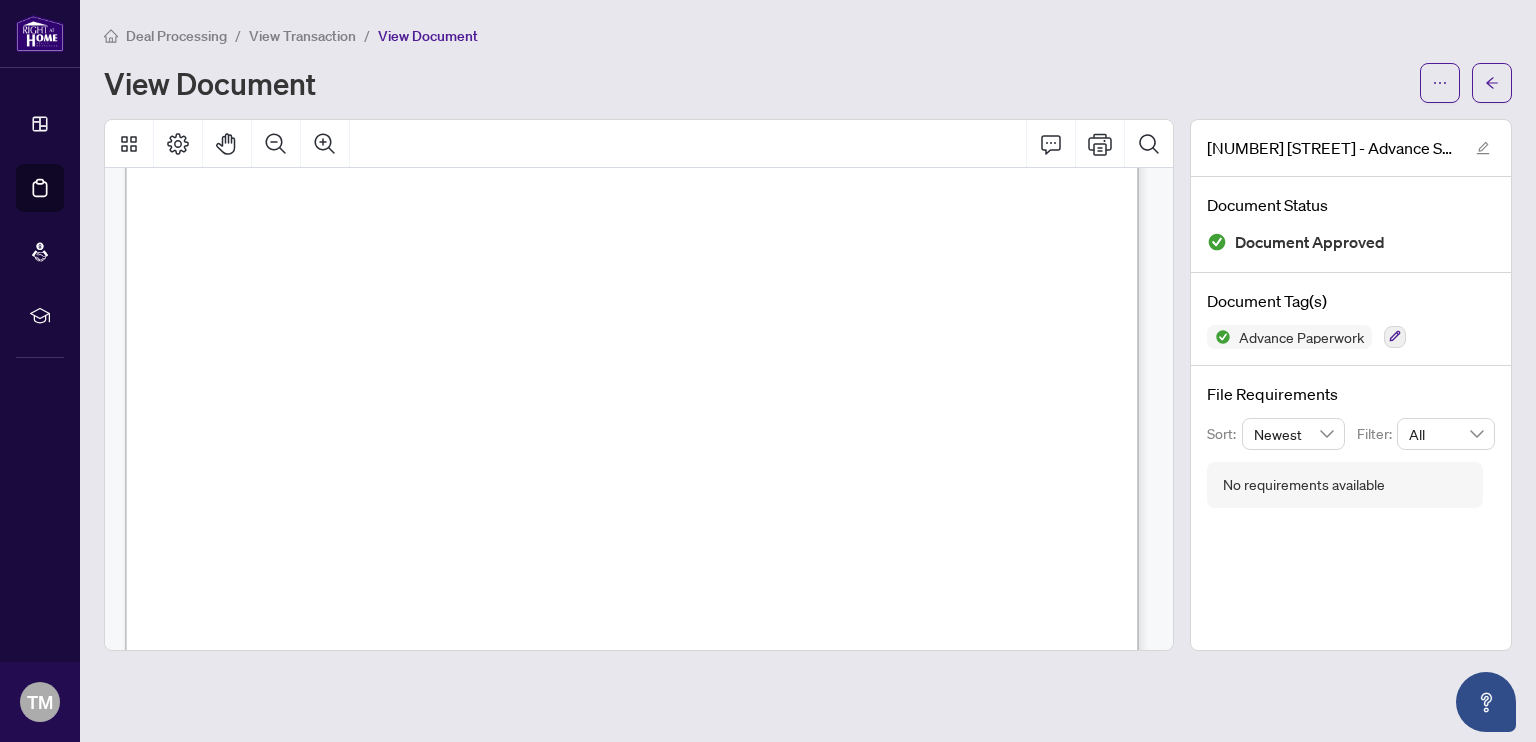 scroll, scrollTop: 393, scrollLeft: 0, axis: vertical 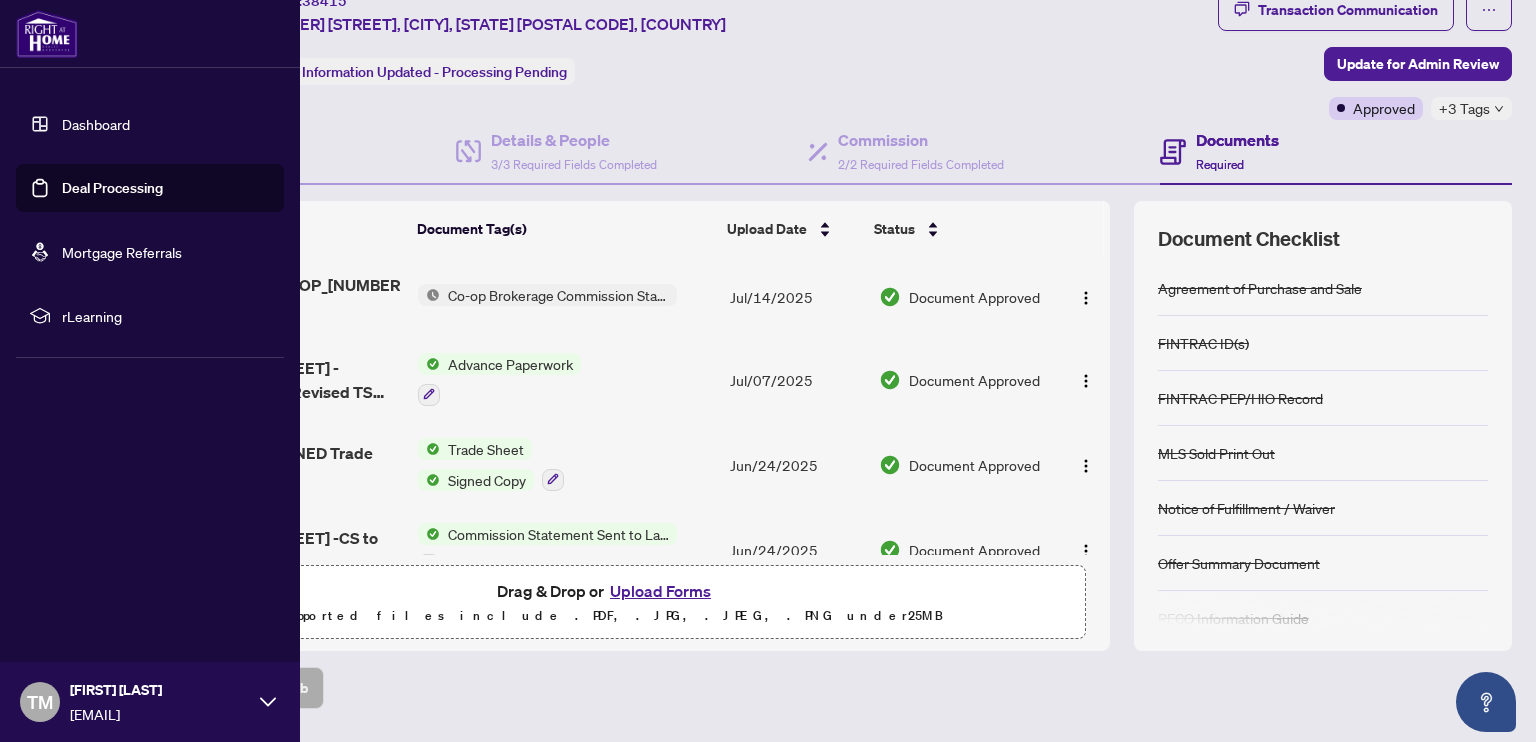 click on "Dashboard" at bounding box center (96, 124) 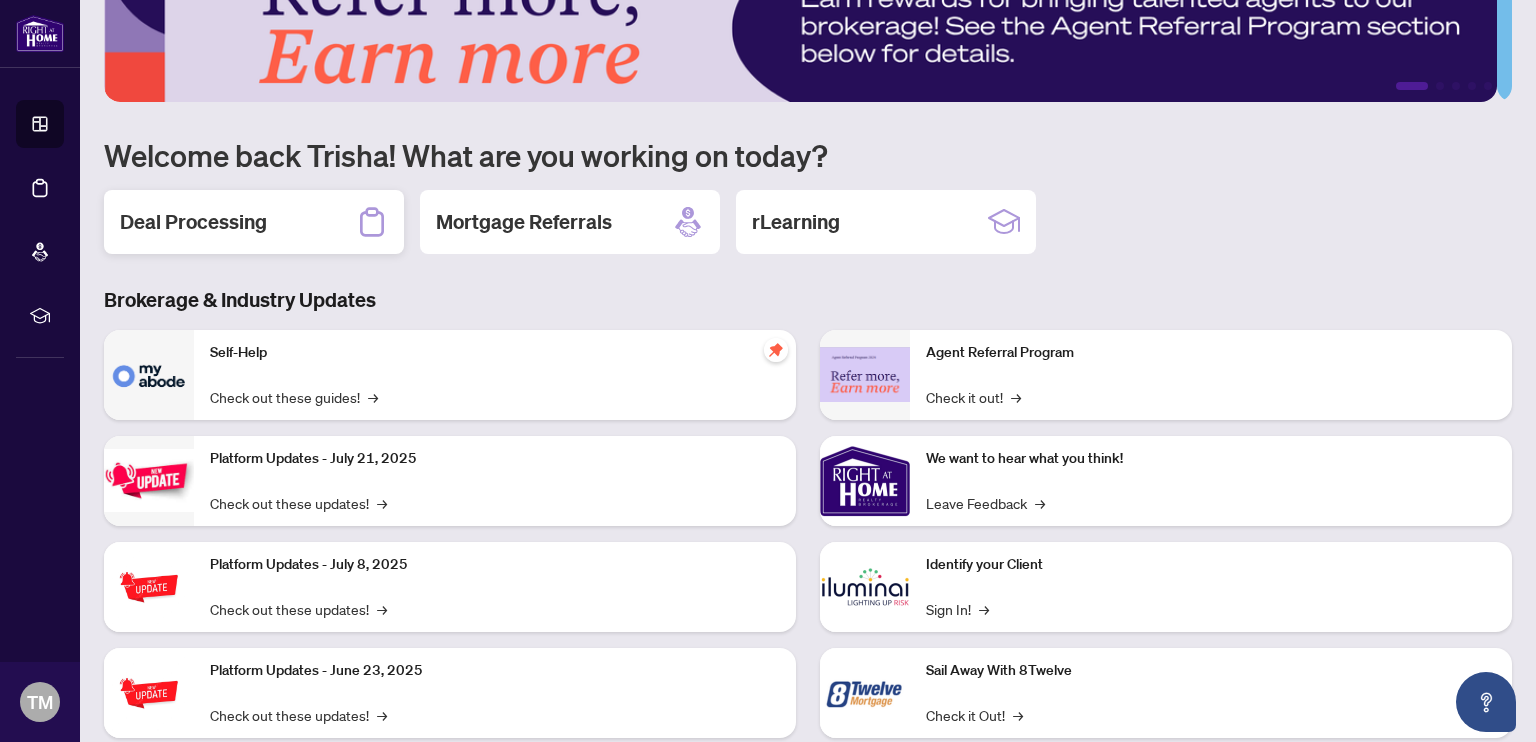 click on "Deal Processing" at bounding box center (254, 222) 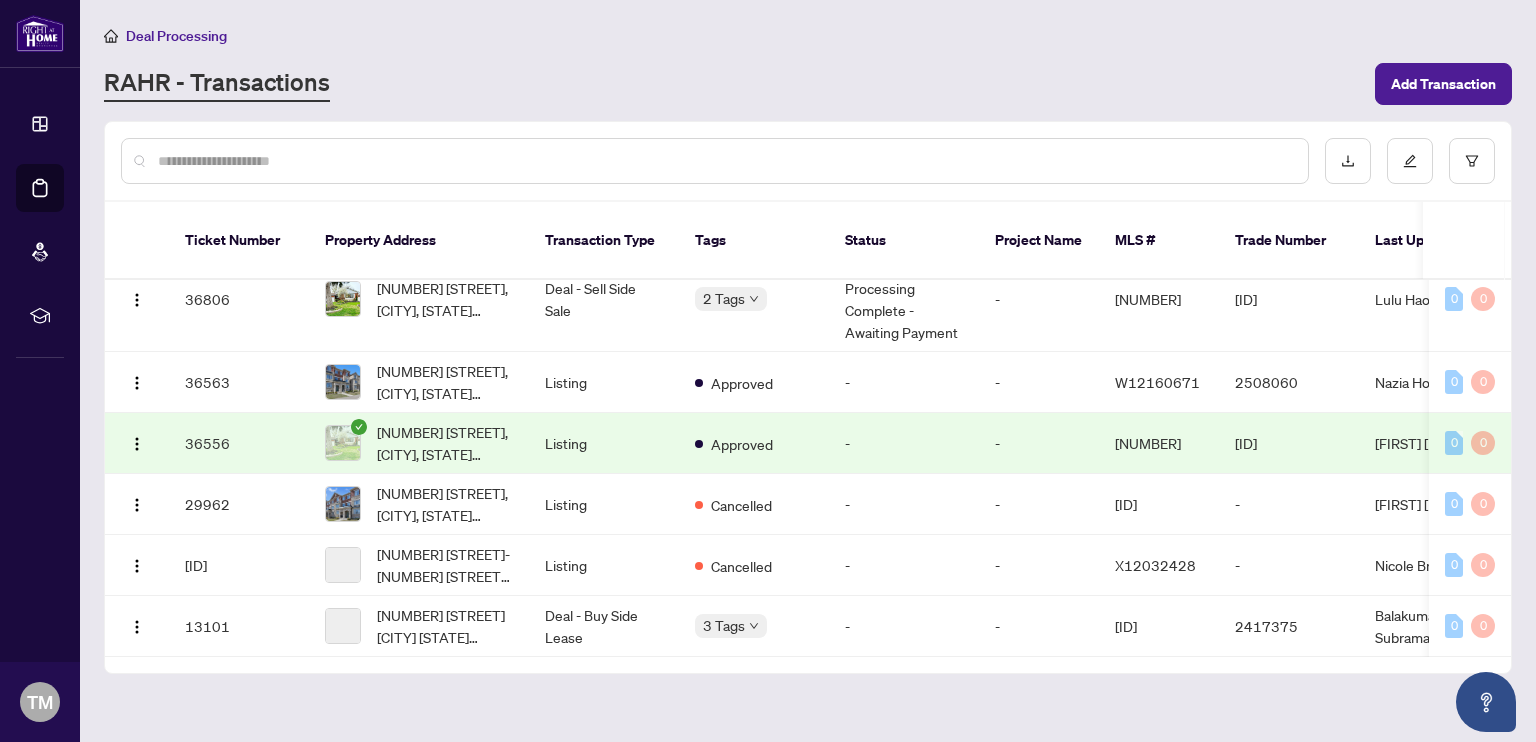 scroll, scrollTop: 428, scrollLeft: 0, axis: vertical 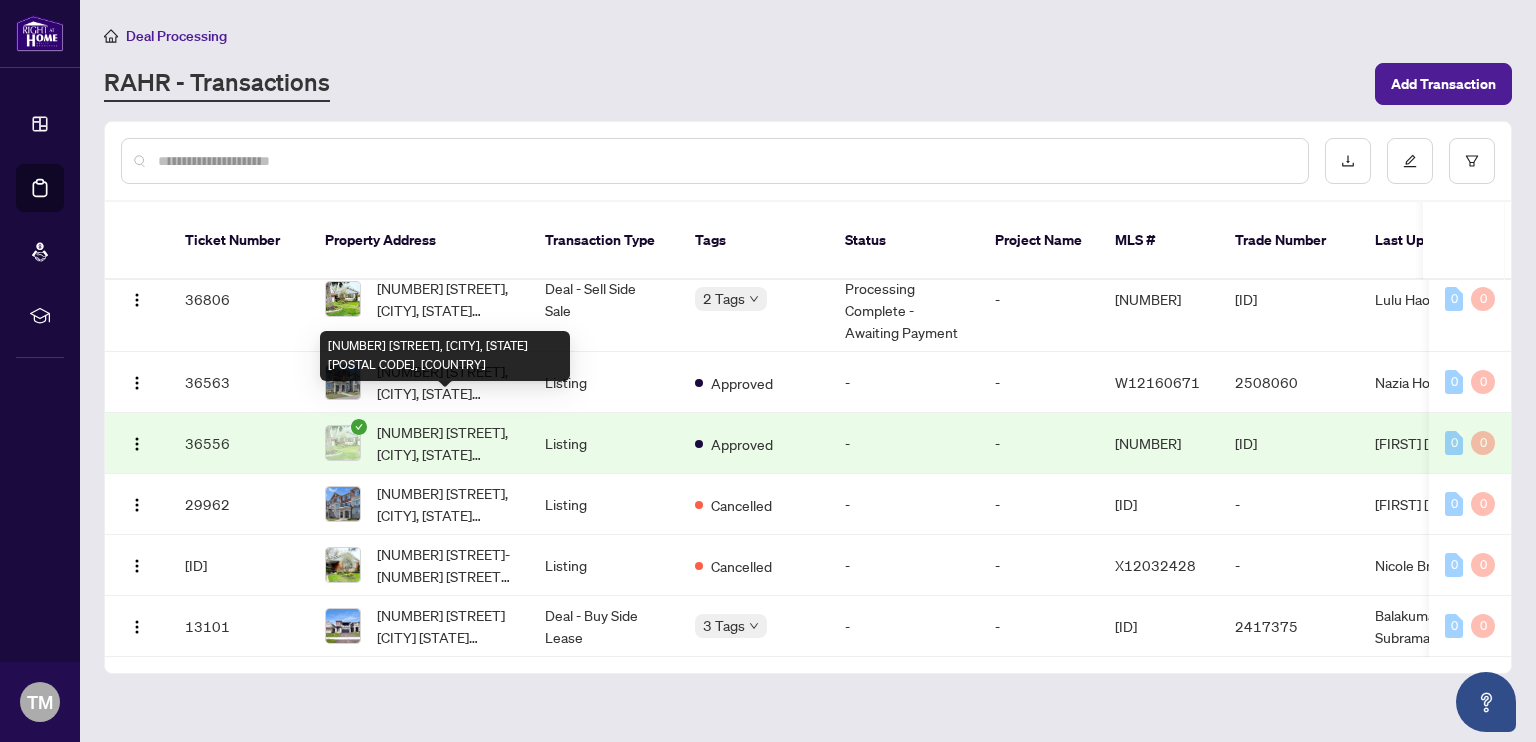 click on "[NUMBER] [STREET], [CITY], [STATE] [POSTAL CODE], [COUNTRY]" at bounding box center (445, 443) 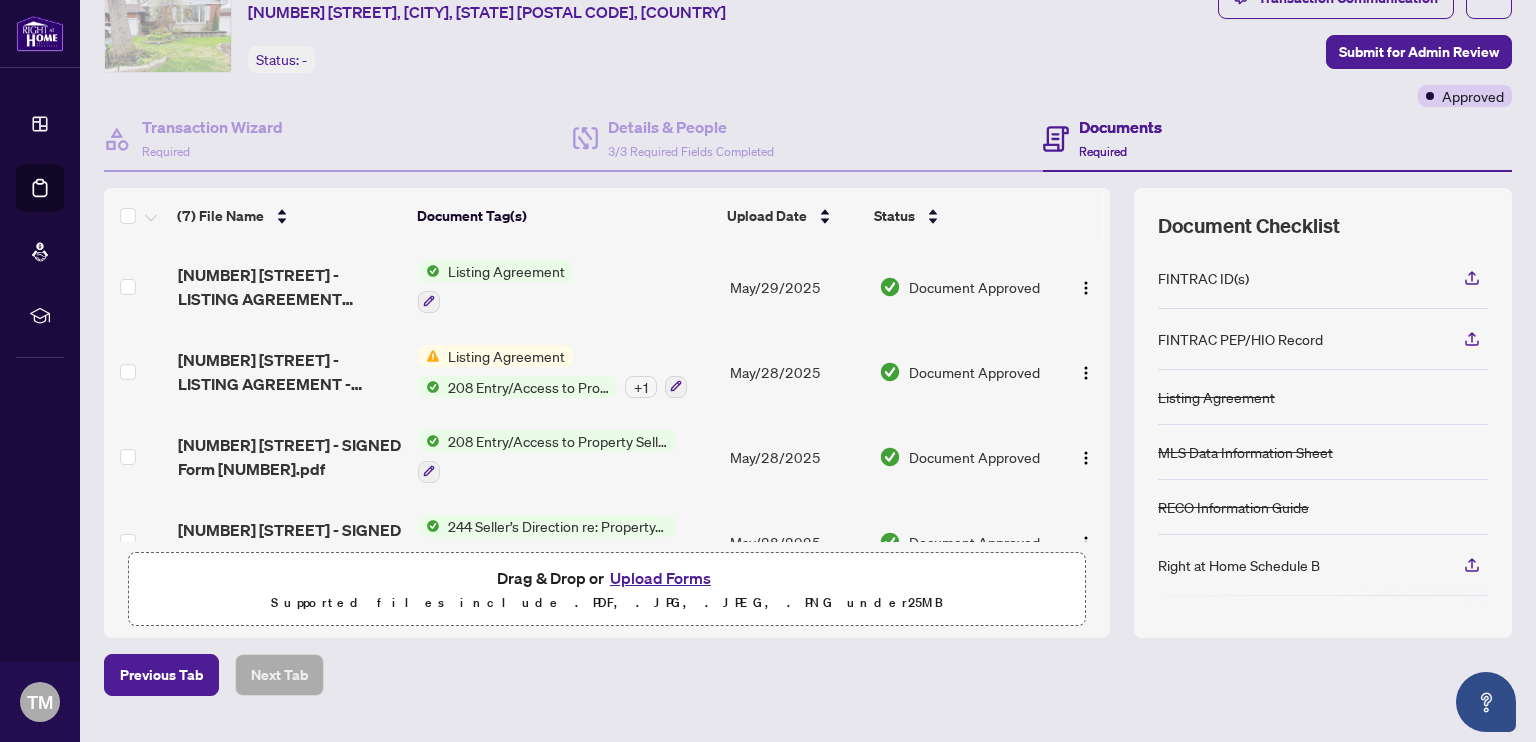 scroll, scrollTop: 84, scrollLeft: 0, axis: vertical 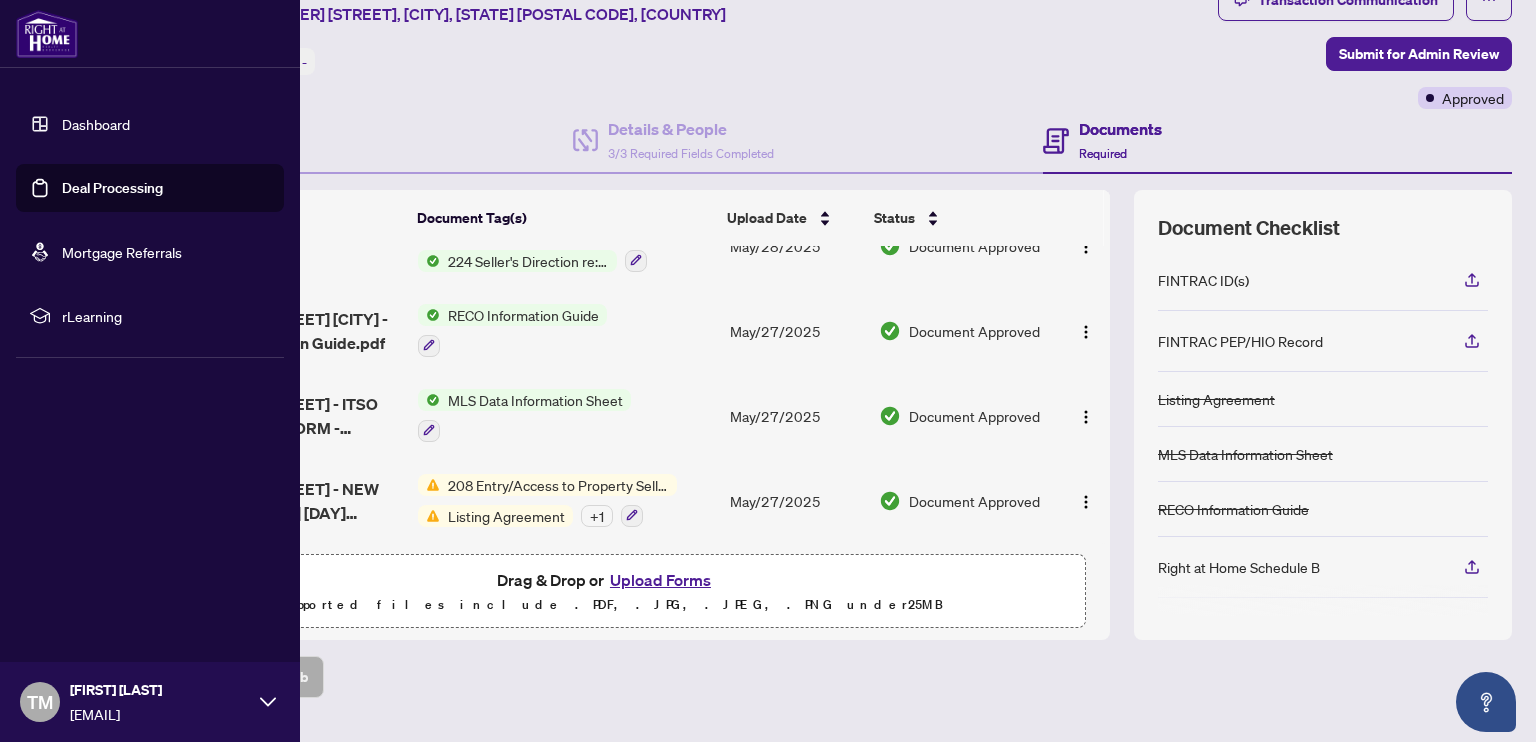 click on "Dashboard" at bounding box center [96, 124] 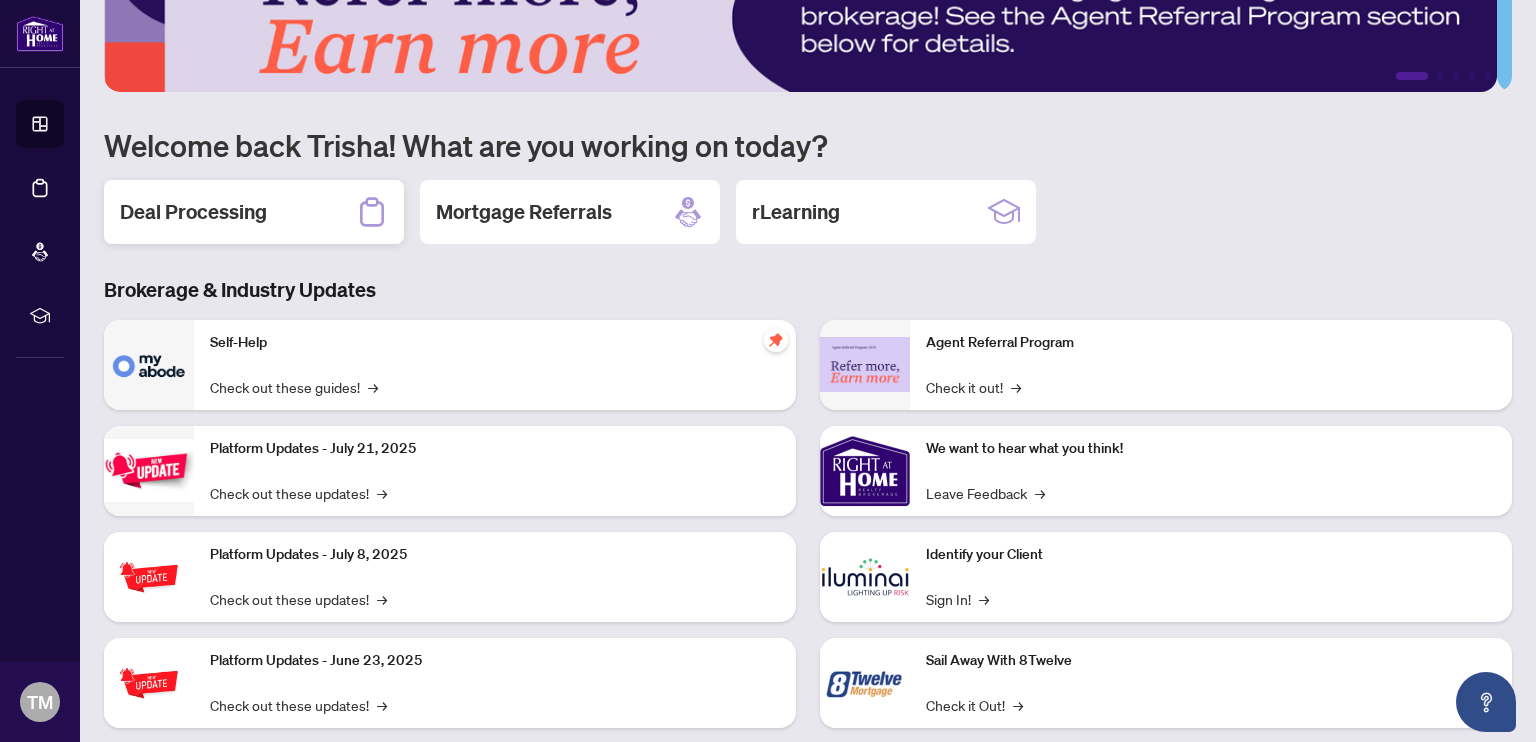 click on "Deal Processing" at bounding box center [254, 212] 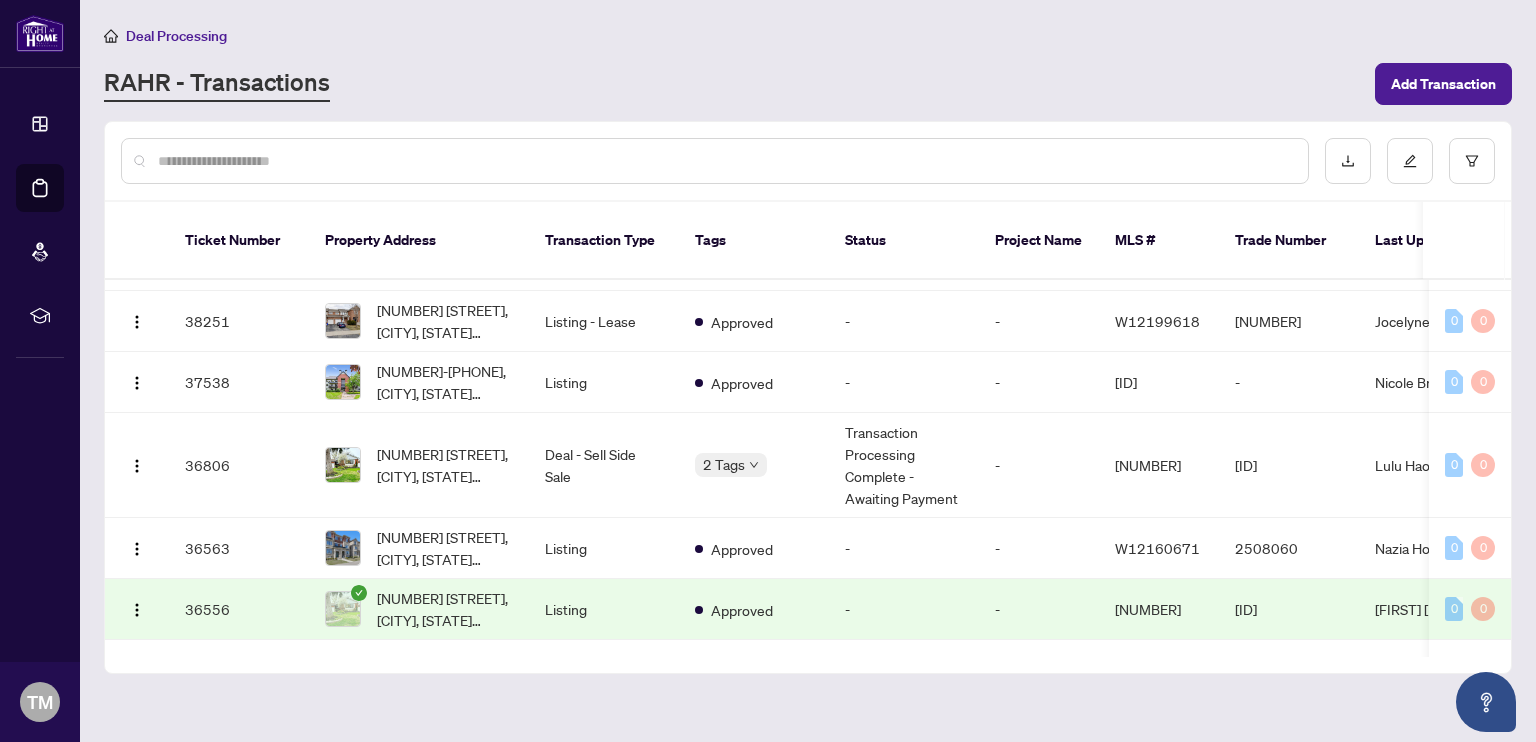 scroll, scrollTop: 264, scrollLeft: 0, axis: vertical 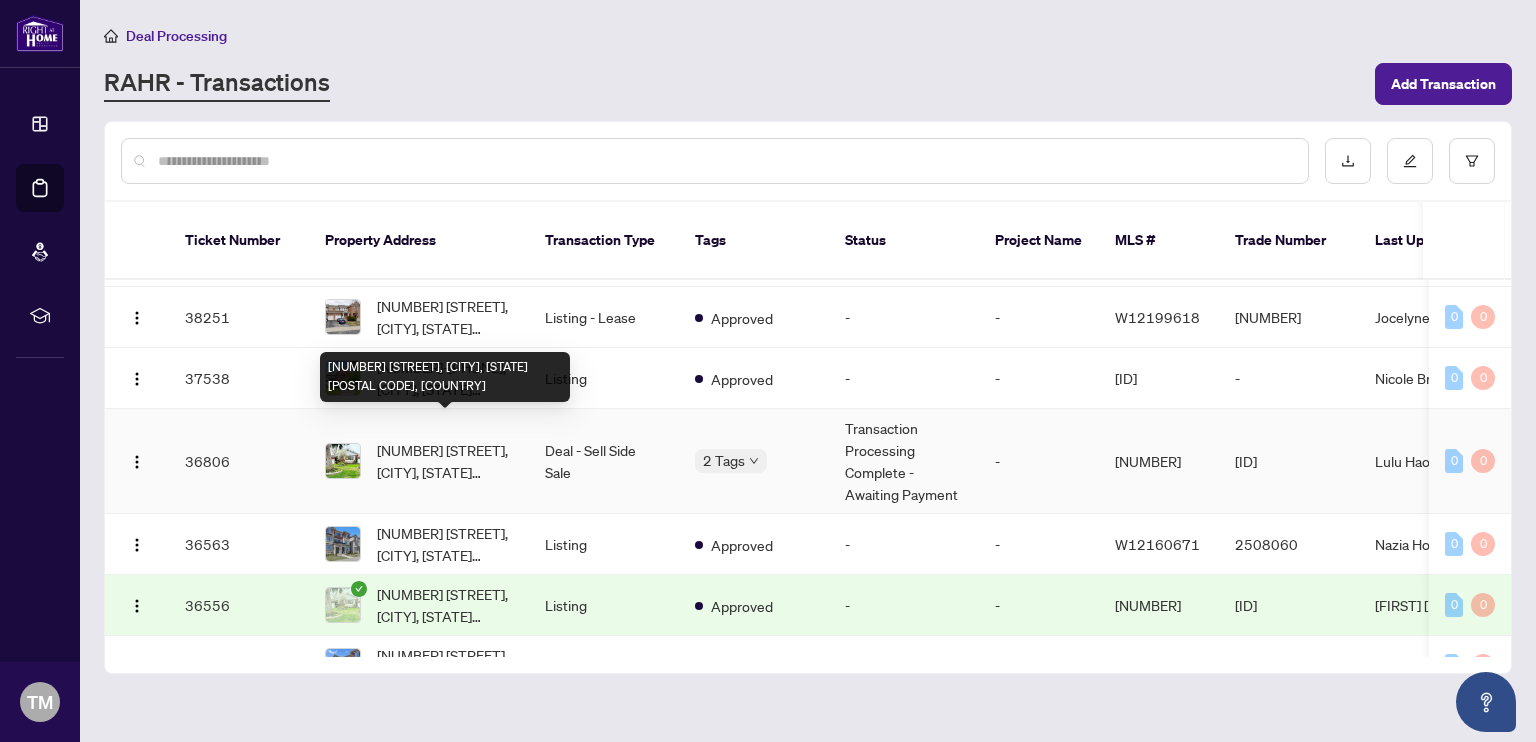 click on "[NUMBER] [STREET], [CITY], [STATE] [POSTAL CODE], [COUNTRY]" at bounding box center [445, 461] 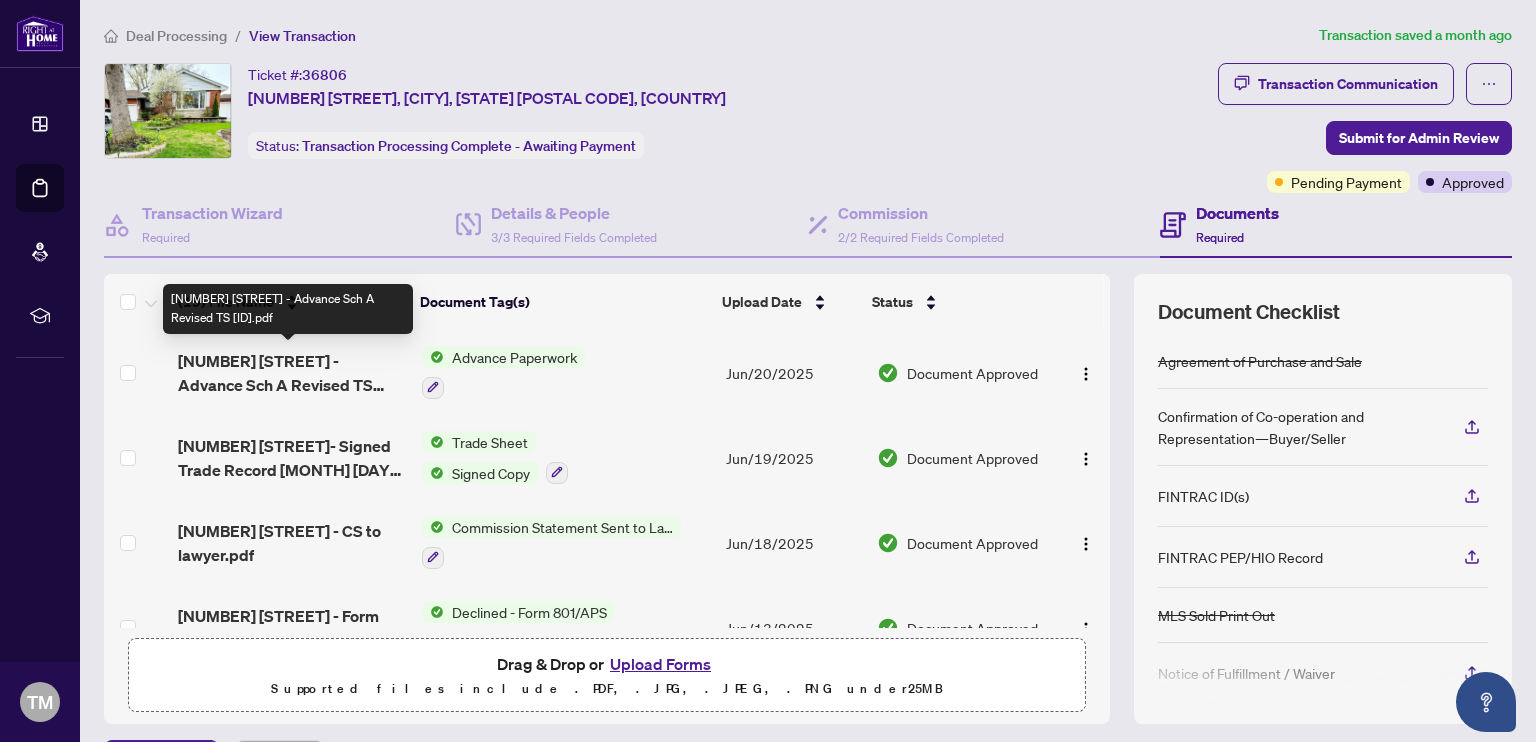 click on "[NUMBER] [STREET]  - Advance Sch A  Revised TS [ID].pdf" at bounding box center [291, 373] 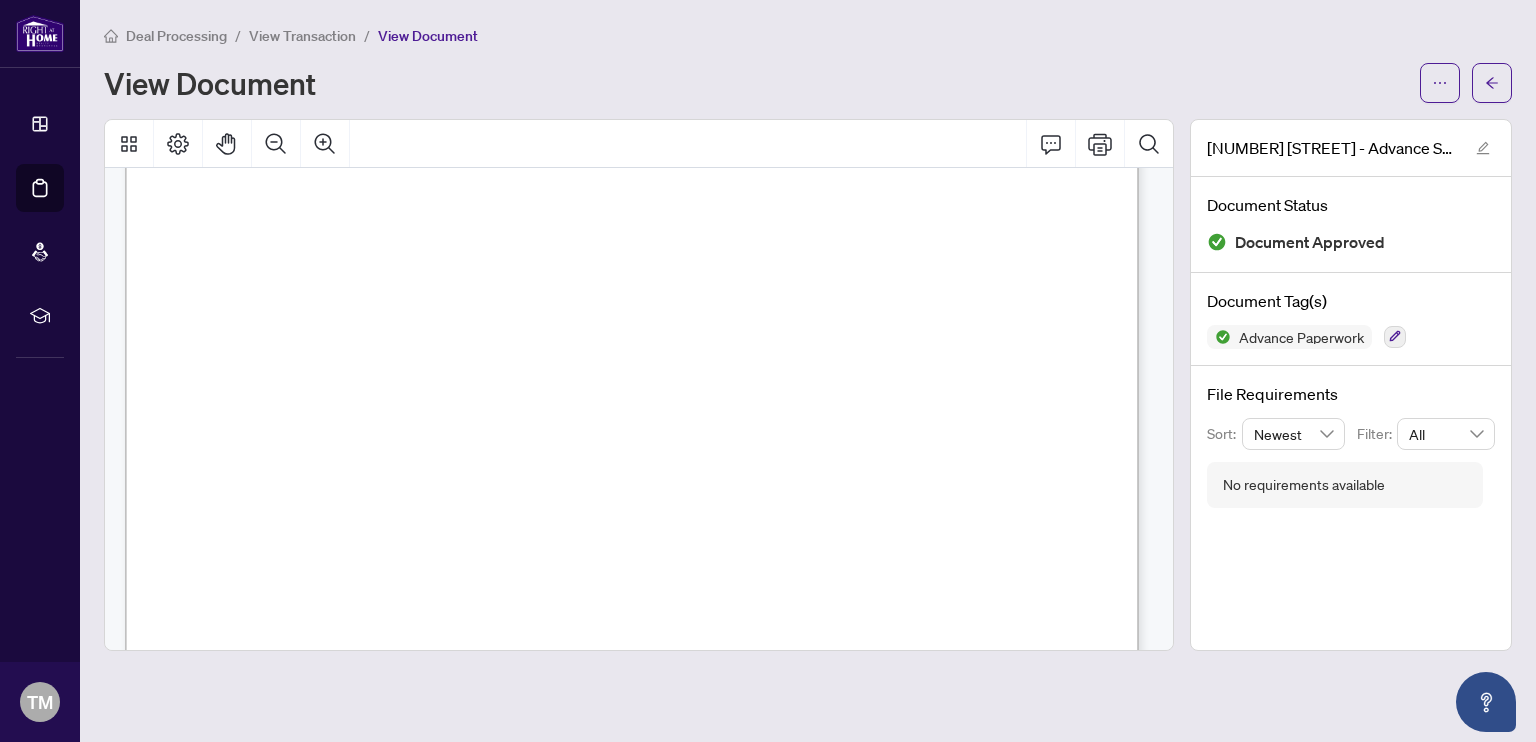 scroll, scrollTop: 401, scrollLeft: 0, axis: vertical 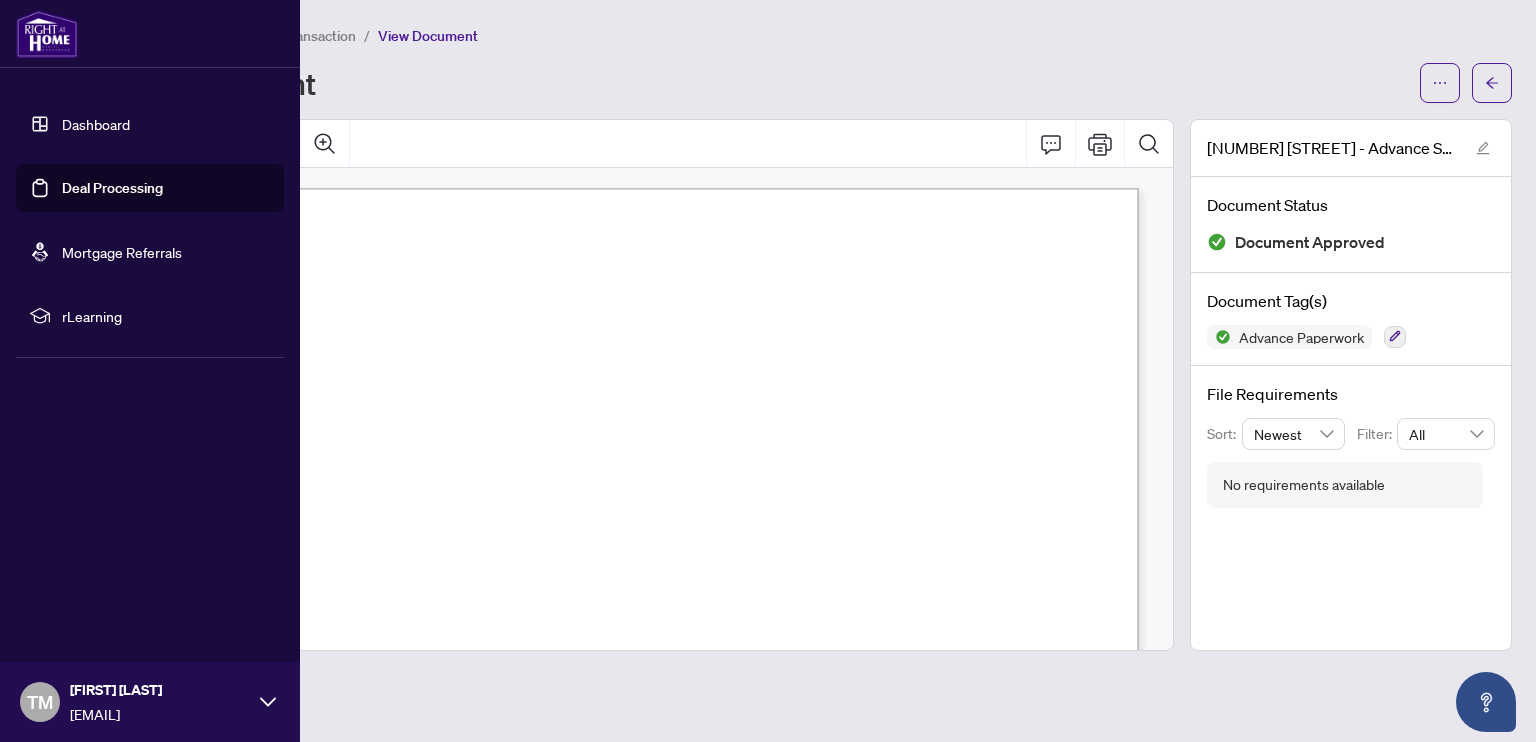 click on "Dashboard" at bounding box center (96, 124) 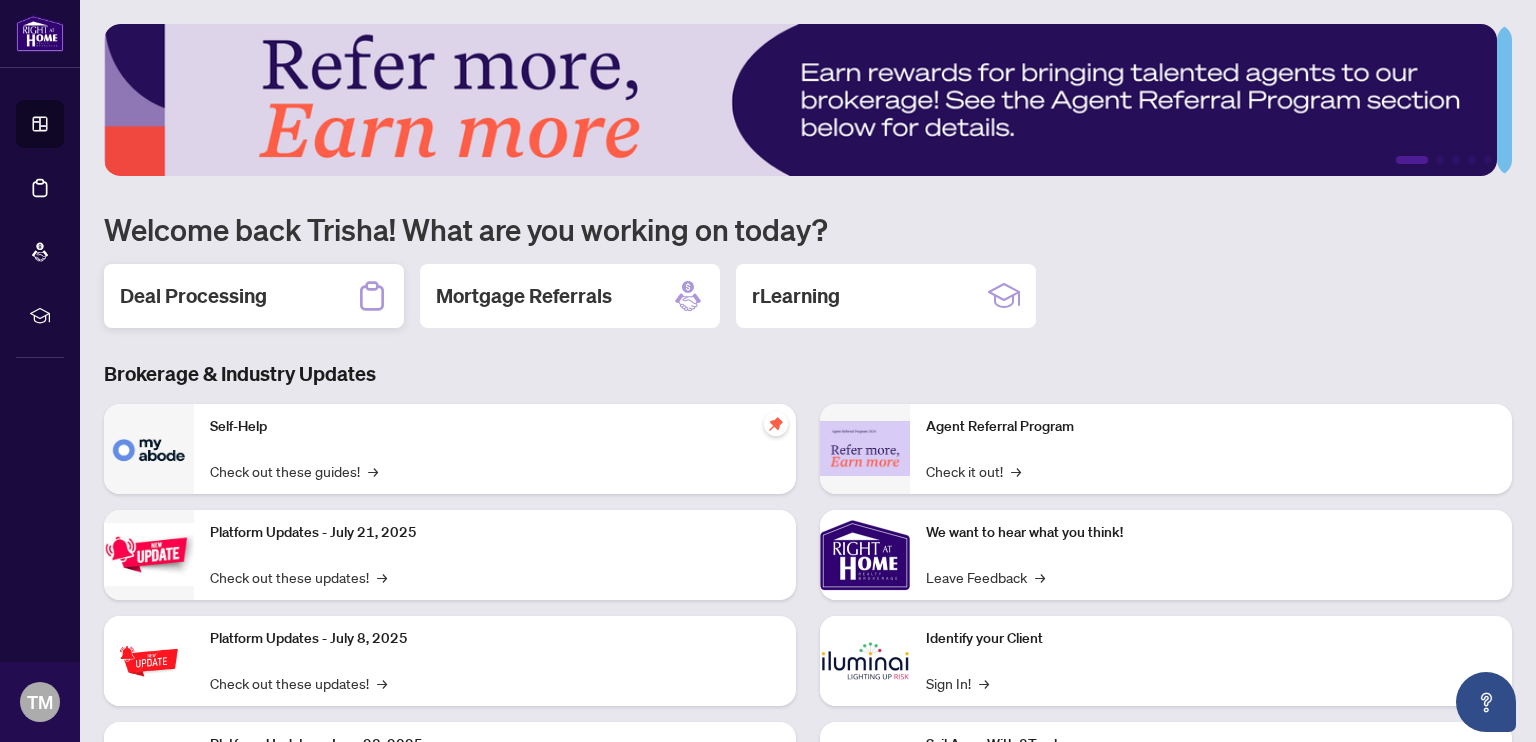 click on "Deal Processing" at bounding box center (193, 296) 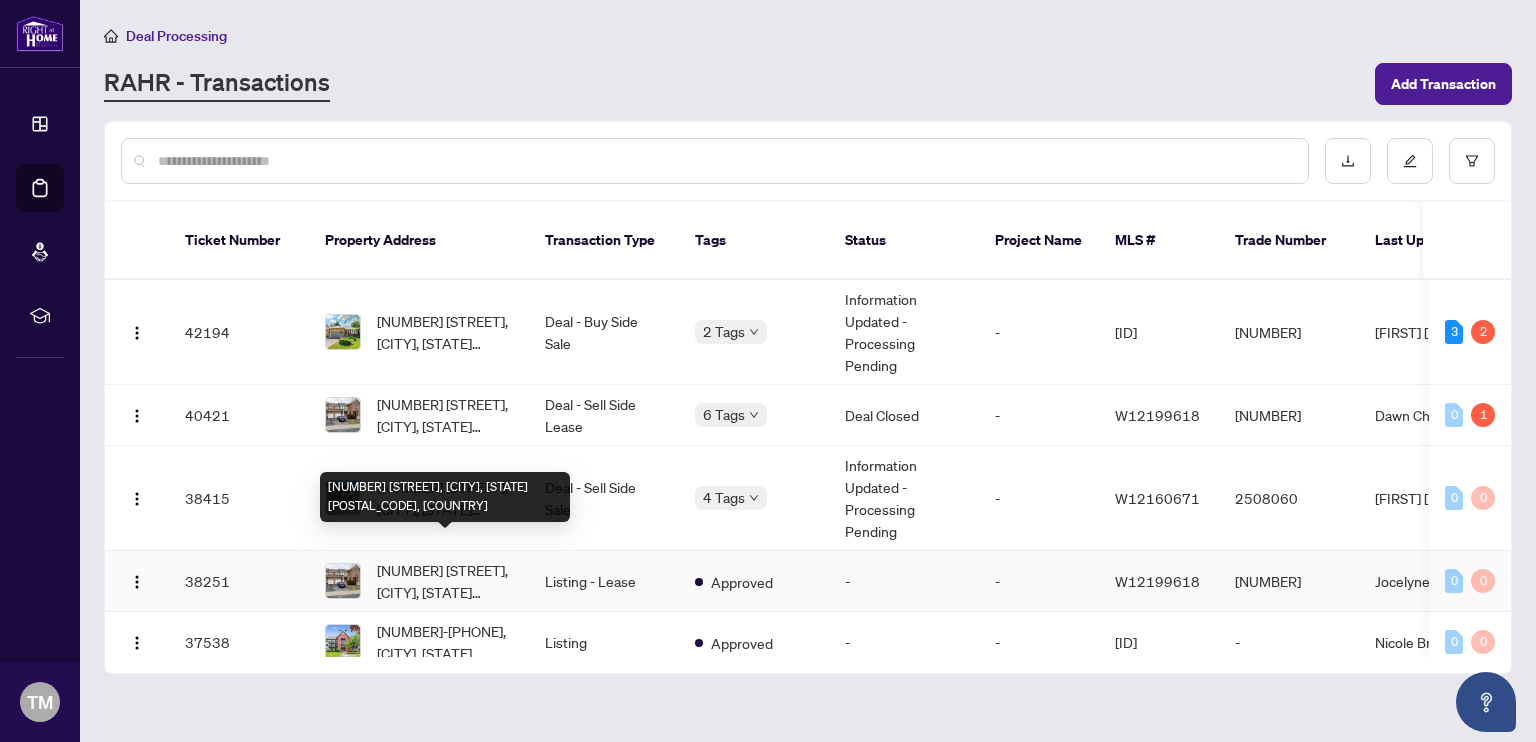 click on "[NUMBER] [STREET], [CITY], [STATE] [POSTAL_CODE], [COUNTRY]" at bounding box center (445, 497) 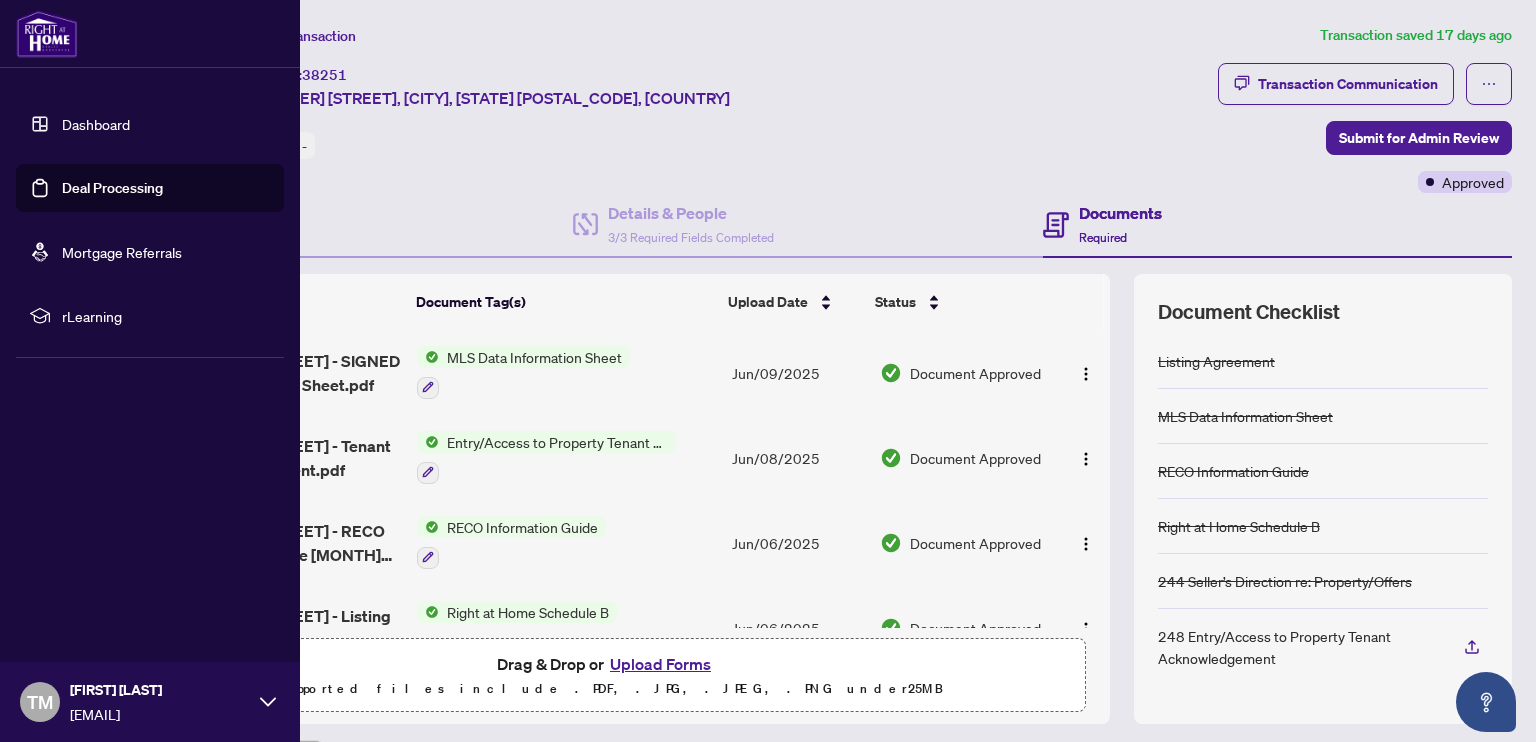 click on "Dashboard" at bounding box center (96, 124) 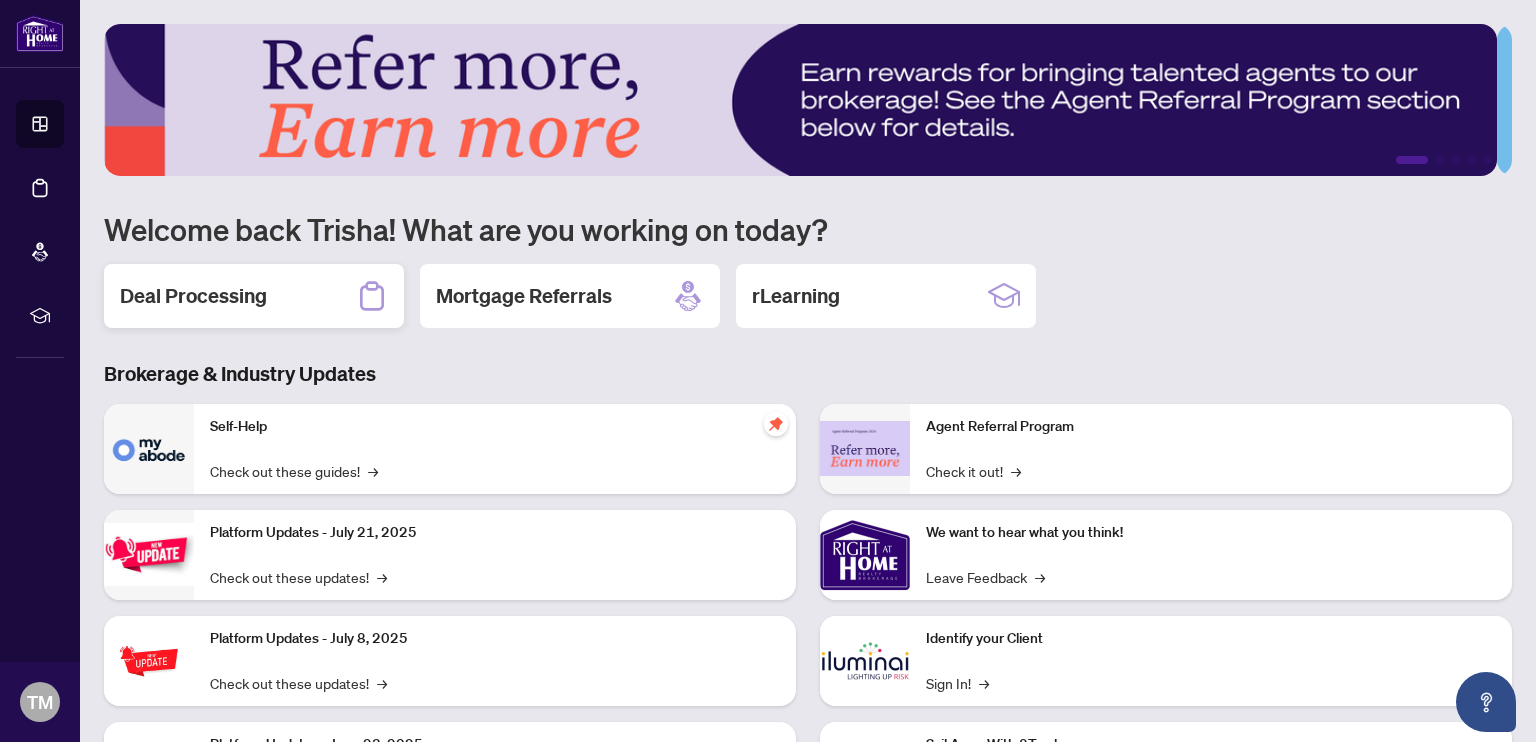 click on "Deal Processing" at bounding box center (193, 296) 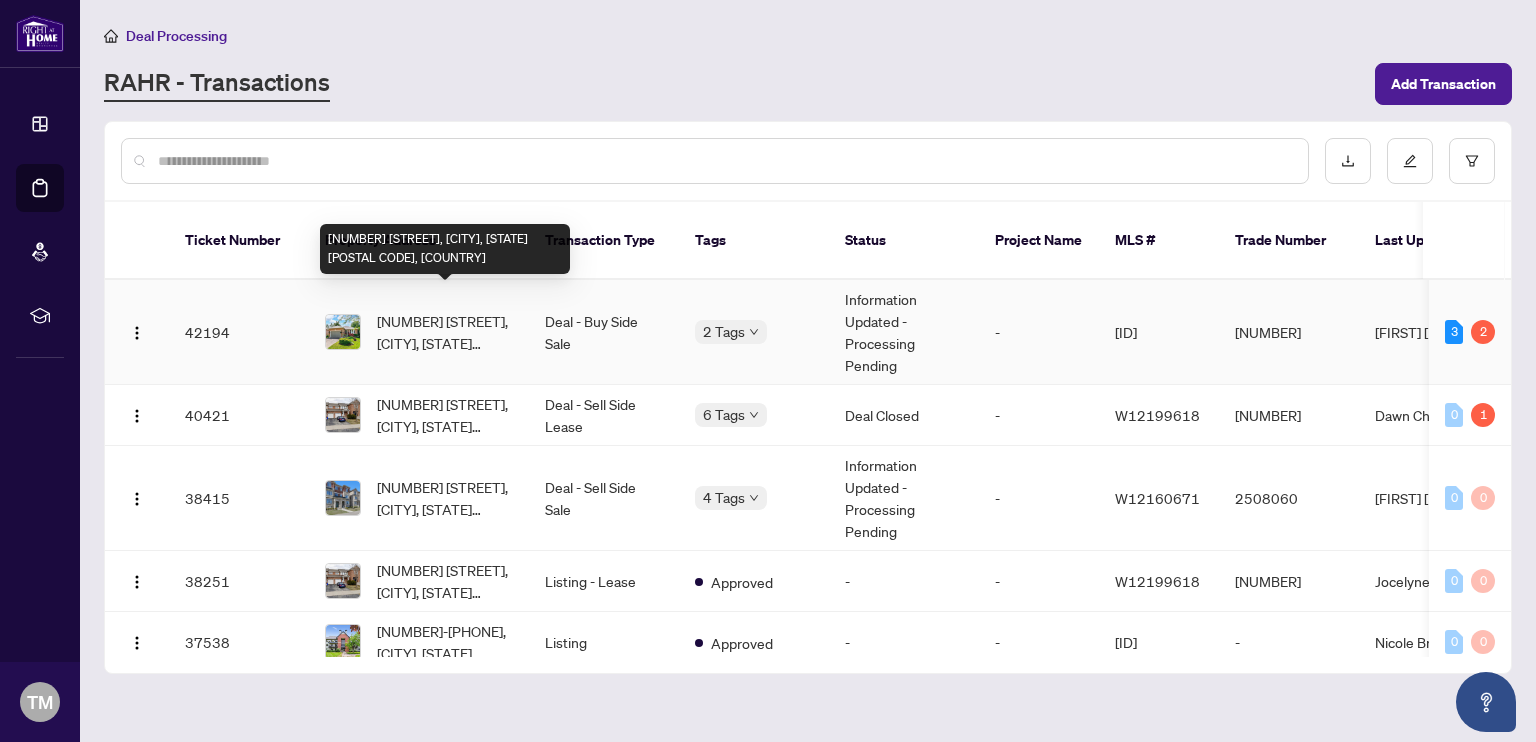 click on "[NUMBER] [STREET], [CITY], [STATE] [POSTAL CODE], [COUNTRY]" at bounding box center [445, 332] 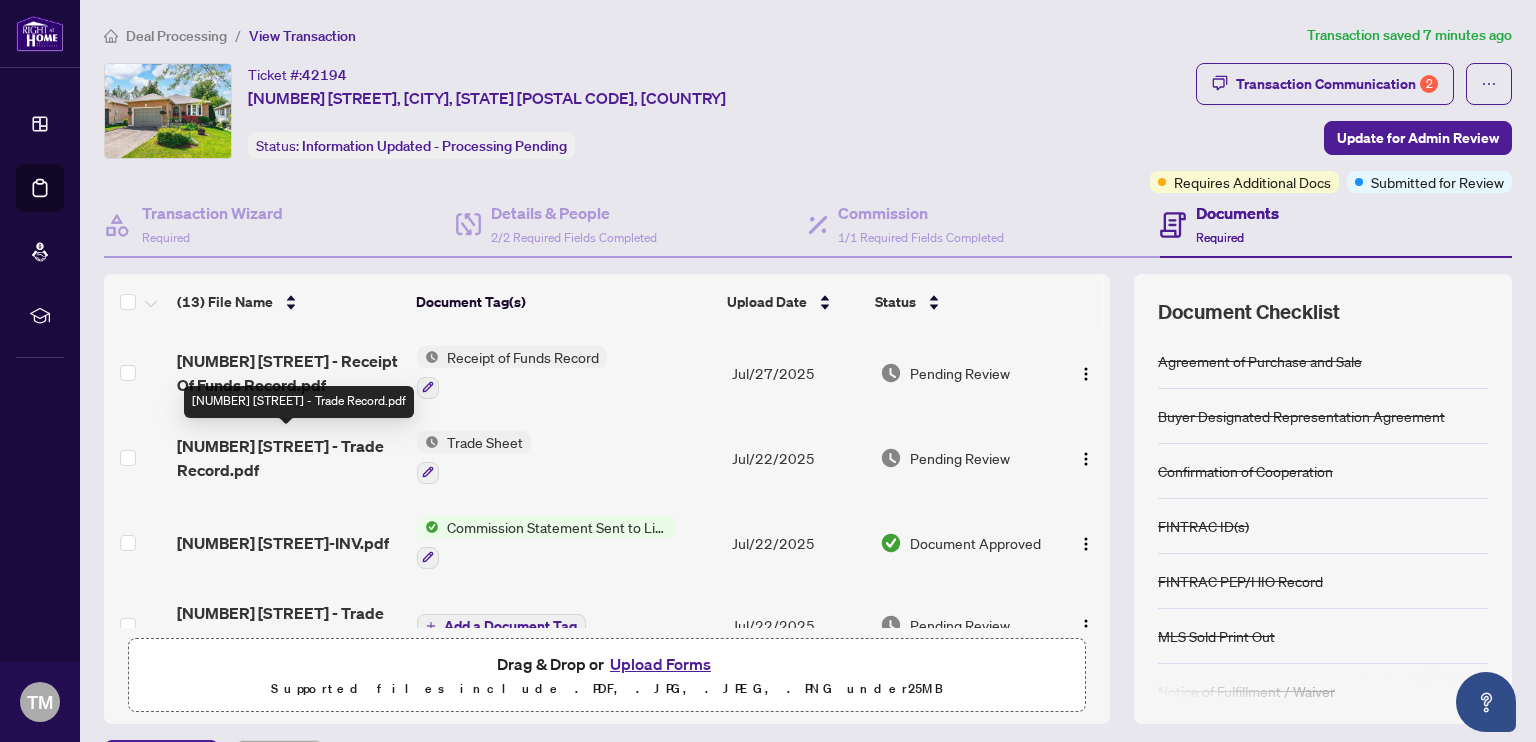 click on "[NUMBER] [STREET] - Trade Record.pdf" at bounding box center (289, 458) 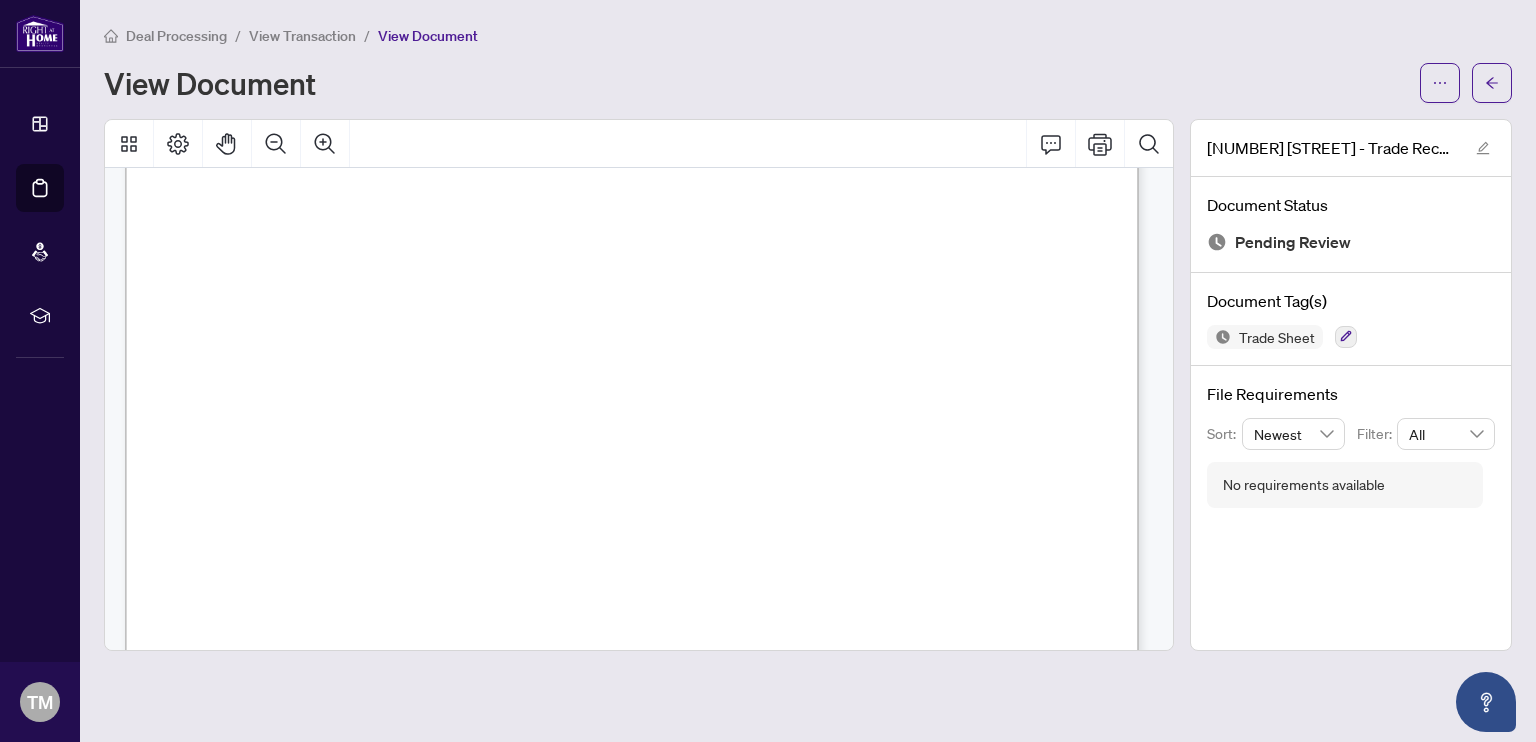 scroll, scrollTop: 480, scrollLeft: 0, axis: vertical 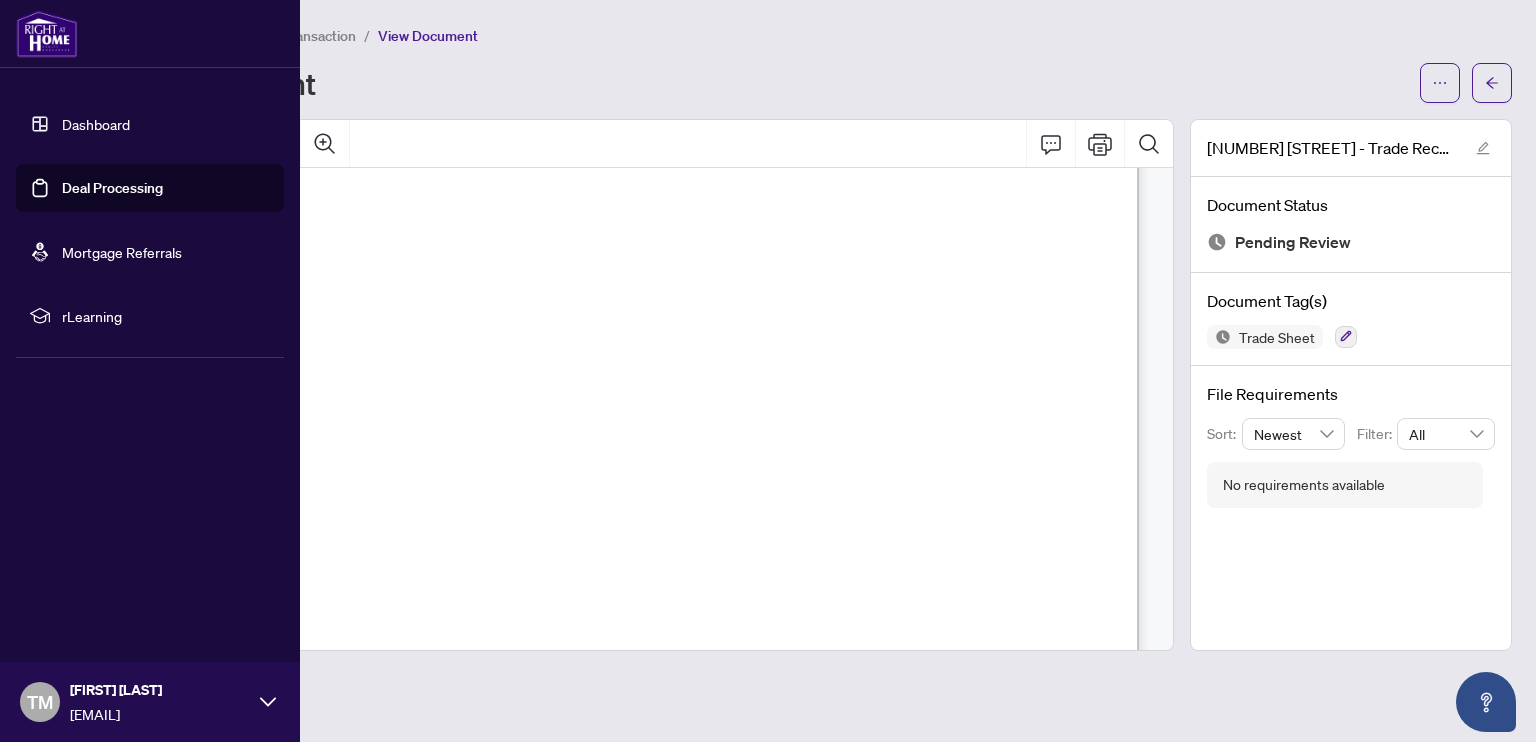 click on "Dashboard" at bounding box center (96, 124) 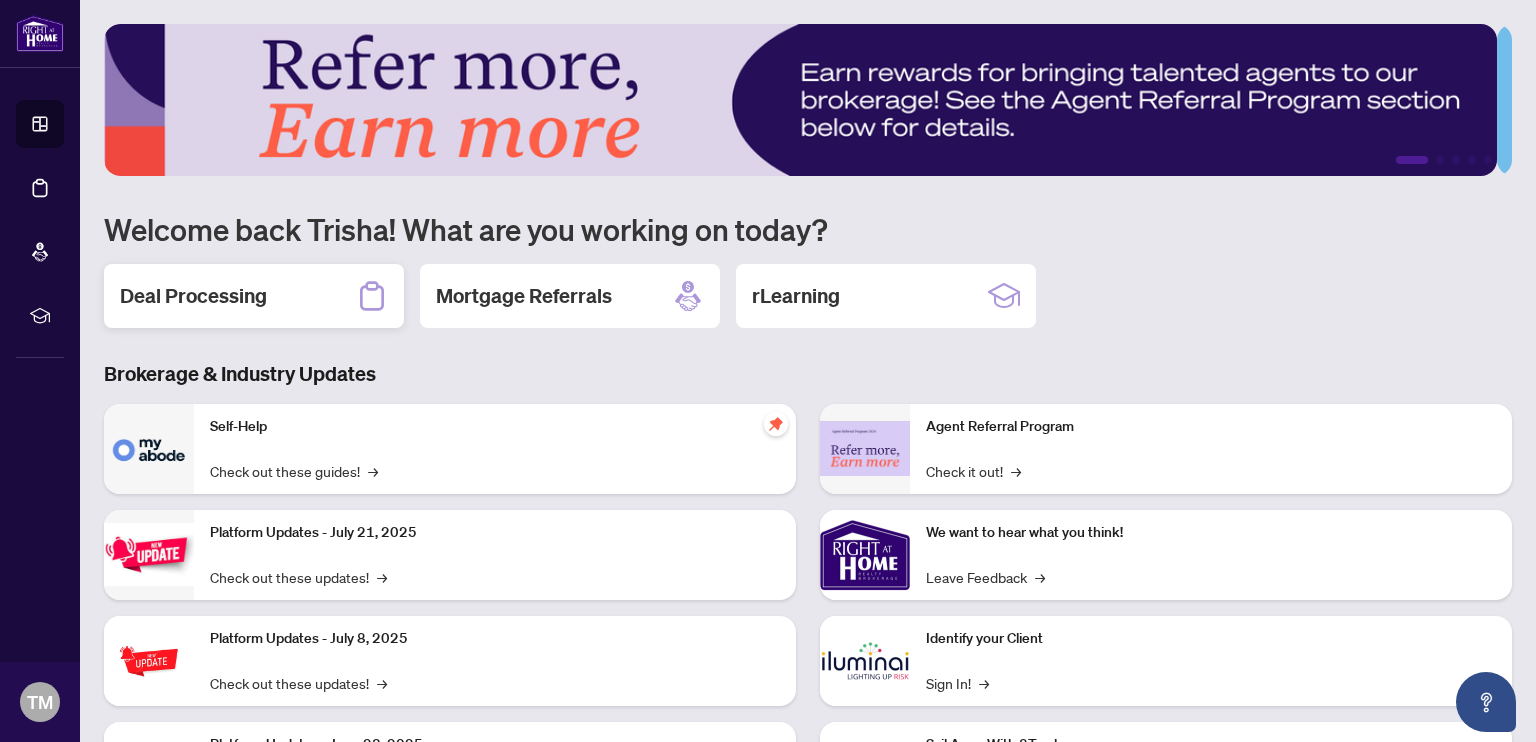 click on "Deal Processing" at bounding box center (254, 296) 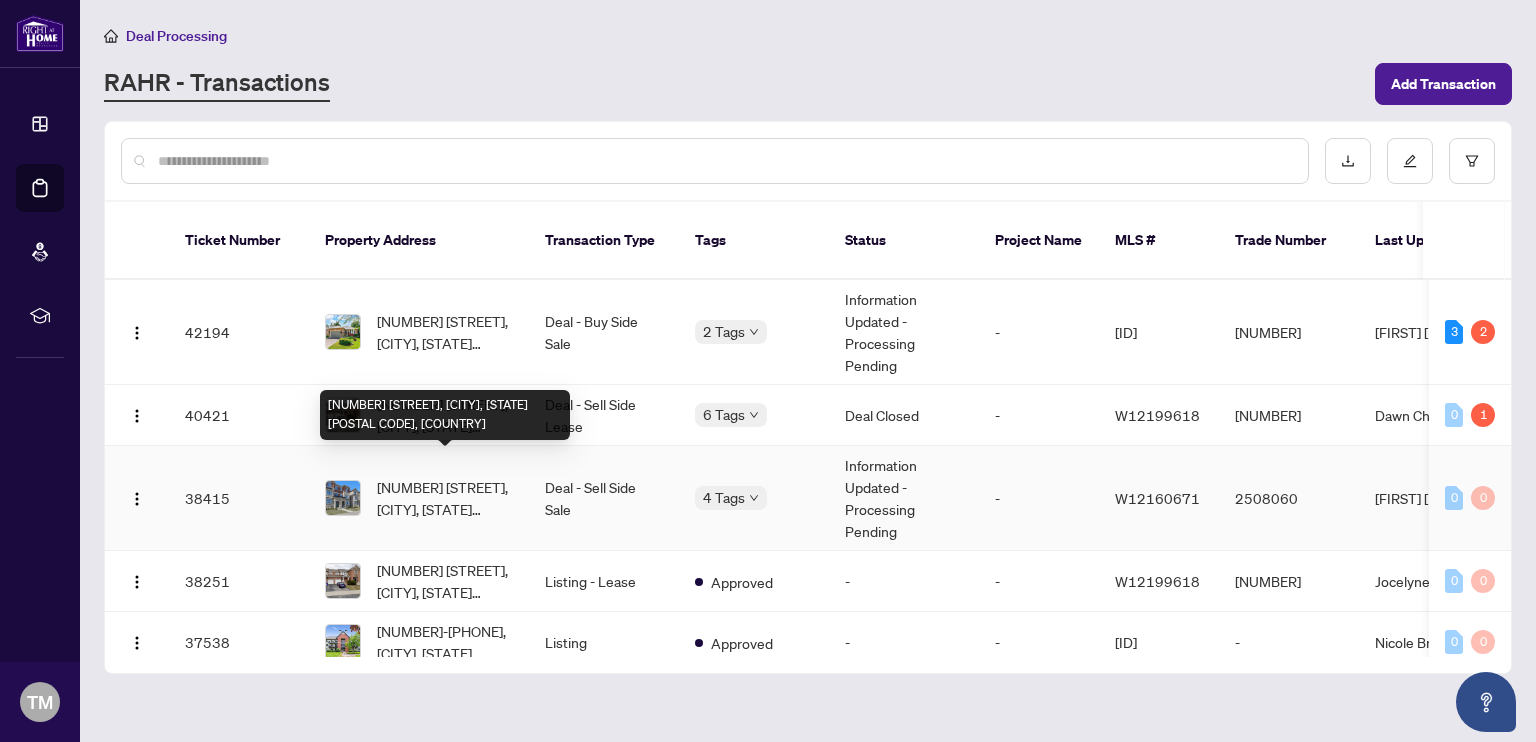 click on "[NUMBER] [STREET], [CITY], [STATE] [POSTAL CODE], [COUNTRY]" at bounding box center (445, 498) 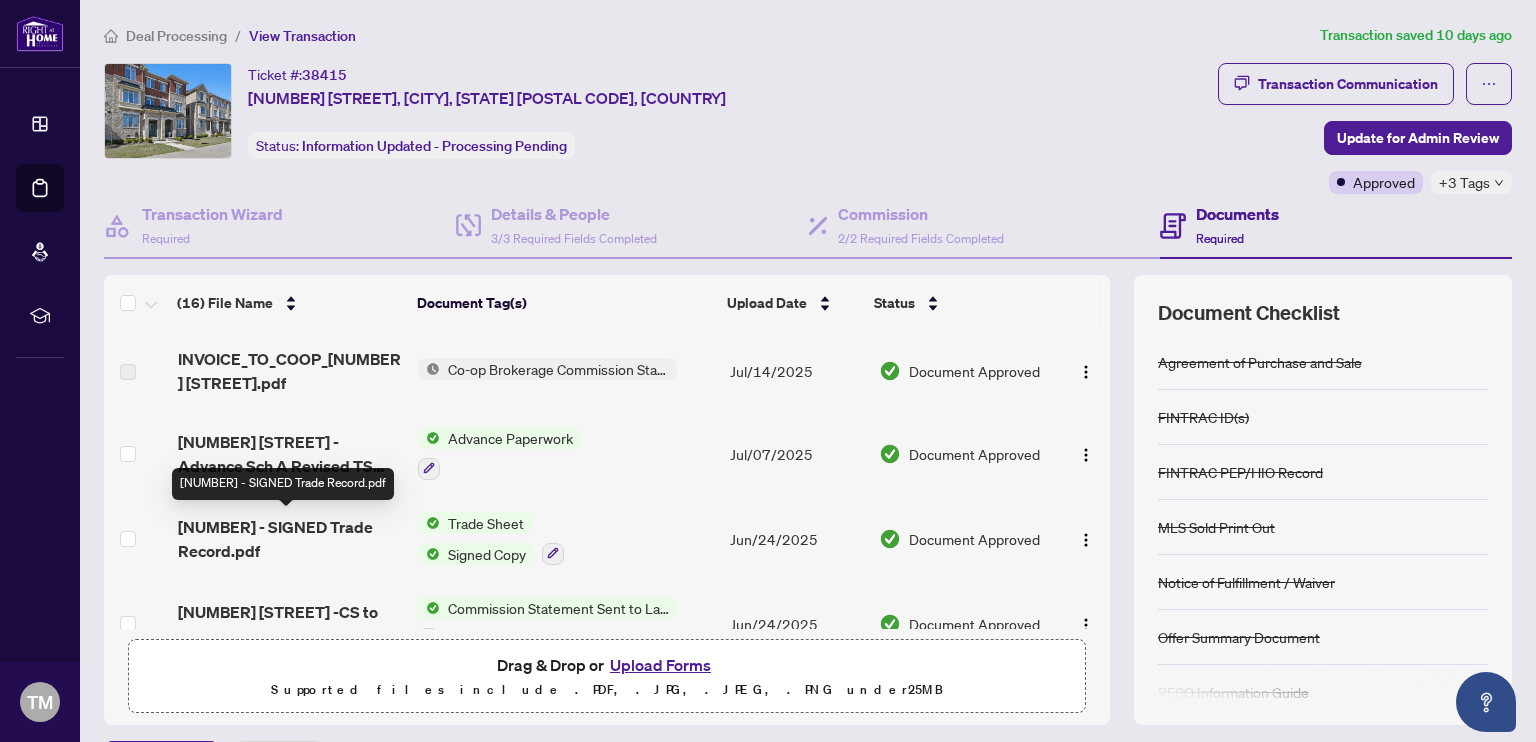 click on "[NUMBER] - SIGNED Trade Record.pdf" at bounding box center [290, 539] 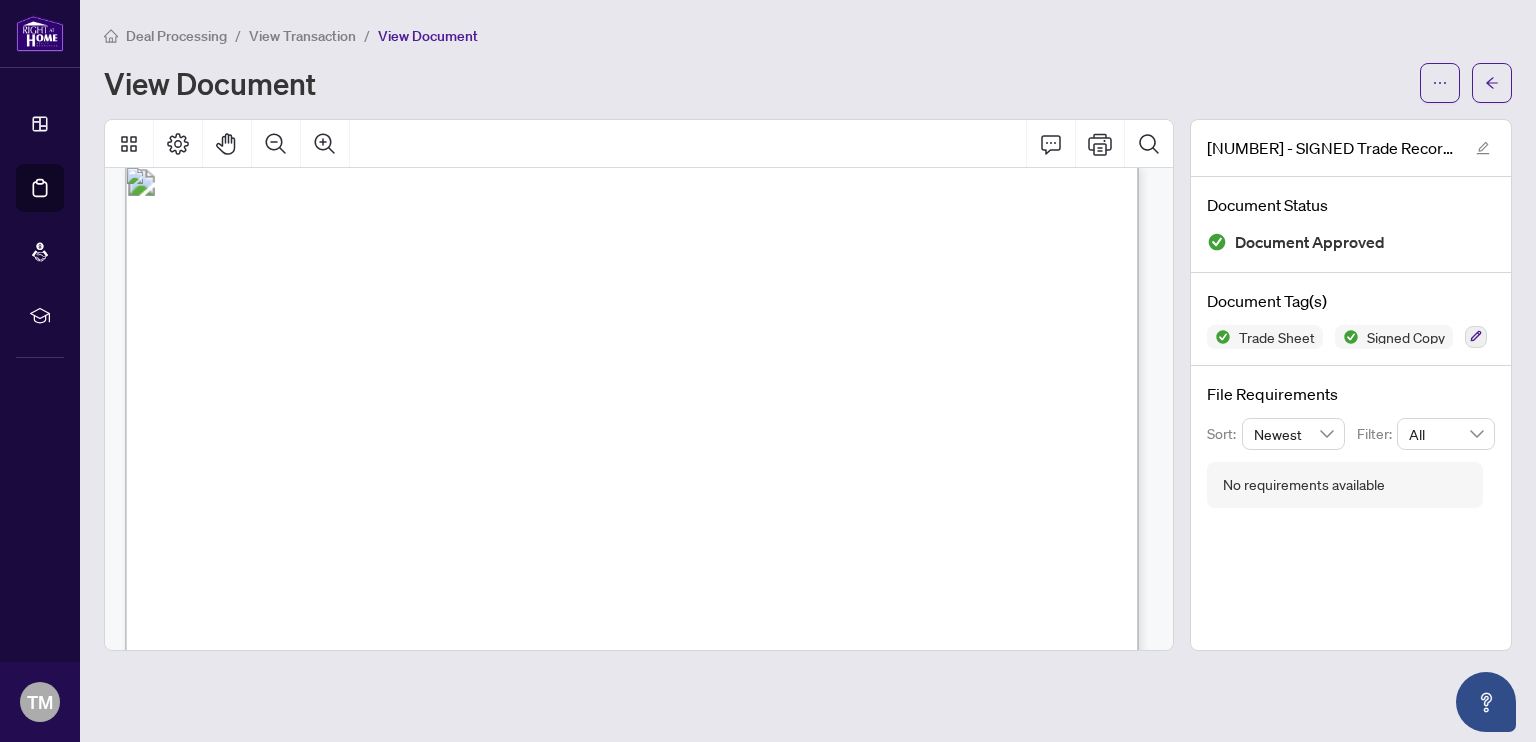 scroll, scrollTop: 0, scrollLeft: 0, axis: both 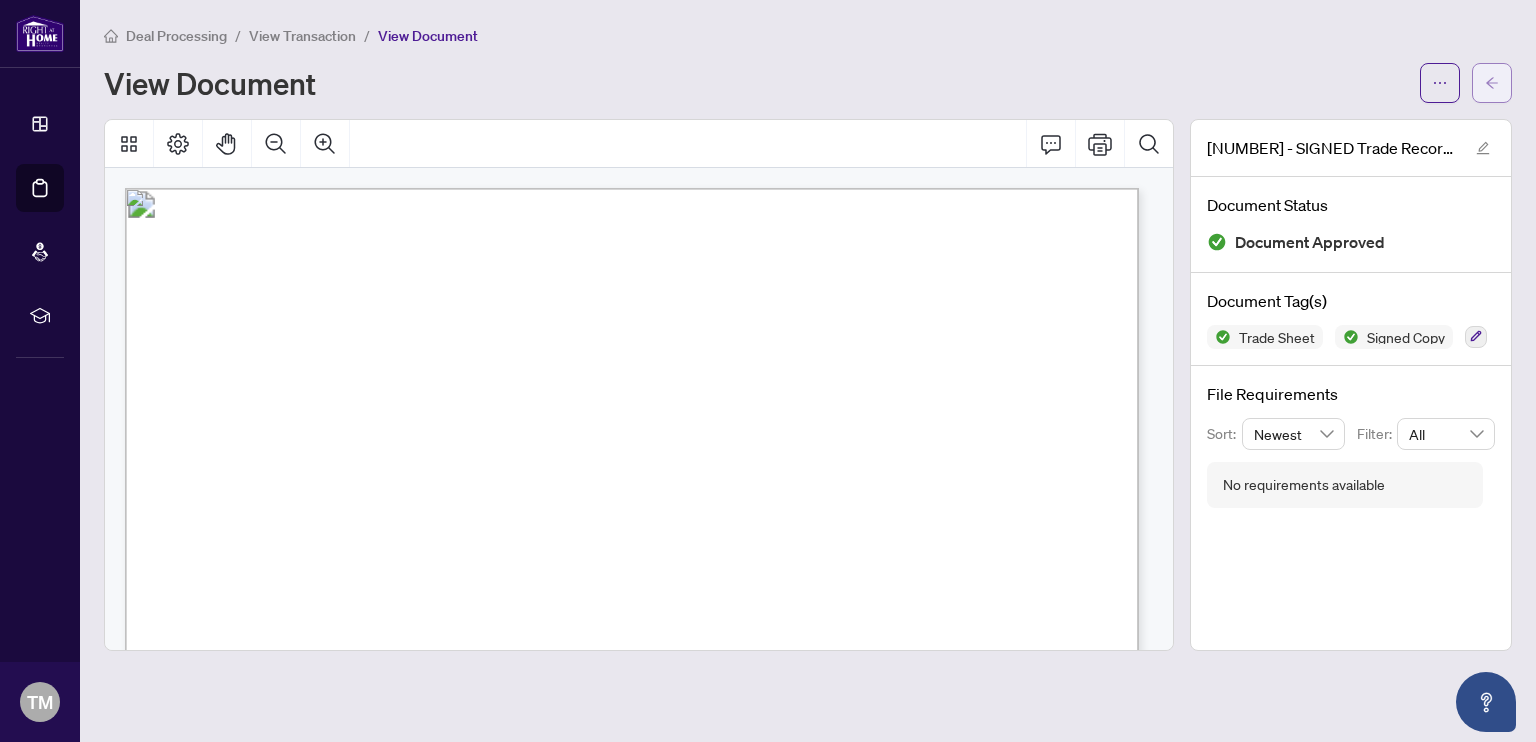 click 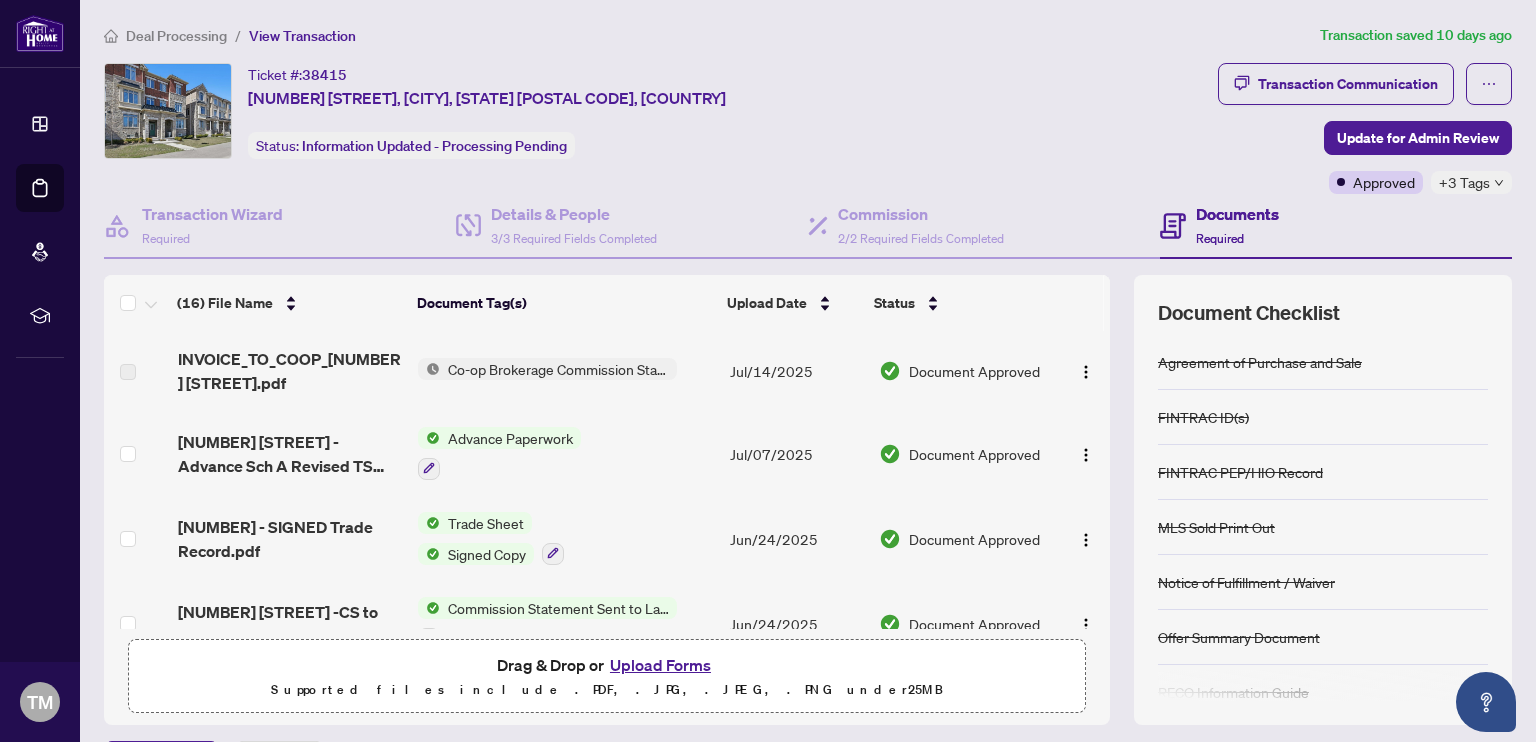 click on "Ticket #:  [NUMBER] [NUMBER] [STREET], [CITY], [STATE] [POSTAL CODE], [COUNTRY] Status:   Information Updated - Processing Pending" at bounding box center [657, 111] 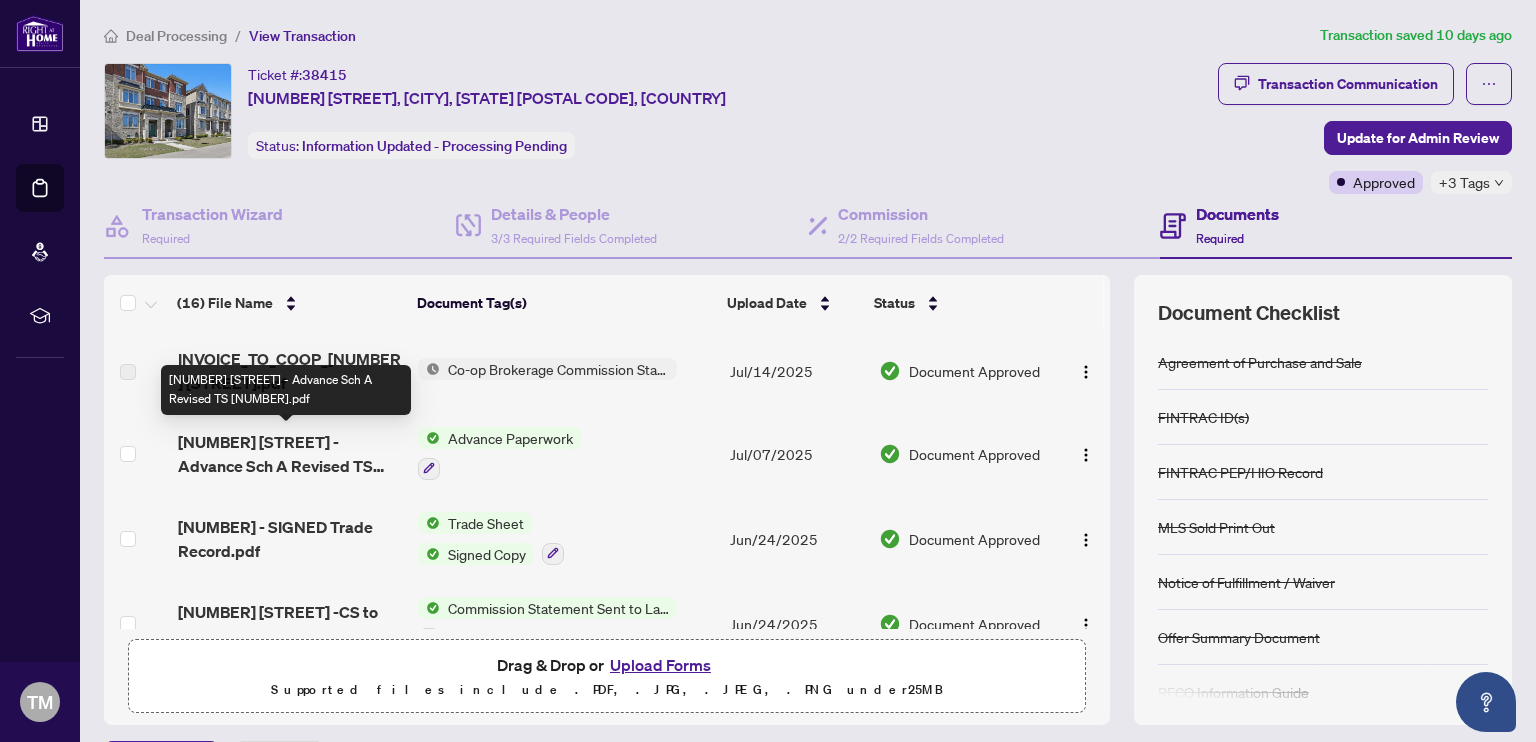 click on "[NUMBER] [STREET] - Advance Sch A Revised TS [NUMBER].pdf" at bounding box center [290, 454] 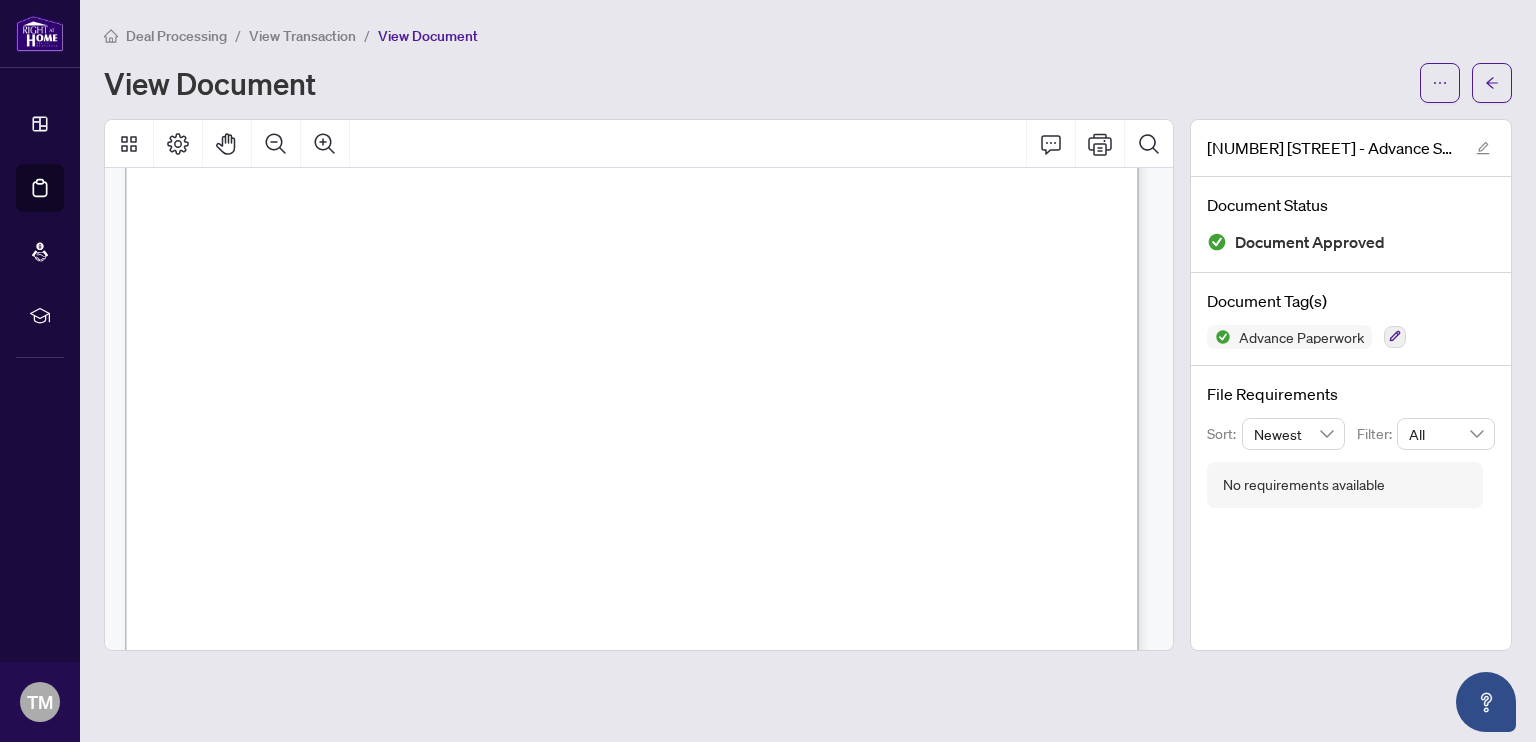 scroll, scrollTop: 214, scrollLeft: 0, axis: vertical 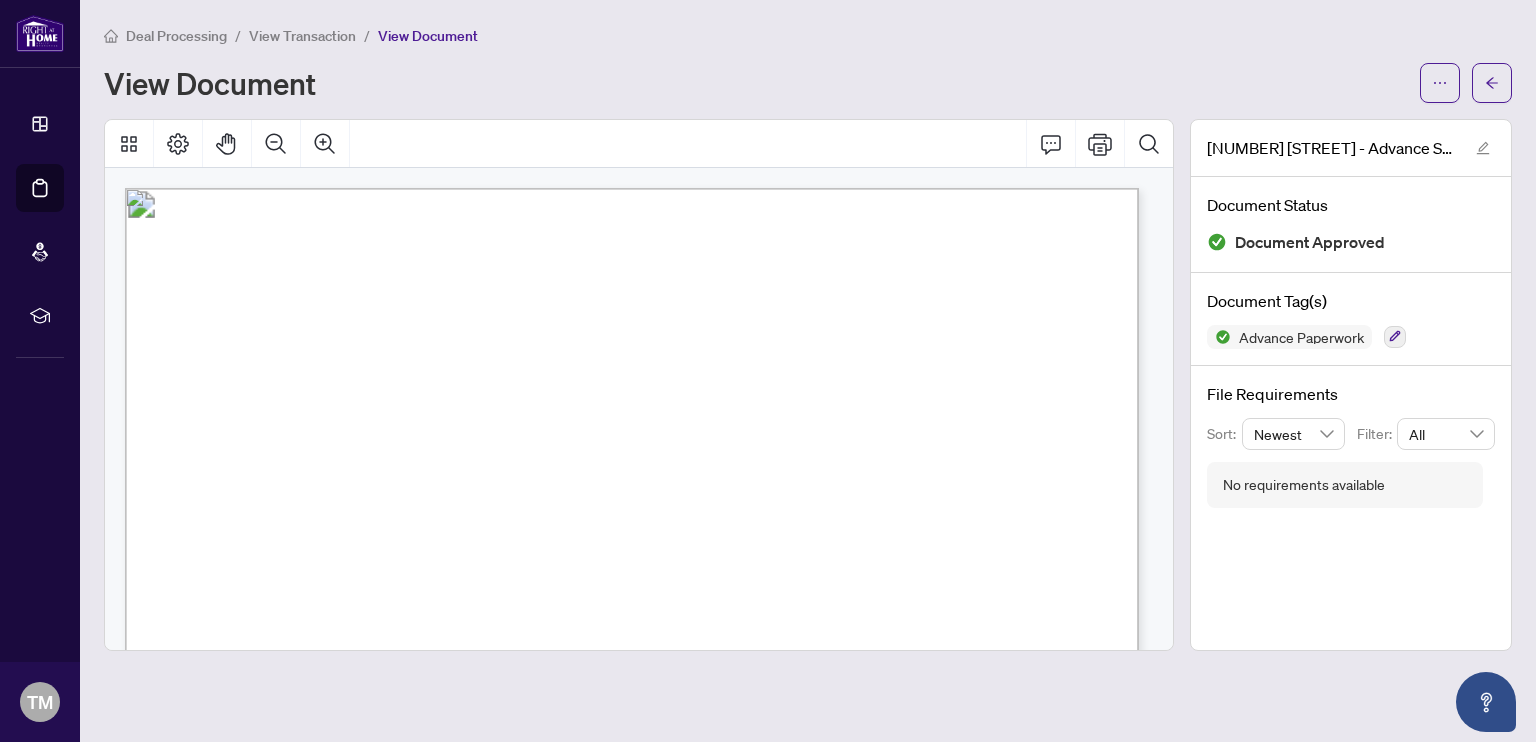 click on "Deal Processing / View Transaction / View Document View Document" at bounding box center [808, 63] 